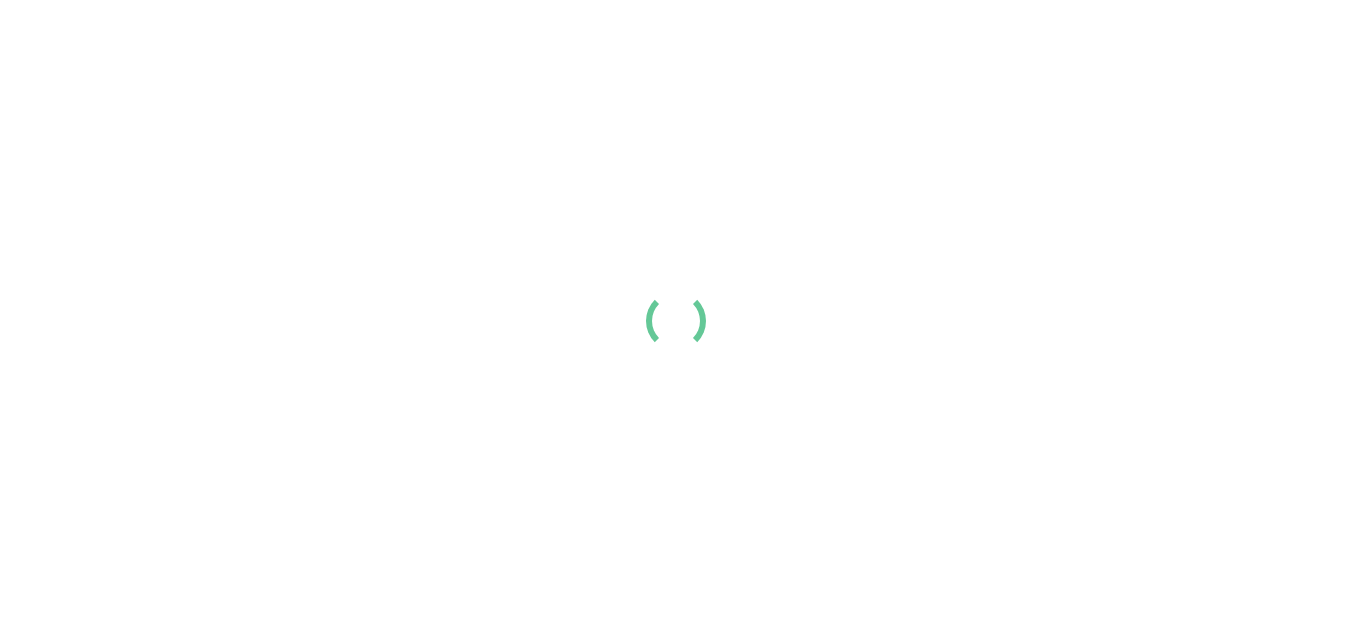 scroll, scrollTop: 0, scrollLeft: 0, axis: both 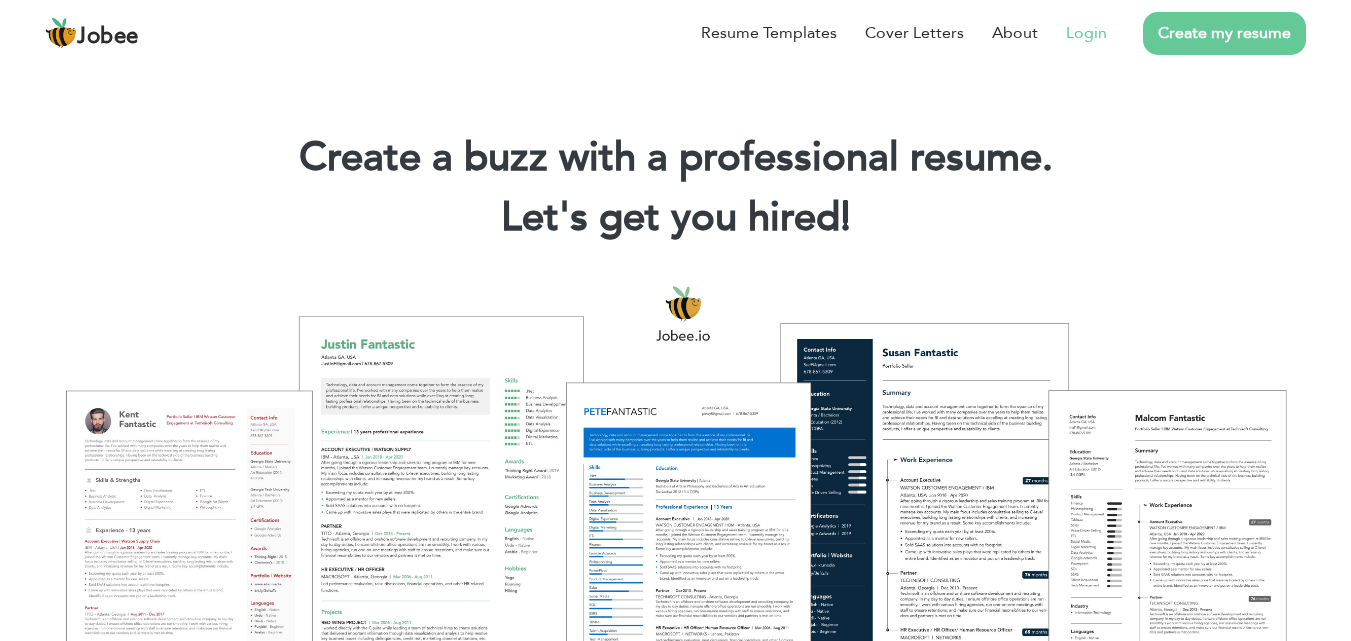 click on "Login" at bounding box center [1086, 33] 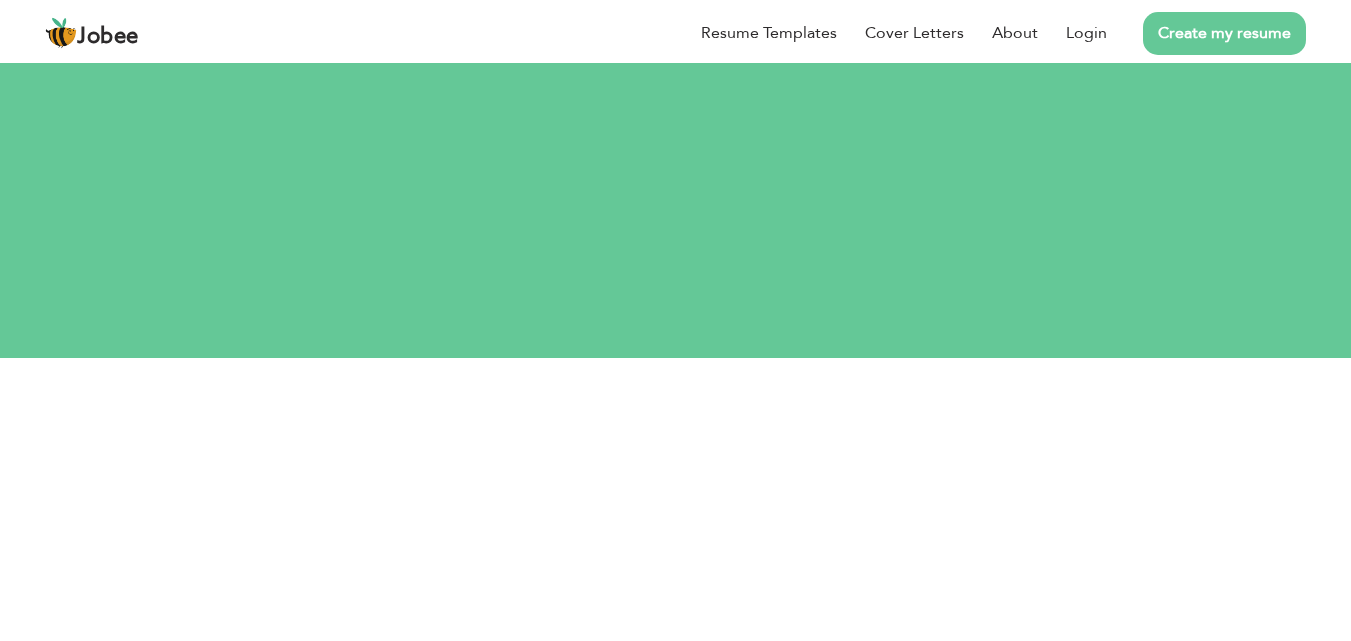 scroll, scrollTop: 0, scrollLeft: 0, axis: both 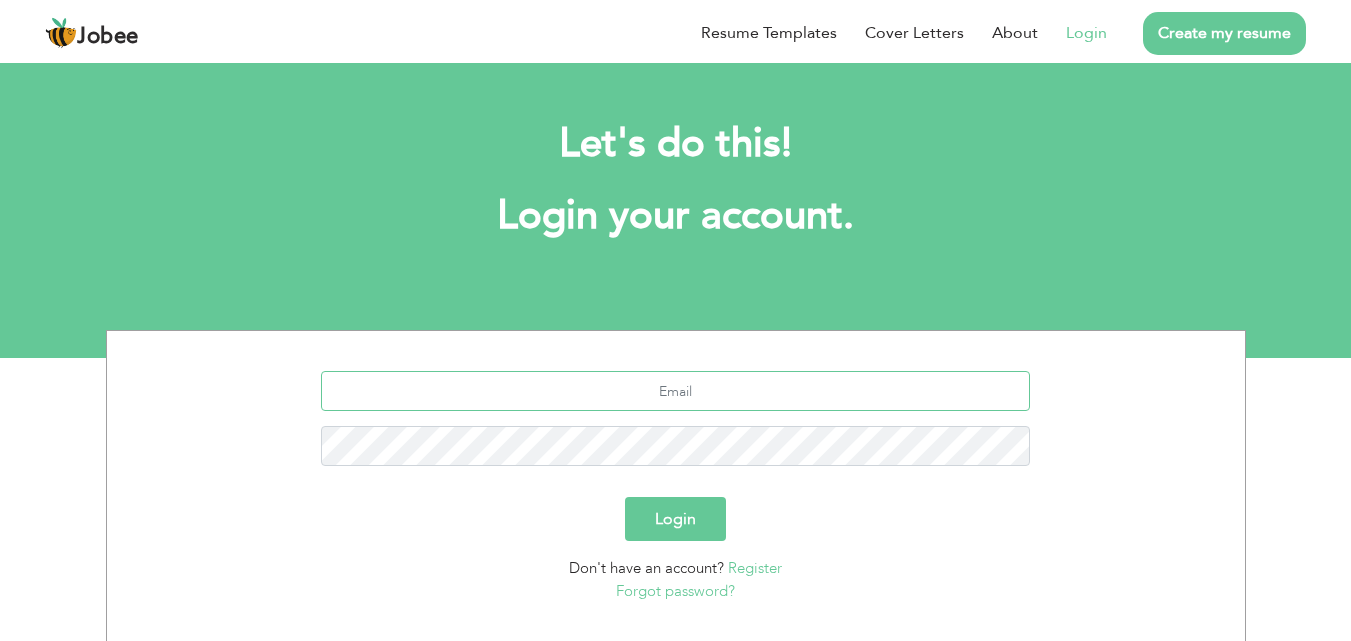 type on "iqnoor1999@gmail.com" 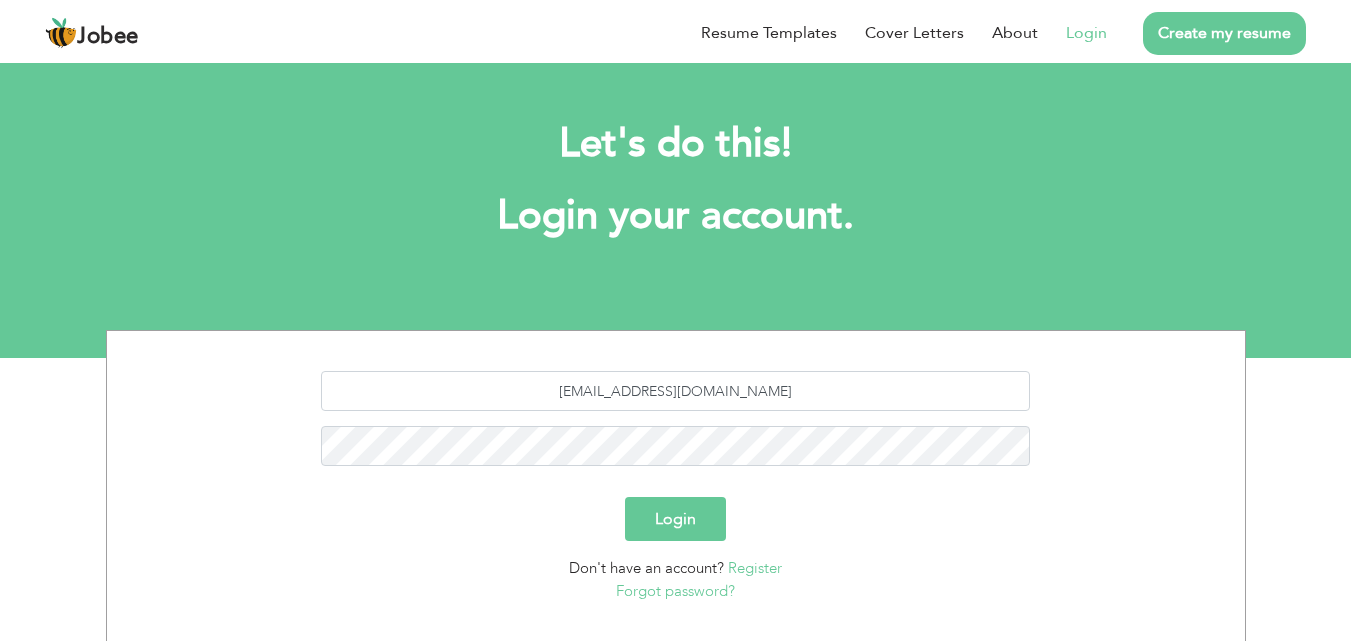 click on "Login" at bounding box center [675, 519] 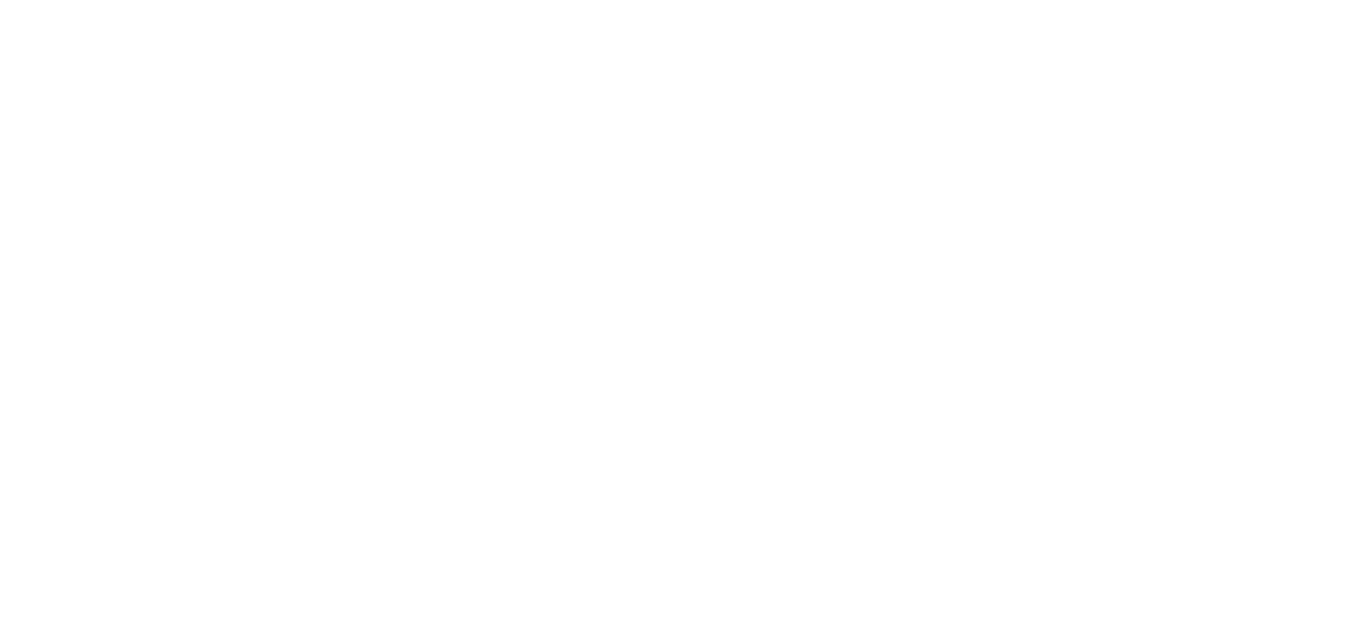 scroll, scrollTop: 0, scrollLeft: 0, axis: both 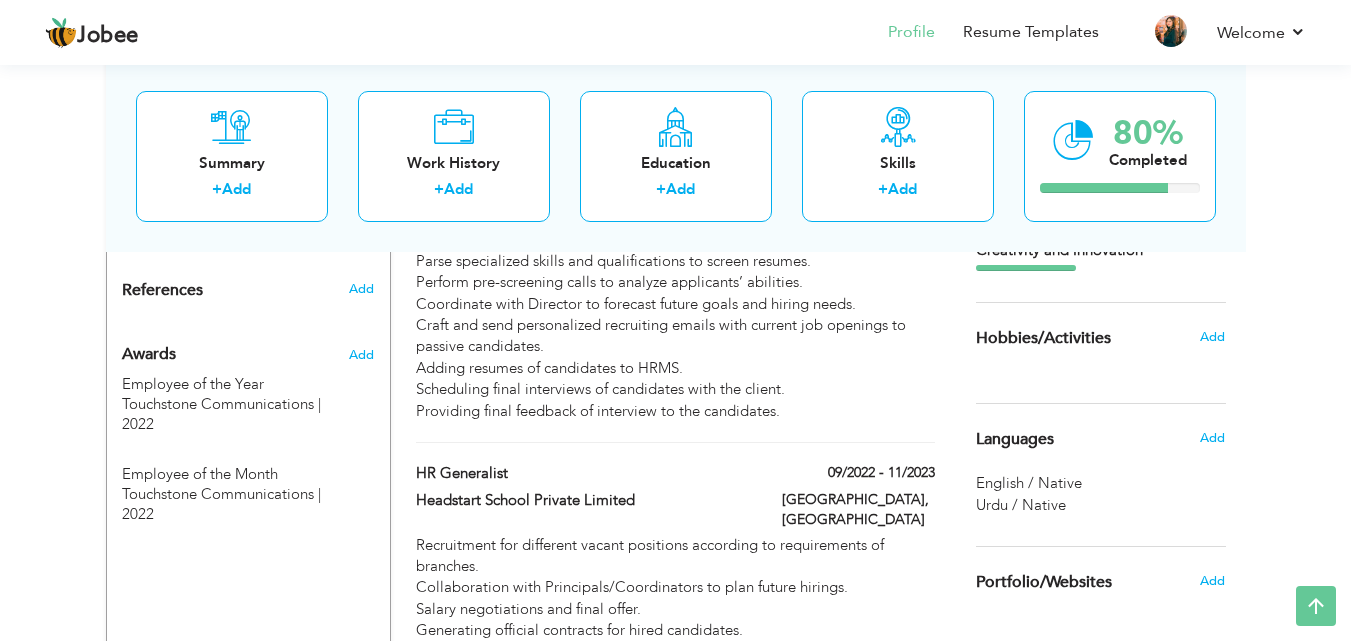 click on "Jobee
Profile
Resume Templates
Resume Templates
Cover Letters
About
My Resume
Welcome
Settings
Log off" at bounding box center [675, -800] 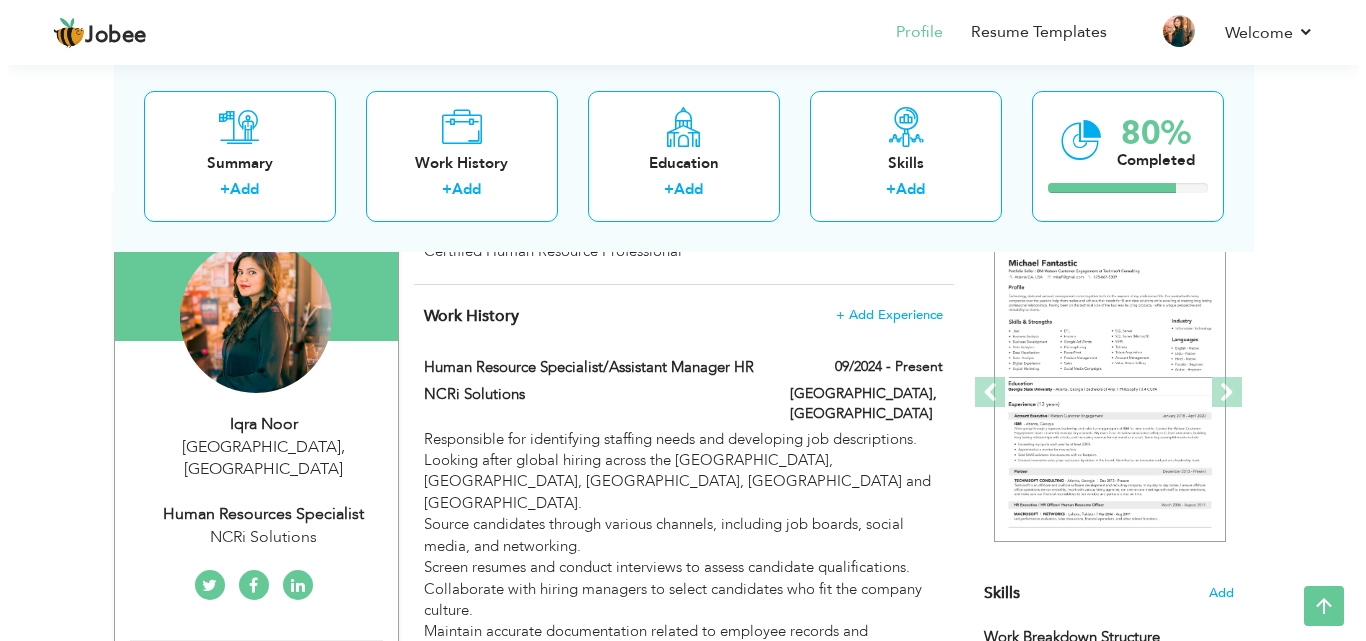 scroll, scrollTop: 176, scrollLeft: 0, axis: vertical 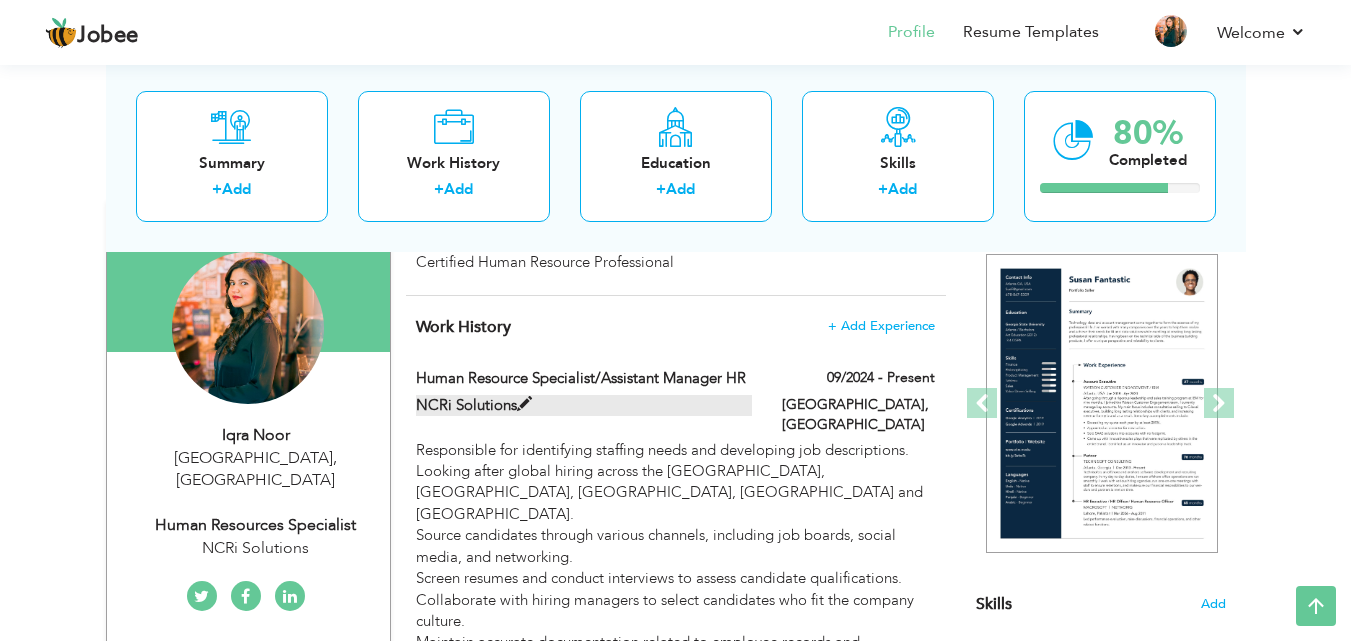 click at bounding box center (524, 404) 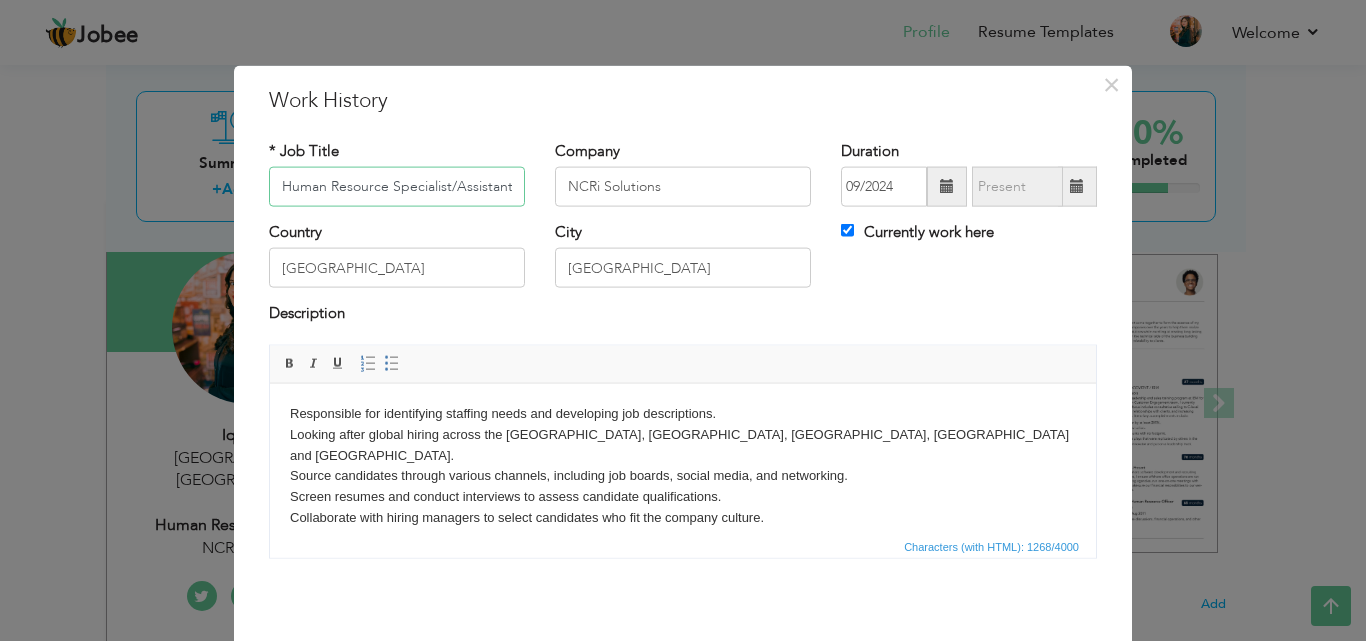 scroll, scrollTop: 0, scrollLeft: 80, axis: horizontal 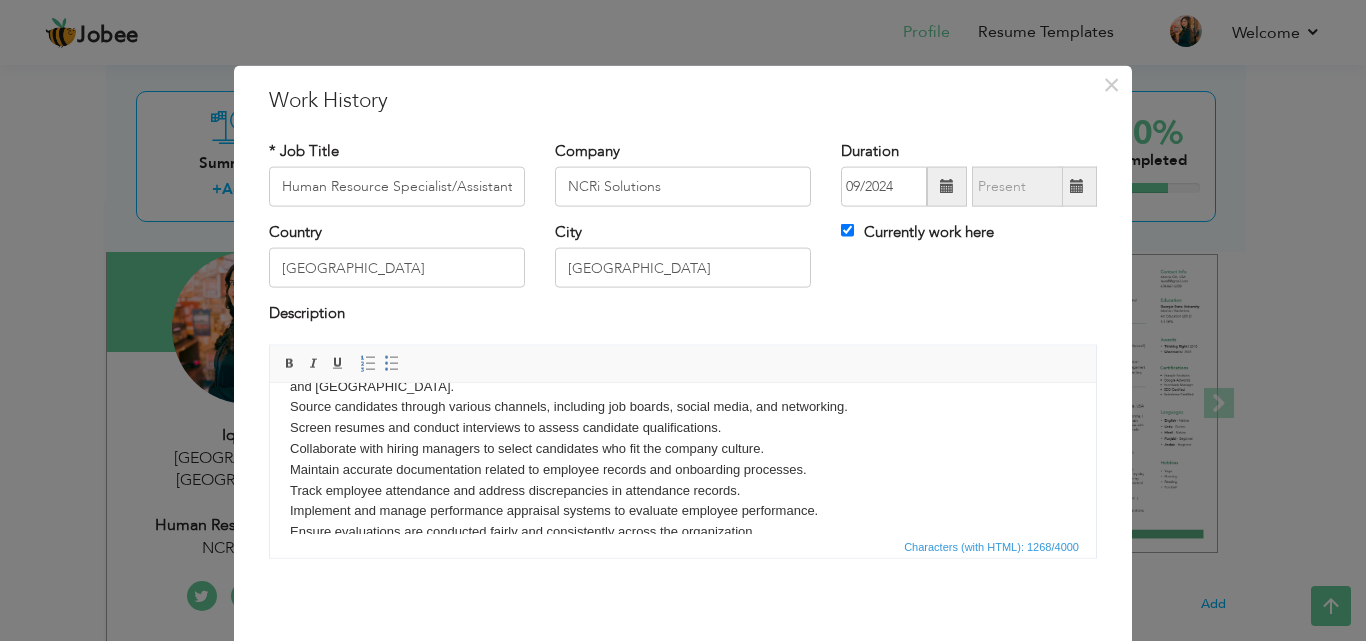 drag, startPoint x: 1090, startPoint y: 427, endPoint x: 1395, endPoint y: 832, distance: 507.00098 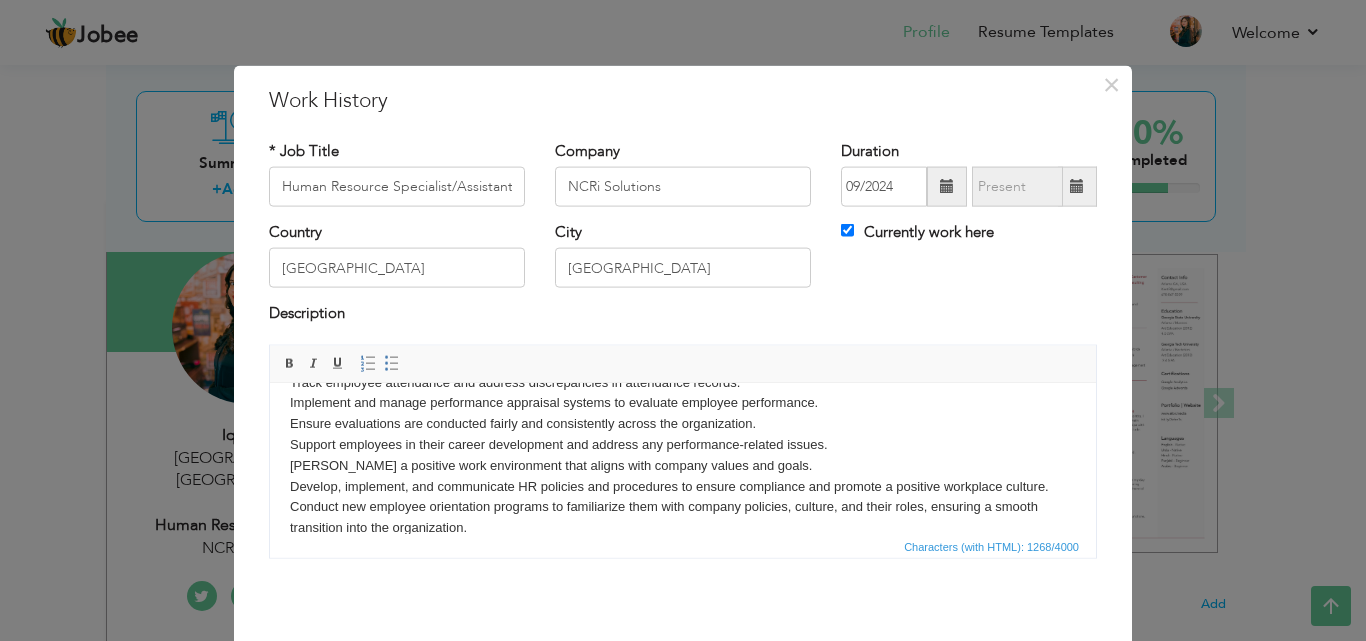 scroll, scrollTop: 180, scrollLeft: 0, axis: vertical 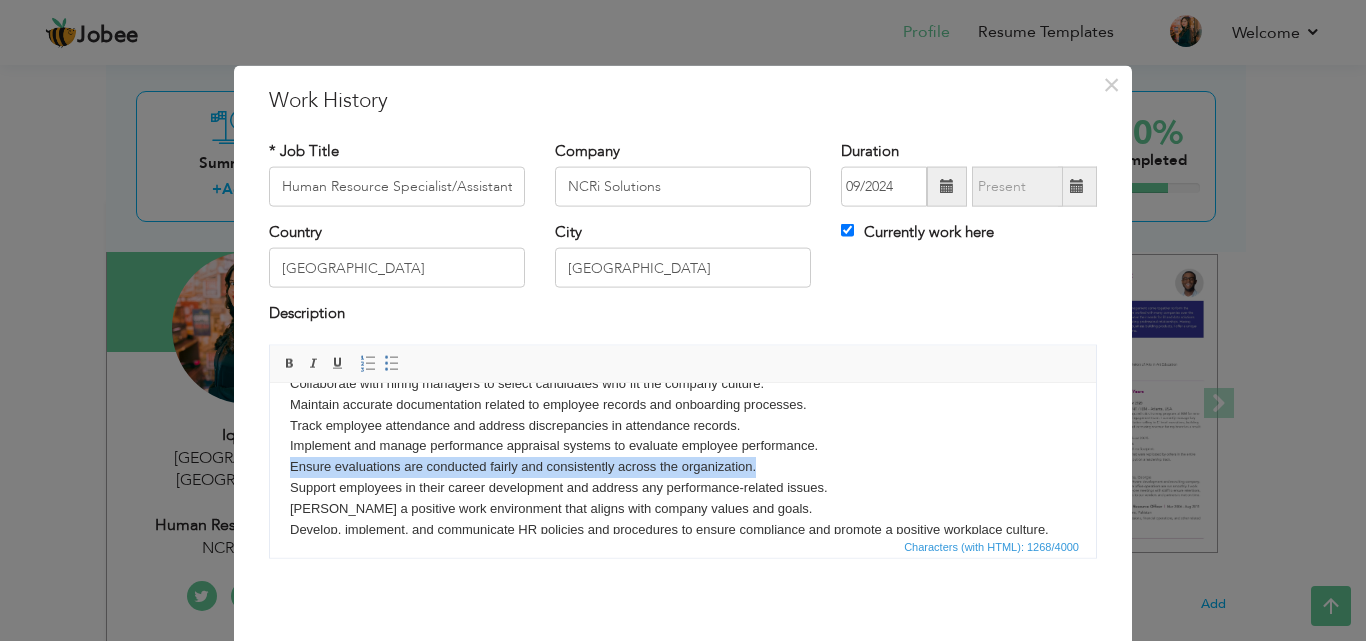 drag, startPoint x: 769, startPoint y: 451, endPoint x: 277, endPoint y: 449, distance: 492.00406 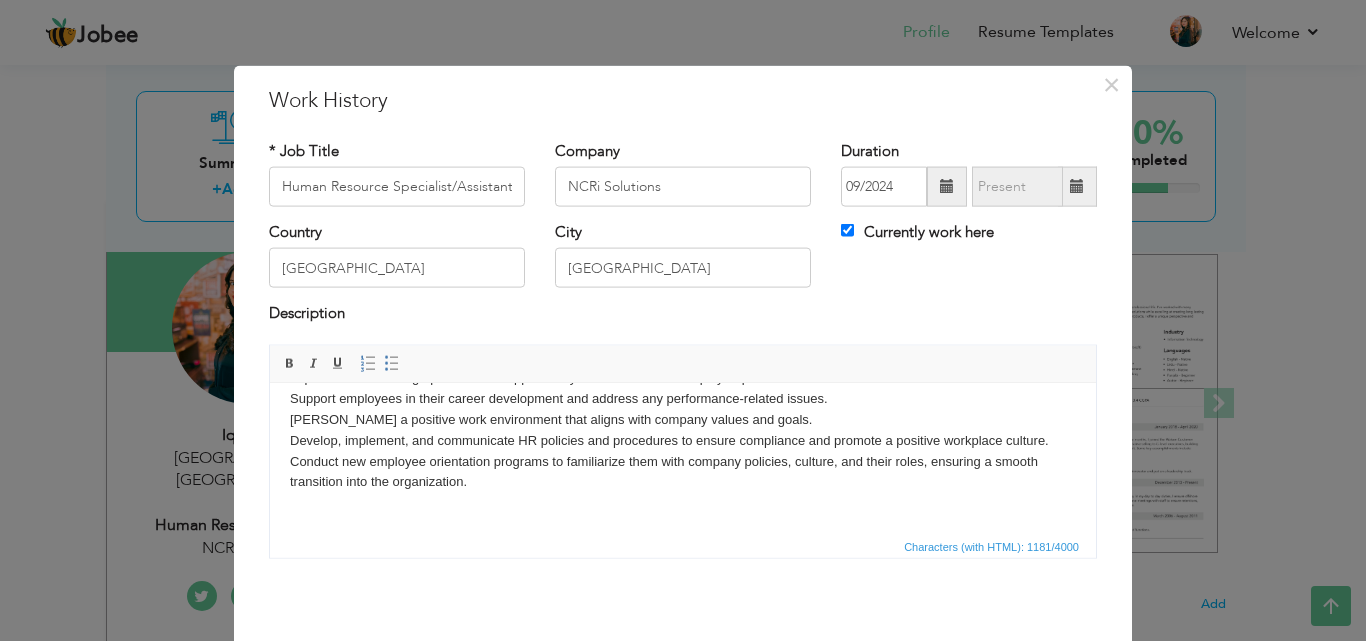 scroll, scrollTop: 0, scrollLeft: 0, axis: both 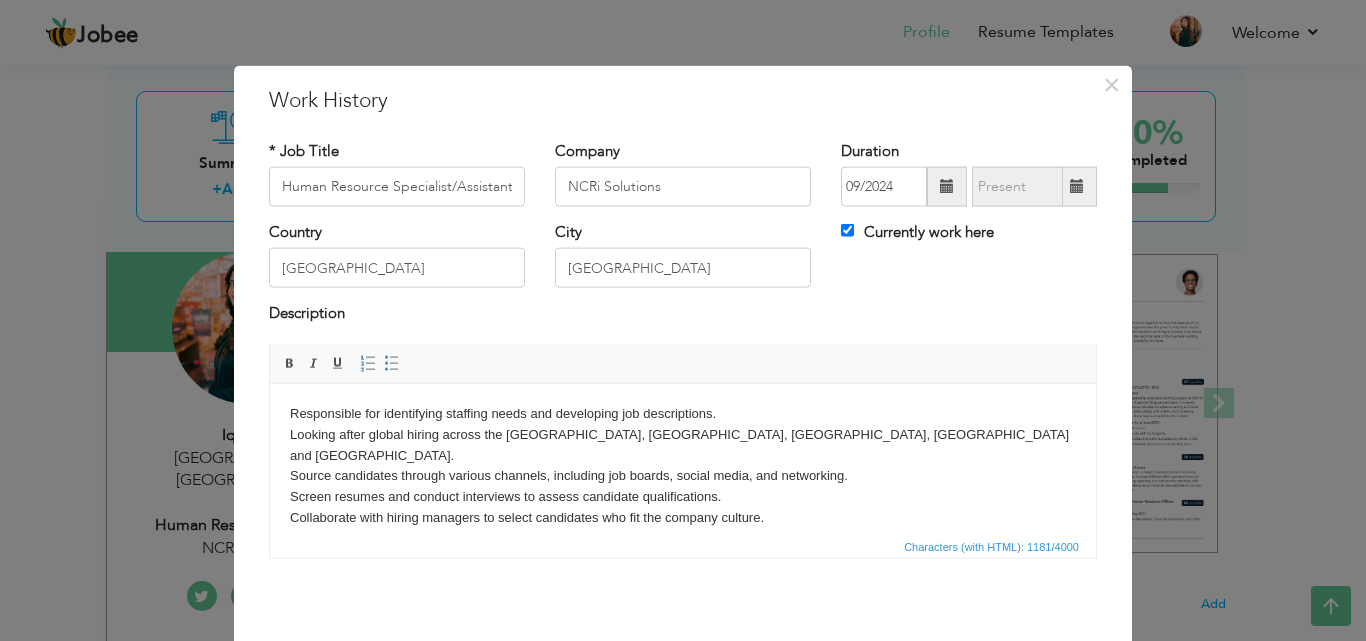 click on "Responsible for identifying staffing needs and developing job descriptions. Looking after global hiring across the US, UK, Saudi Arabia, Riyadh and UAE. Source candidates through various channels, including job boards, social media, and networking. Screen resumes and conduct interviews to assess candidate qualifications. Collaborate with hiring managers to select candidates who fit the company culture. Maintain accurate documentation related to employee records and onboarding processes. Track employee attendance and address discrepancies in attendance records. Implement and manage performance appraisal systems to evaluate employee performance. Support employees in their career development and address any performance-related issues. Foster a positive work environment that aligns with company values and goals. Develop, implement, and communicate HR policies and procedures to ensure compliance and promote a positive workplace culture." at bounding box center (683, 569) 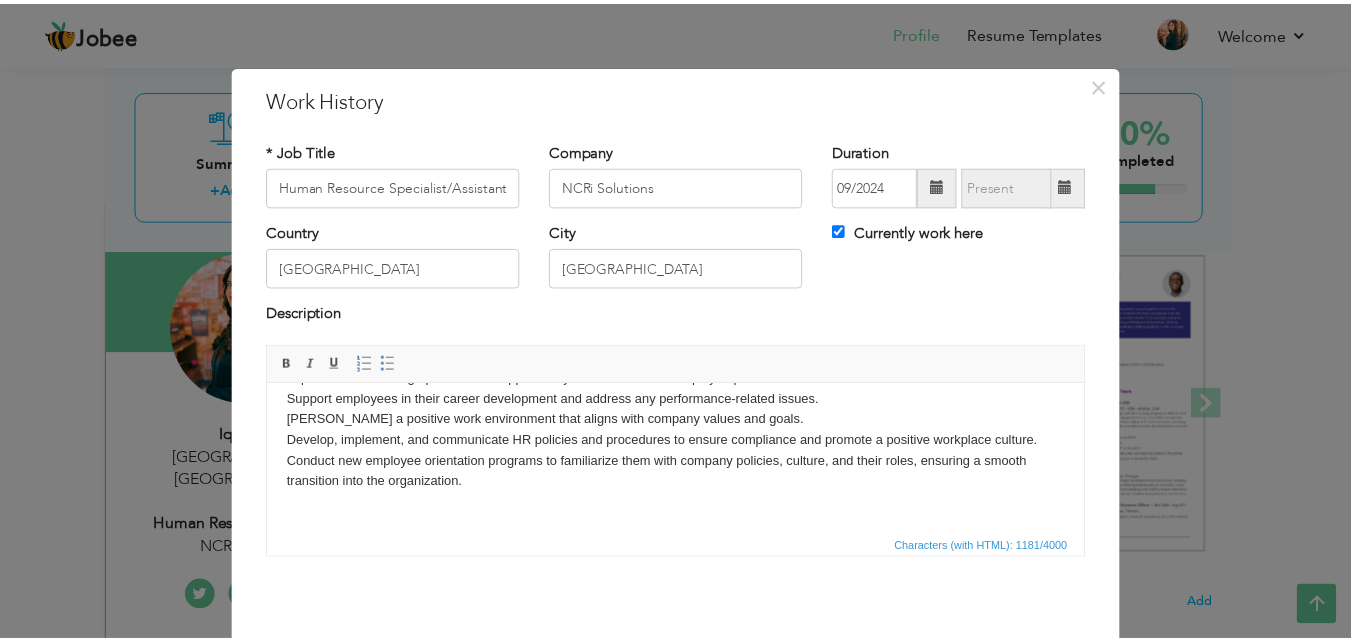 scroll, scrollTop: 0, scrollLeft: 0, axis: both 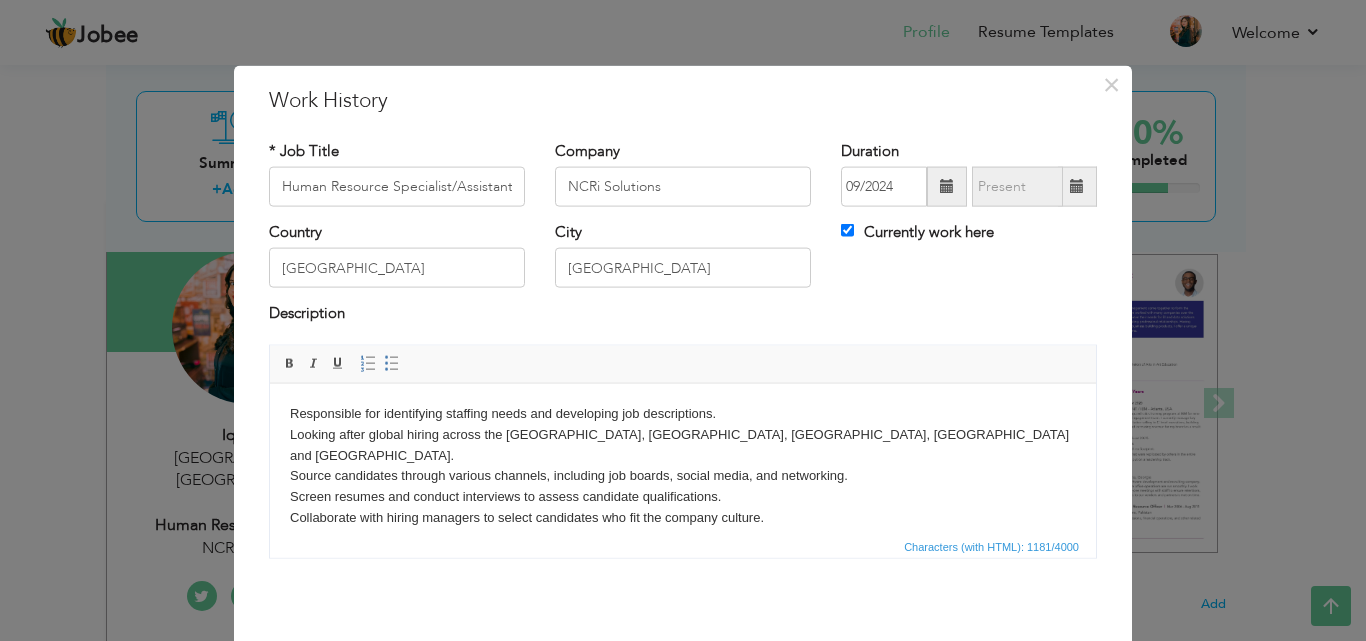 drag, startPoint x: 1083, startPoint y: 435, endPoint x: 1382, endPoint y: 606, distance: 344.4445 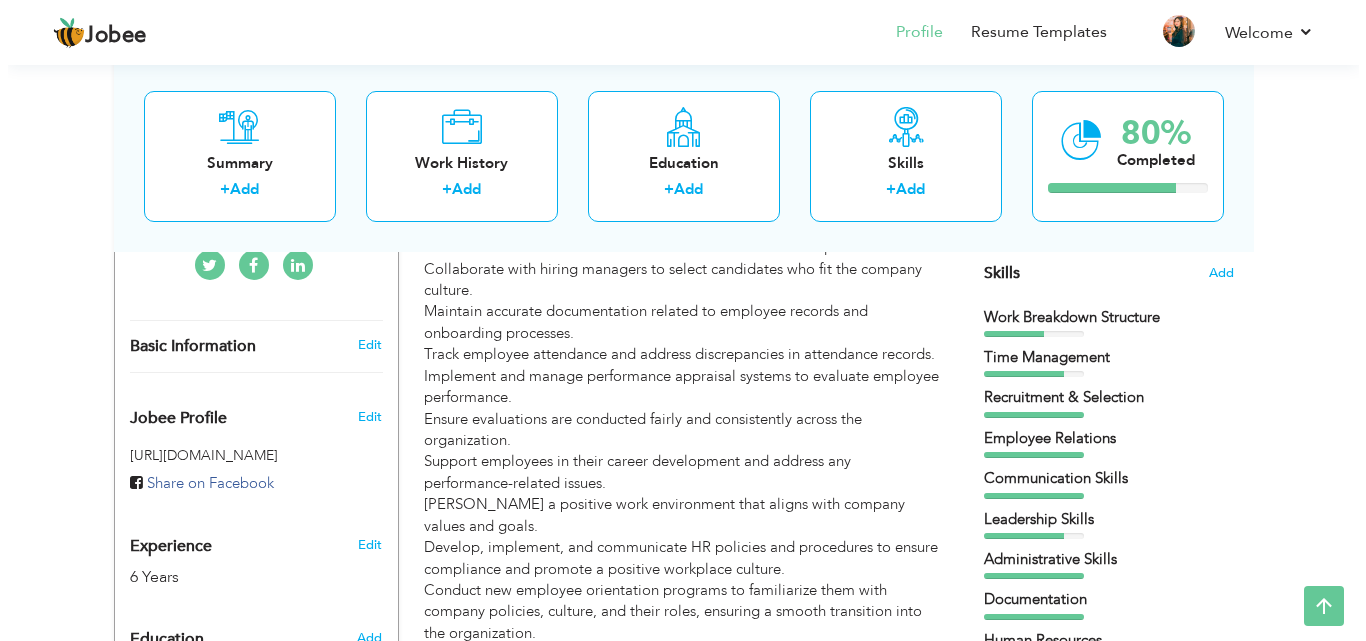 scroll, scrollTop: 496, scrollLeft: 0, axis: vertical 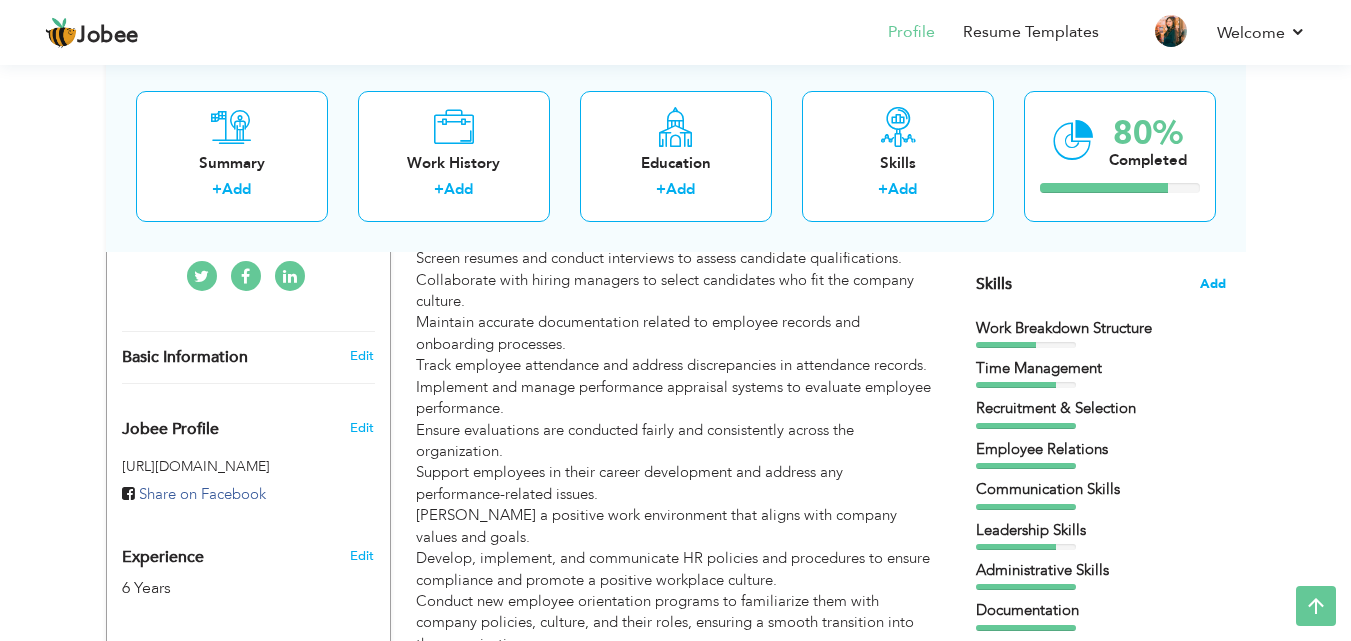 click on "Add" at bounding box center [1213, 284] 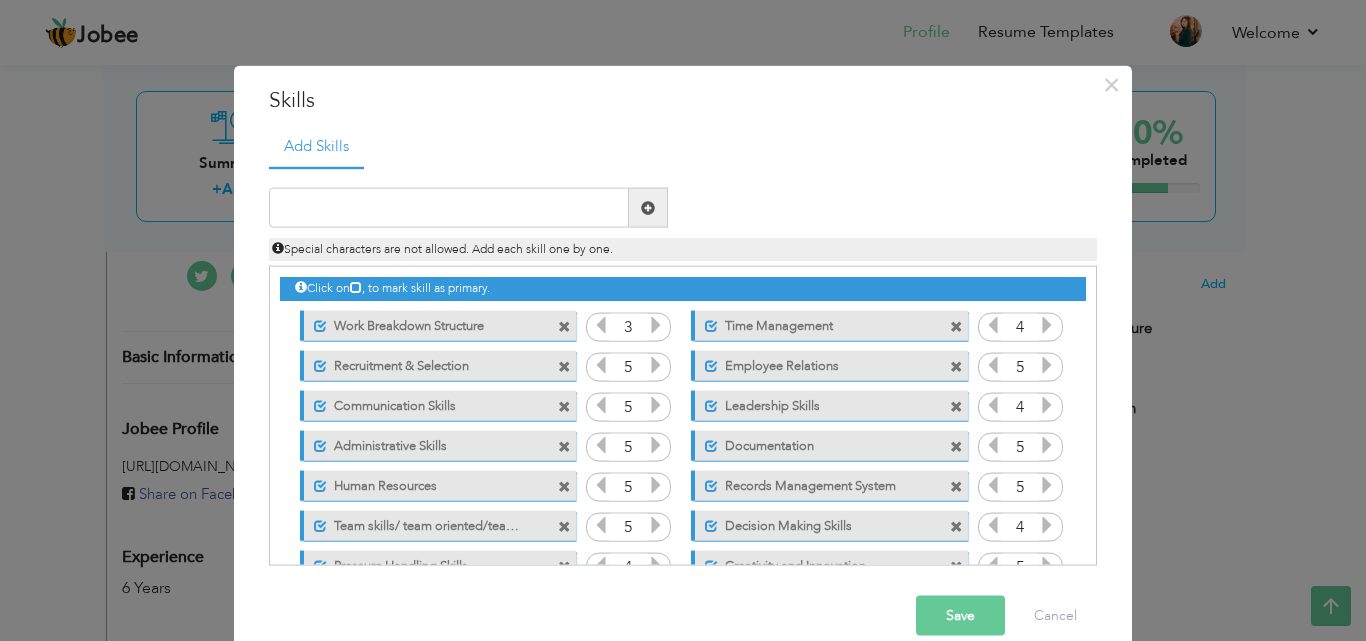 click at bounding box center (656, 325) 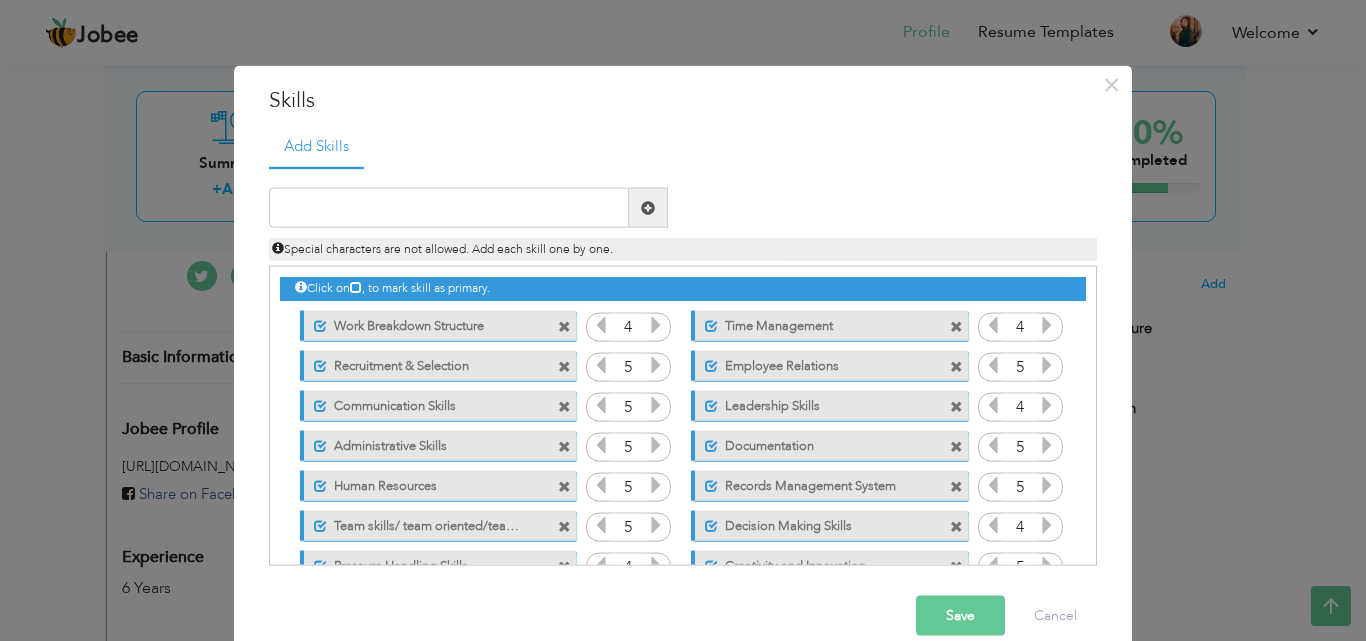 click at bounding box center (564, 326) 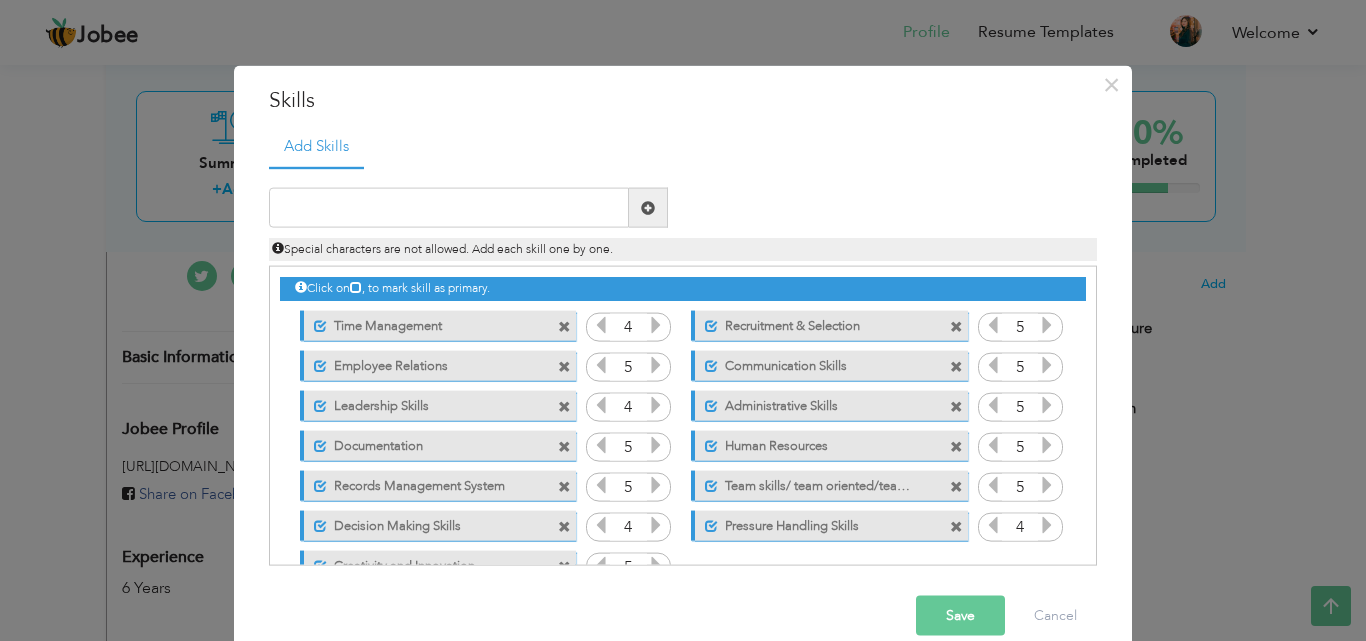 click at bounding box center [656, 325] 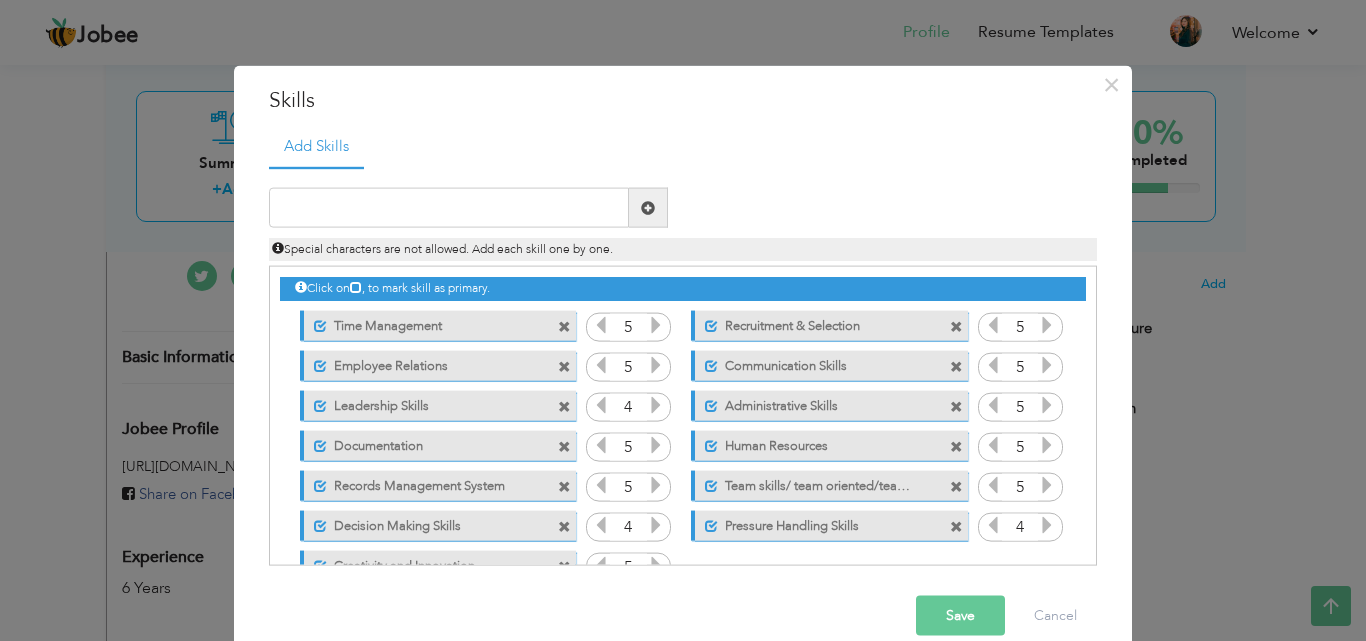 click at bounding box center (601, 325) 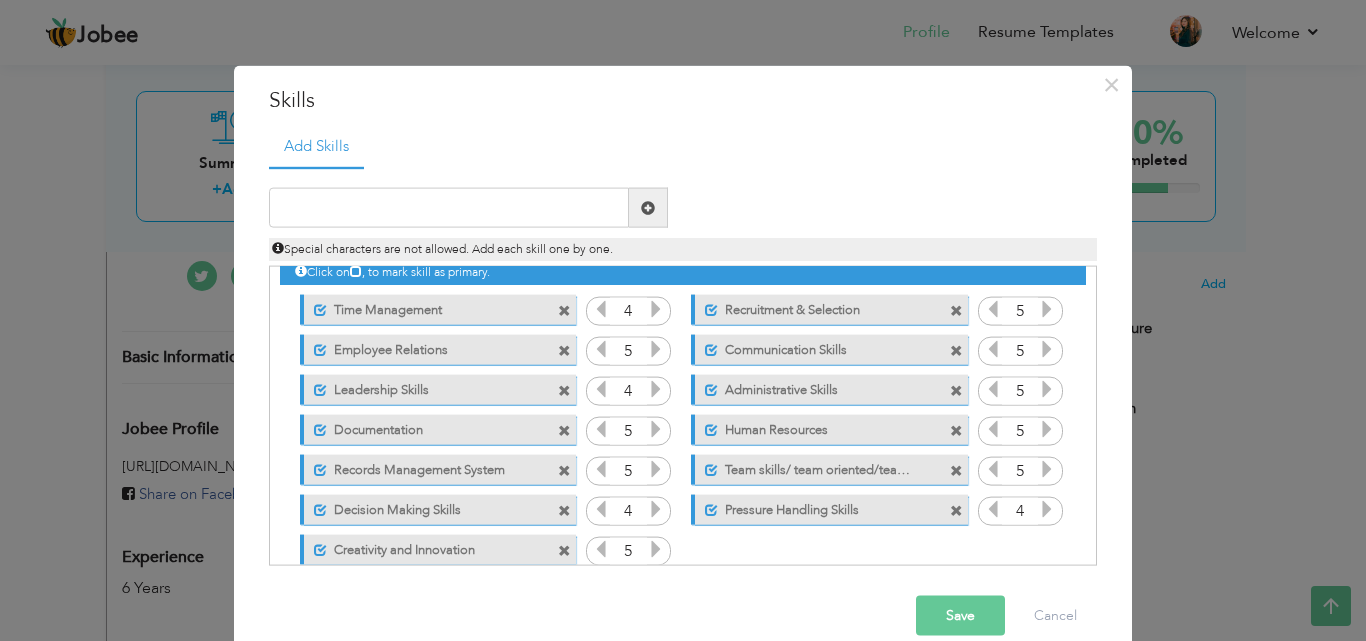 scroll, scrollTop: 10, scrollLeft: 0, axis: vertical 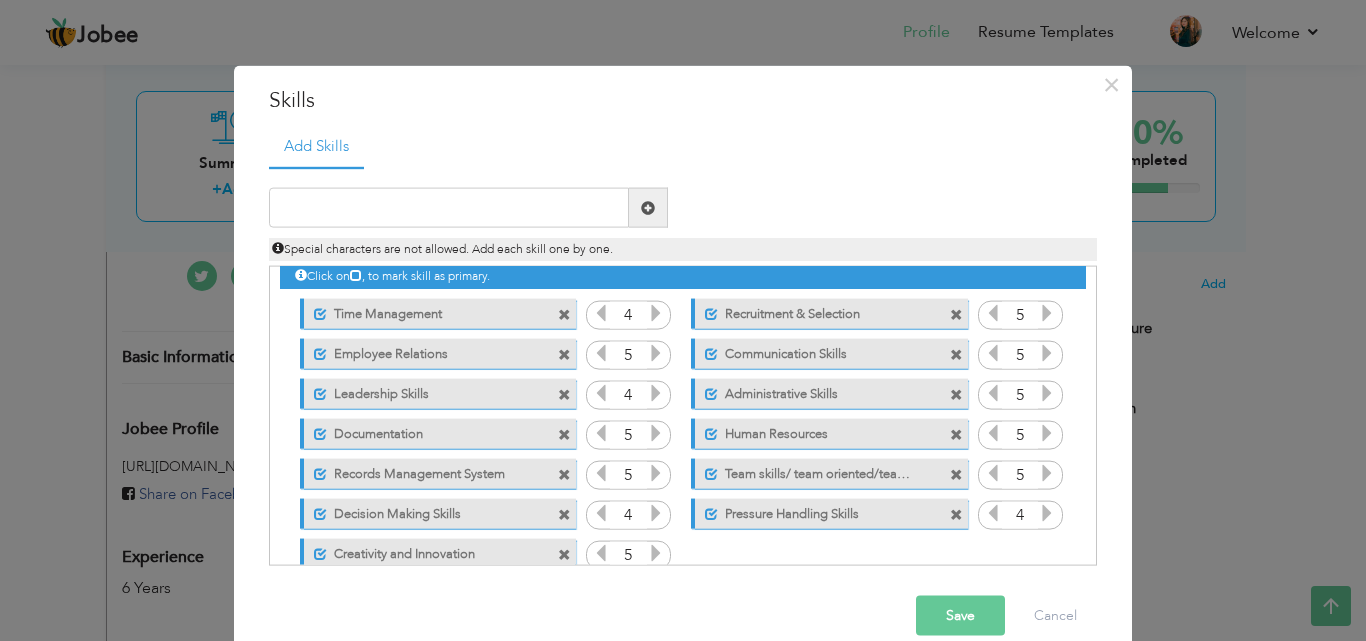 click at bounding box center (1047, 313) 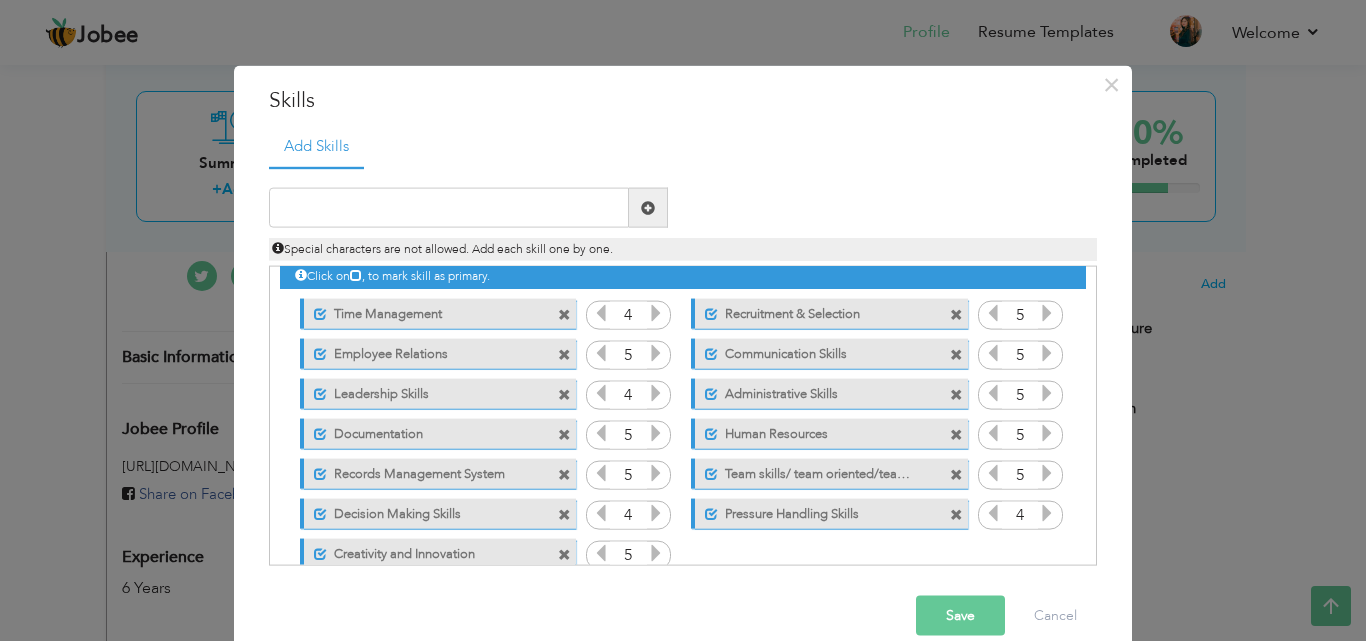 click on "Save" at bounding box center [960, 616] 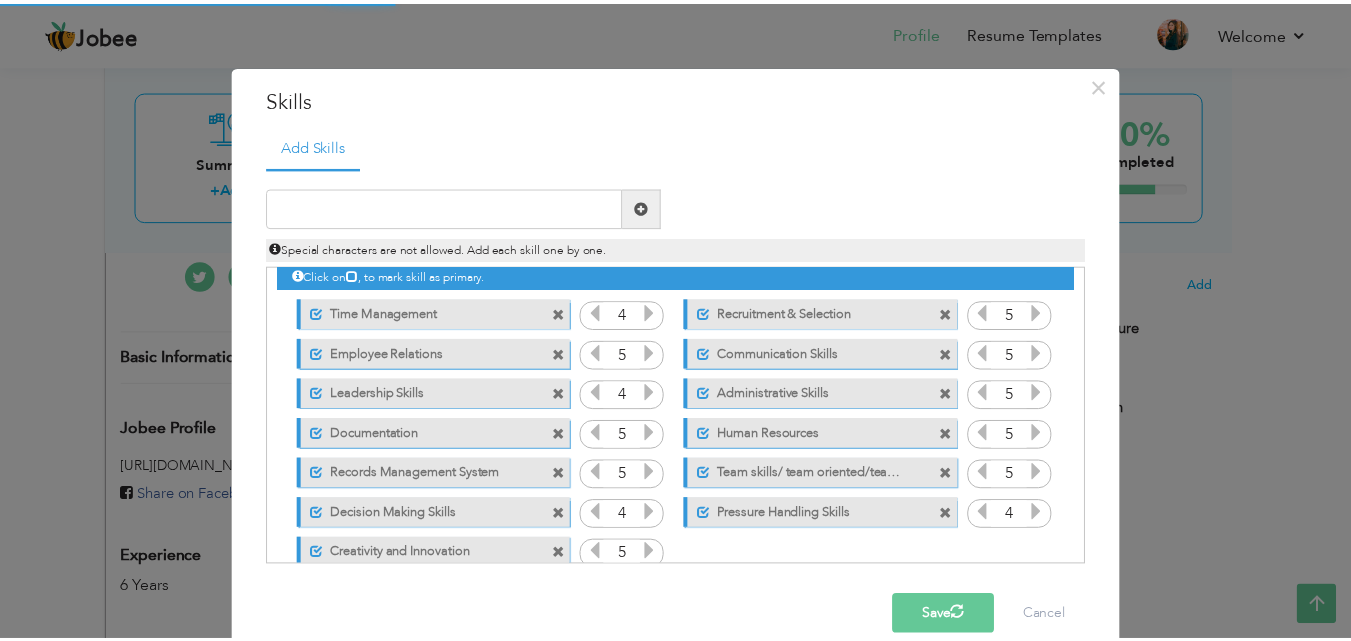 scroll, scrollTop: 0, scrollLeft: 0, axis: both 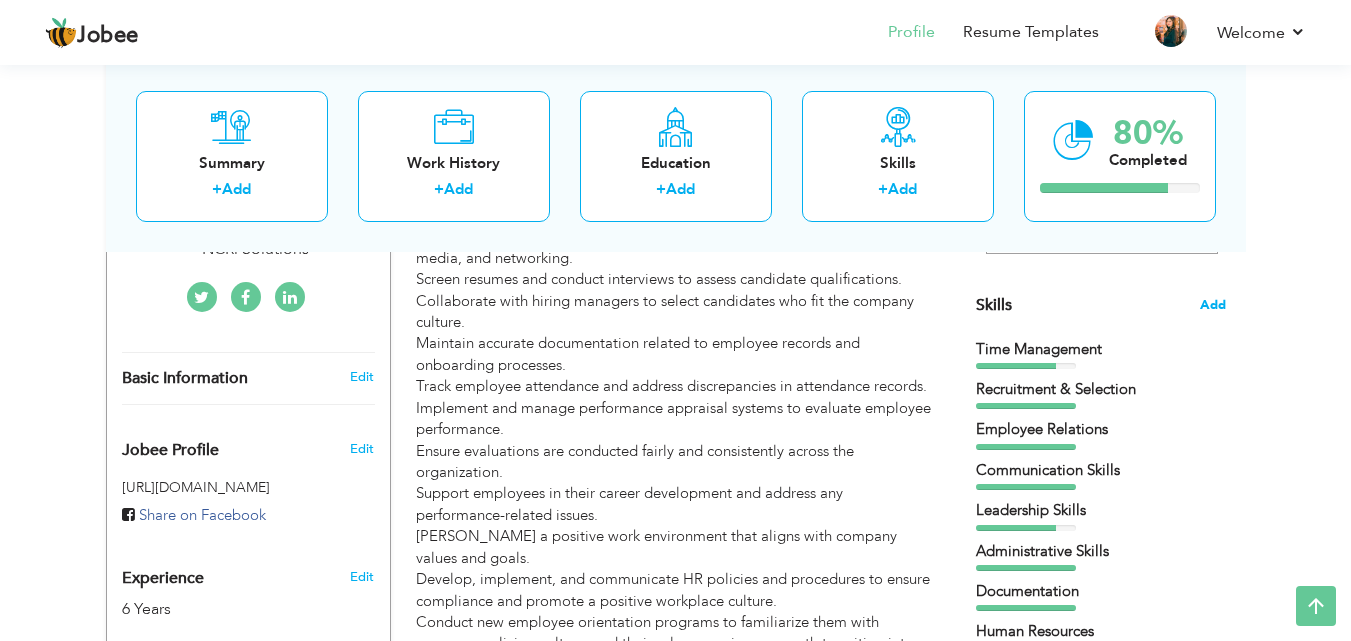 click on "Add" at bounding box center [1213, 305] 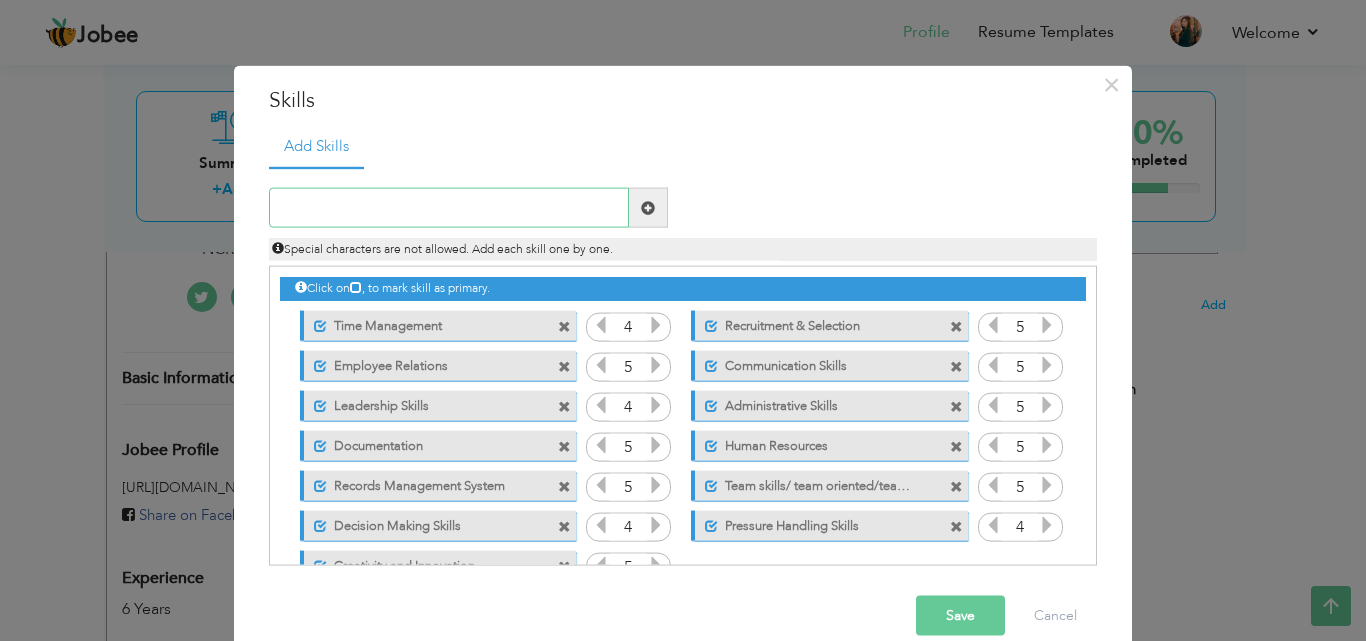 click at bounding box center (449, 208) 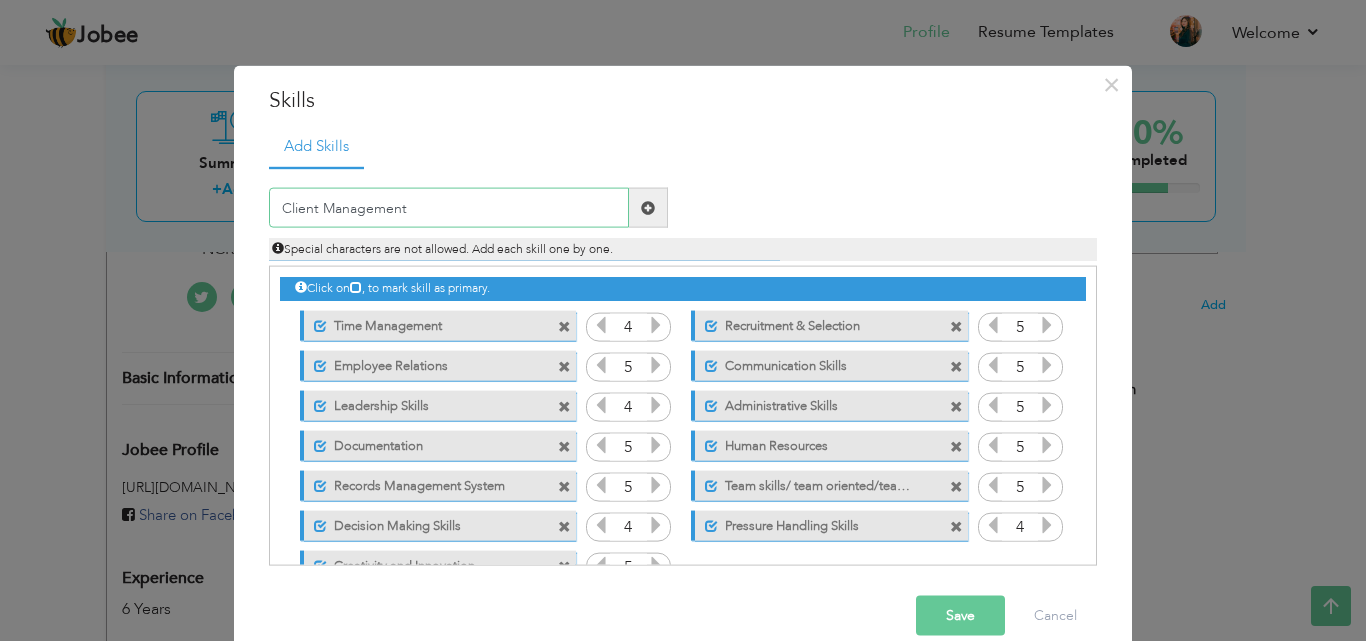 type on "Client Management" 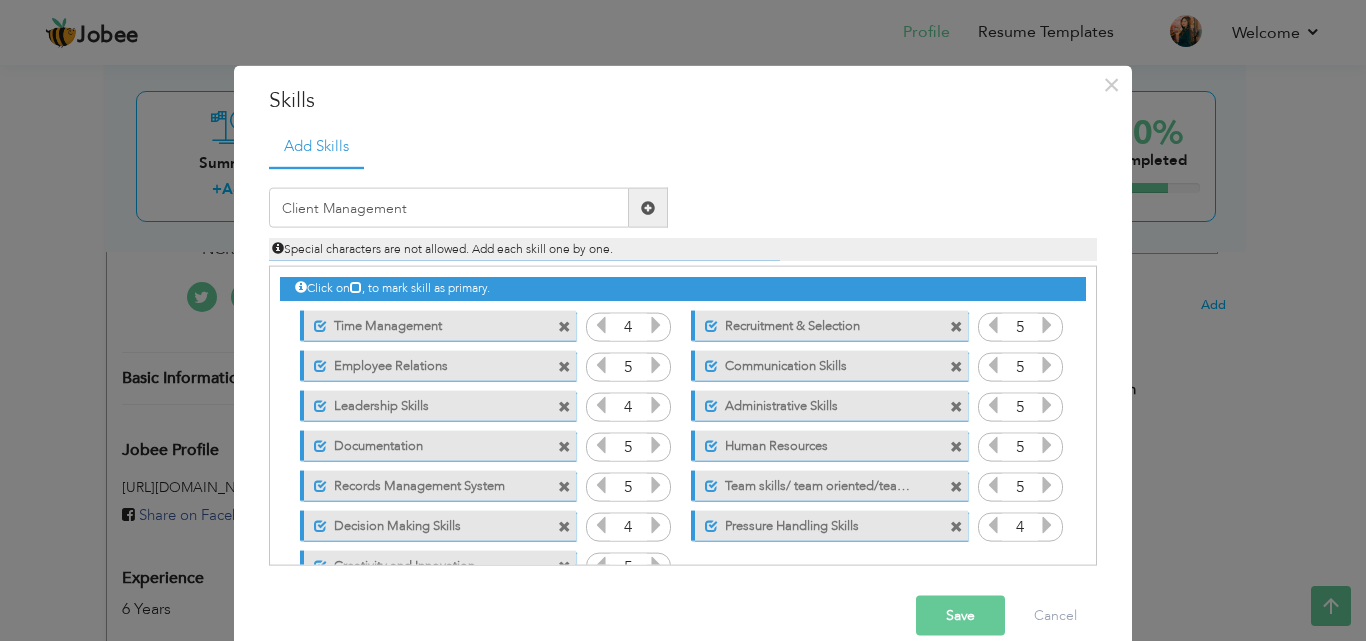 click at bounding box center (648, 207) 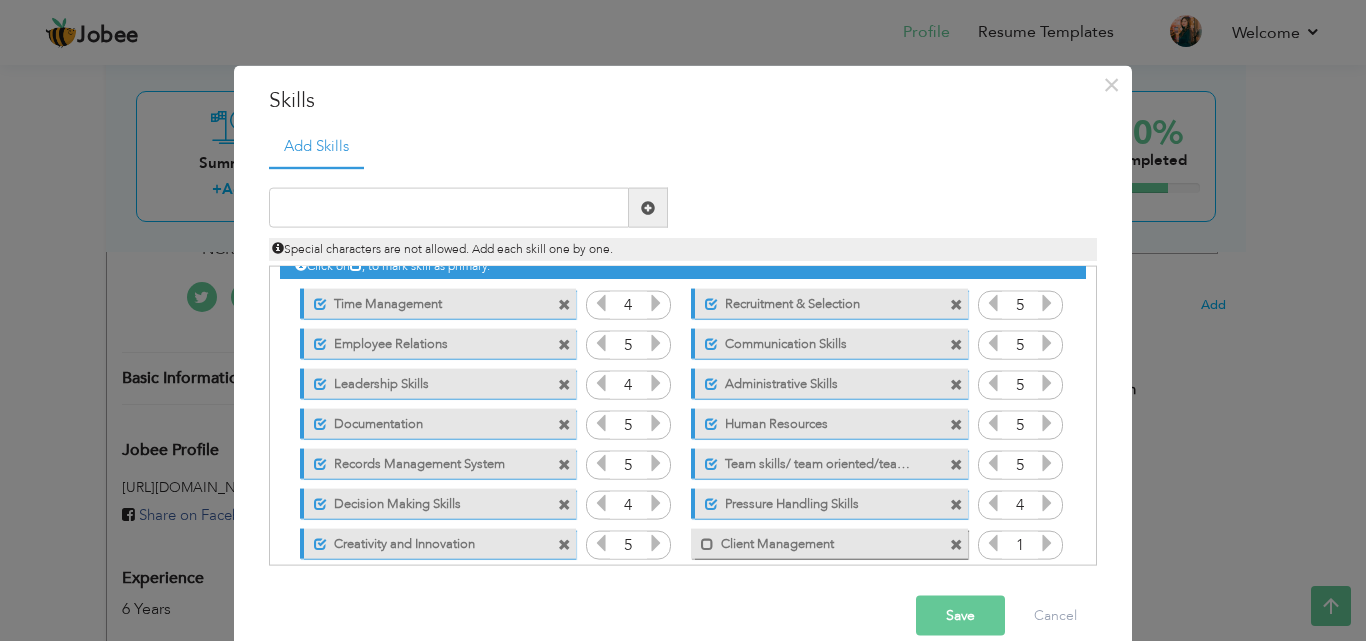 scroll, scrollTop: 45, scrollLeft: 0, axis: vertical 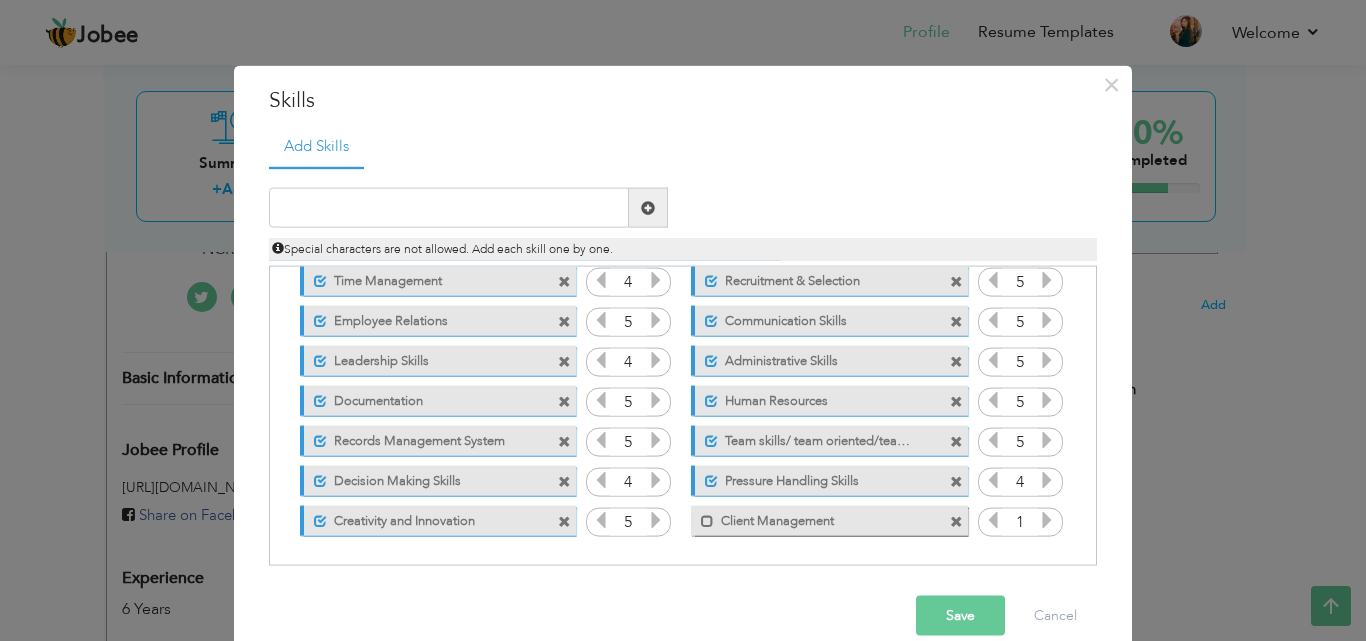 click at bounding box center [1047, 520] 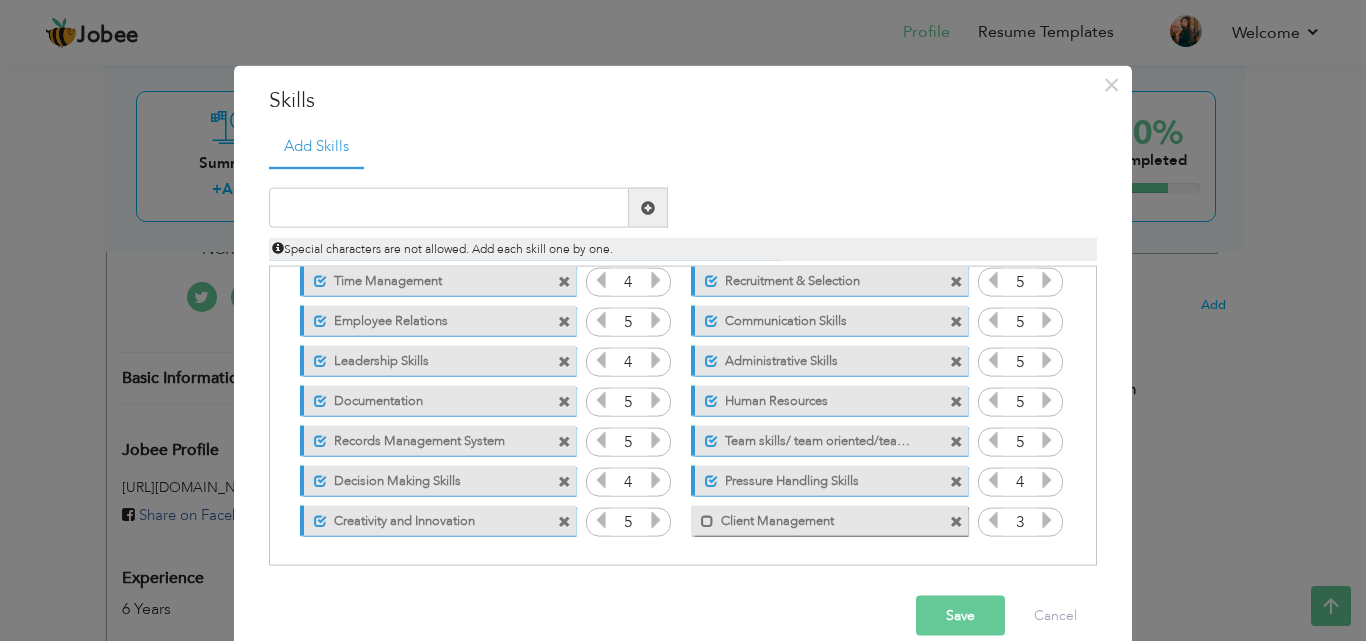 click at bounding box center [1047, 520] 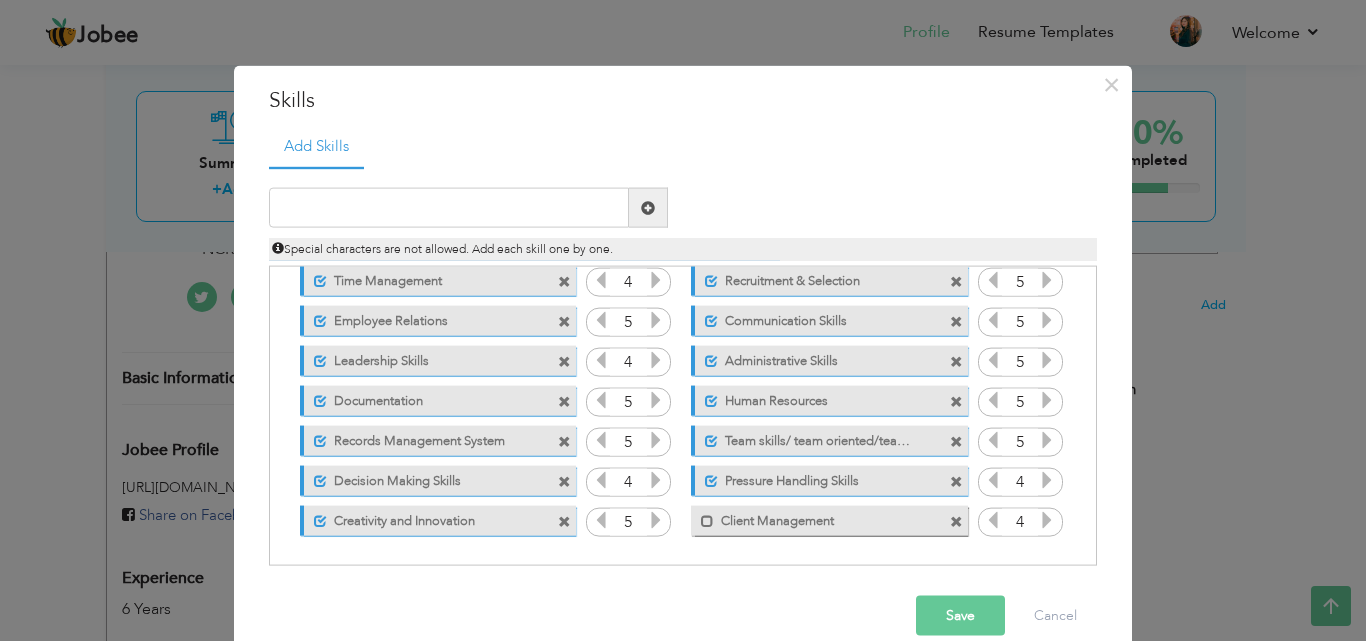 click at bounding box center (1047, 520) 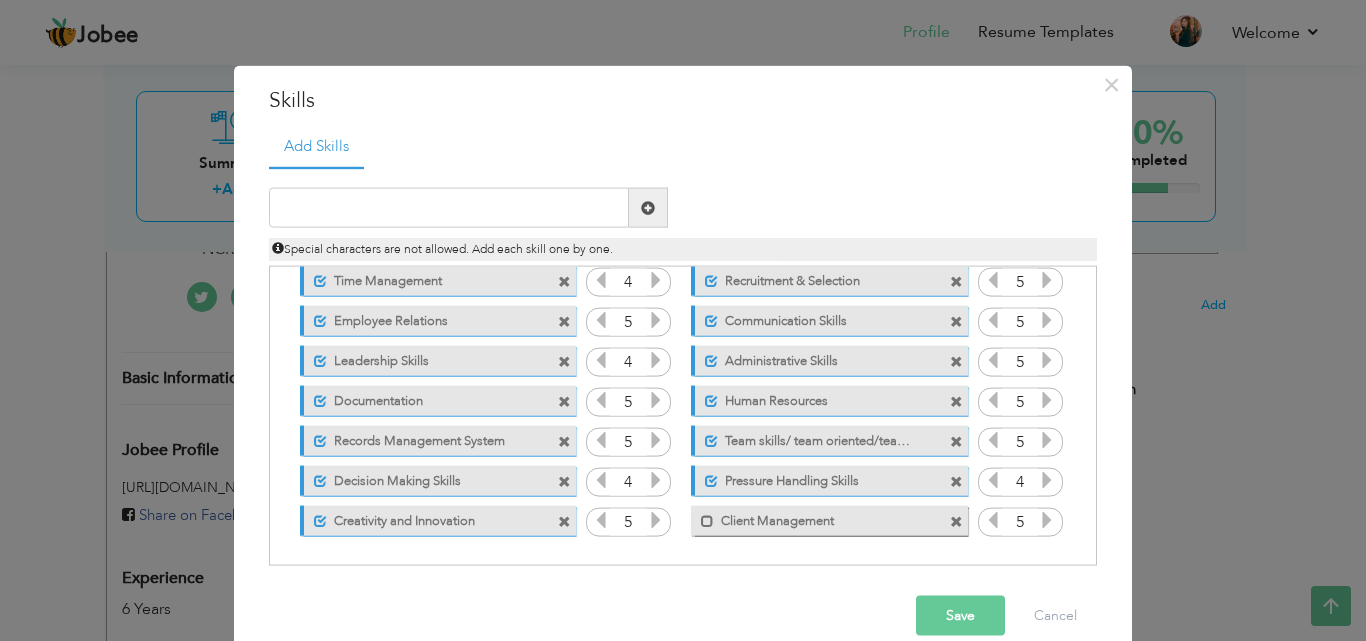 click at bounding box center [993, 520] 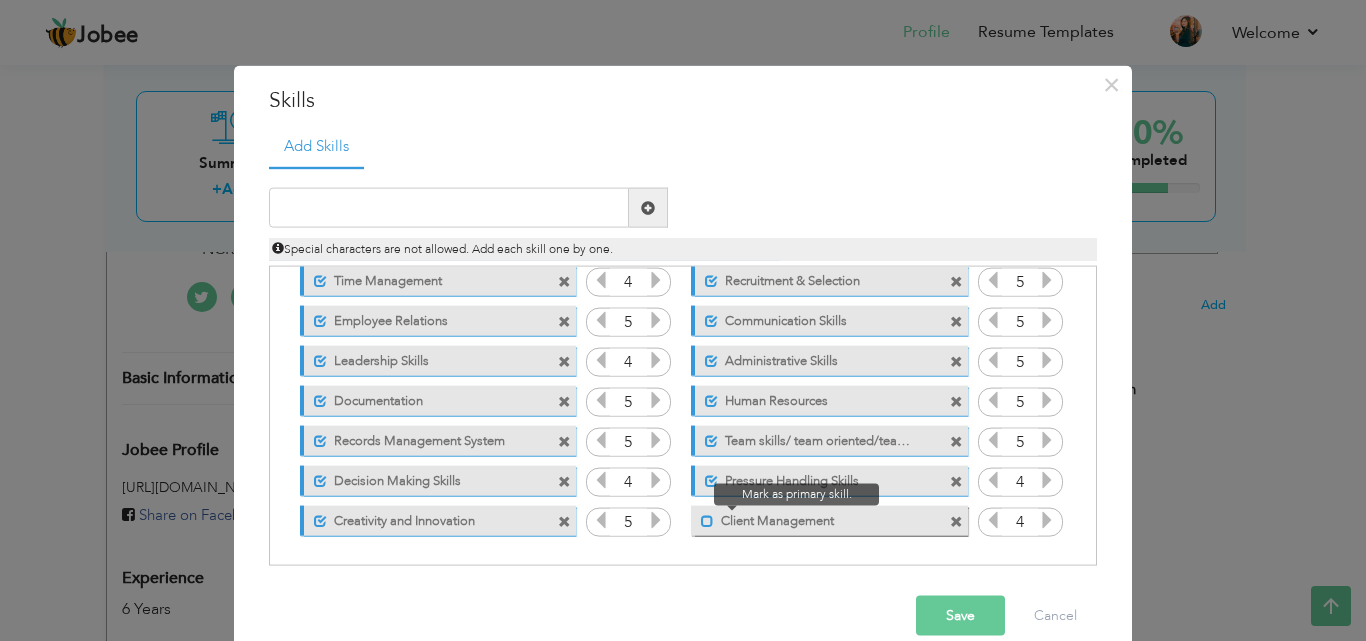 click at bounding box center (707, 520) 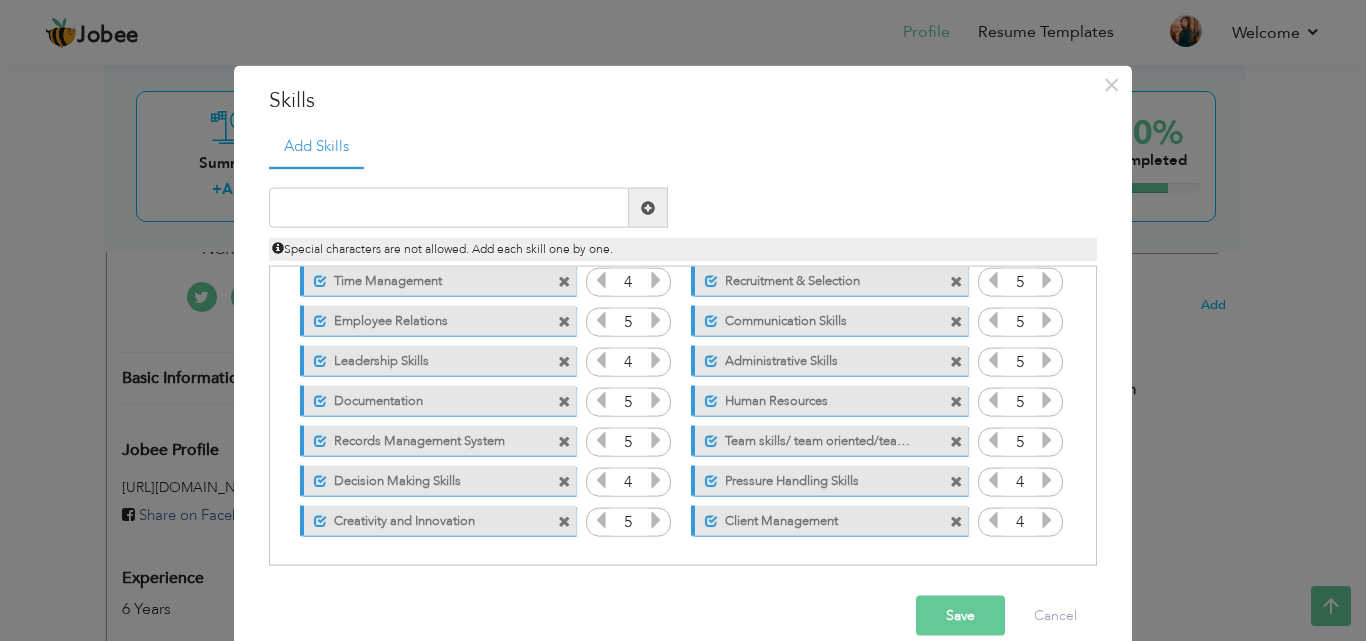 click on "Save" at bounding box center (960, 616) 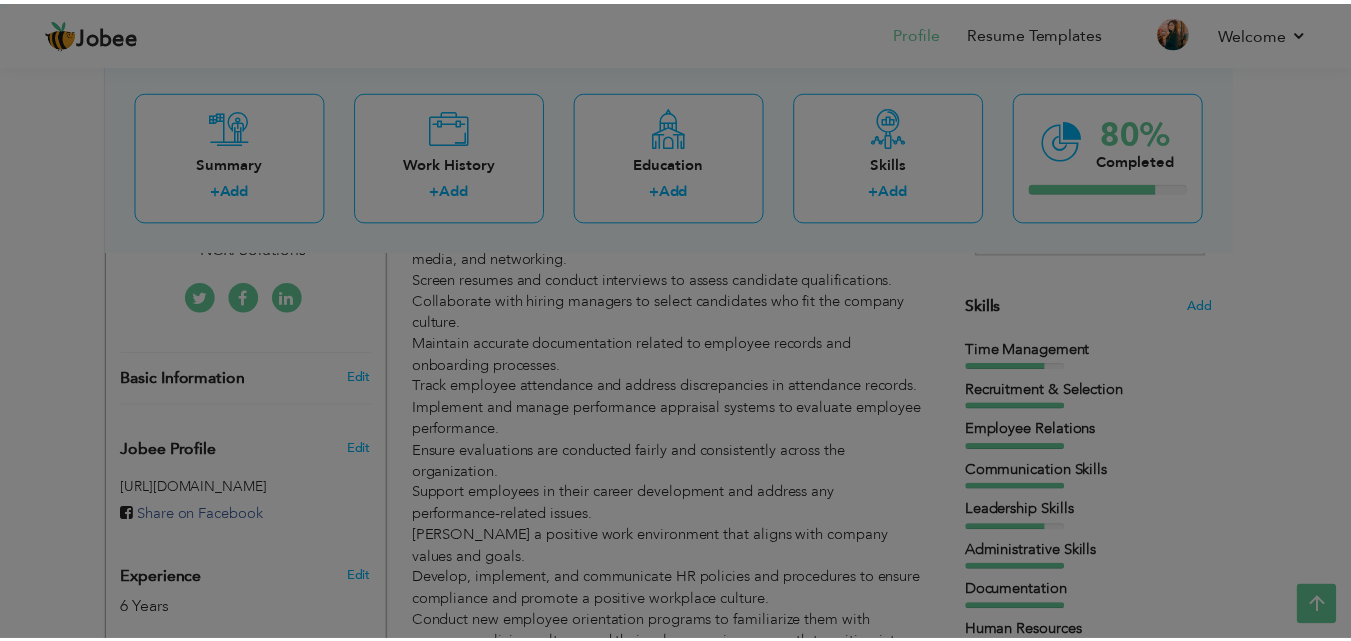 scroll, scrollTop: 0, scrollLeft: 0, axis: both 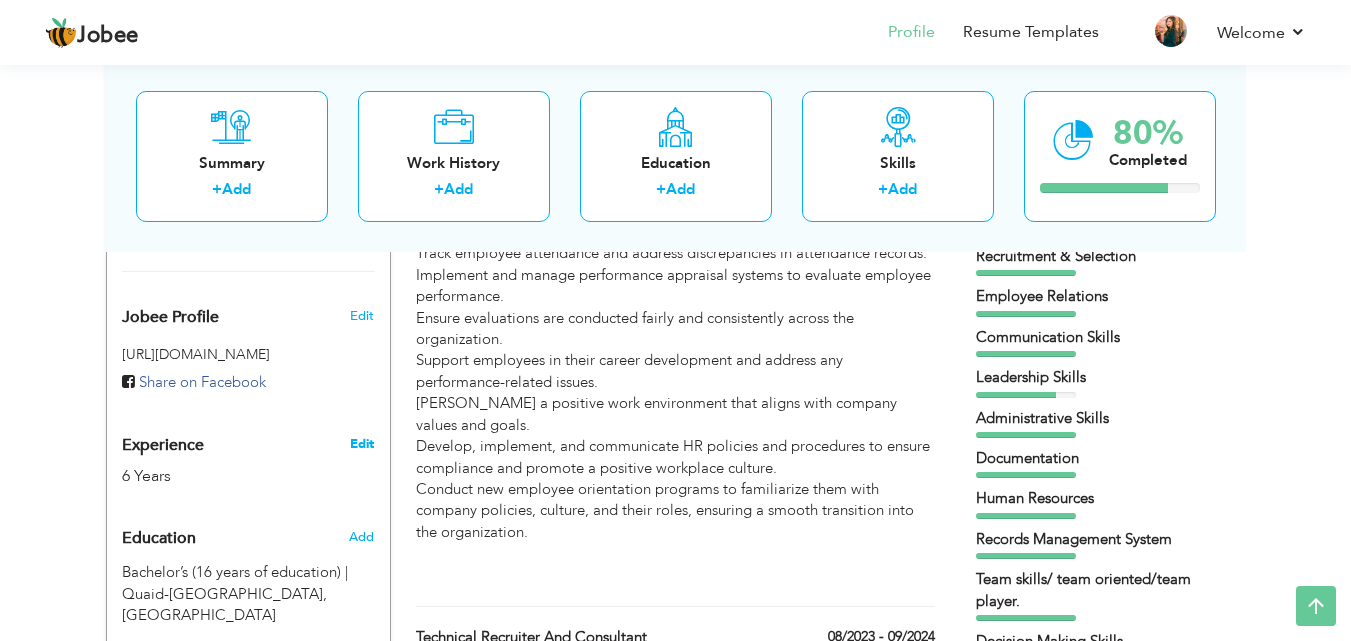 click on "Edit" at bounding box center [362, 444] 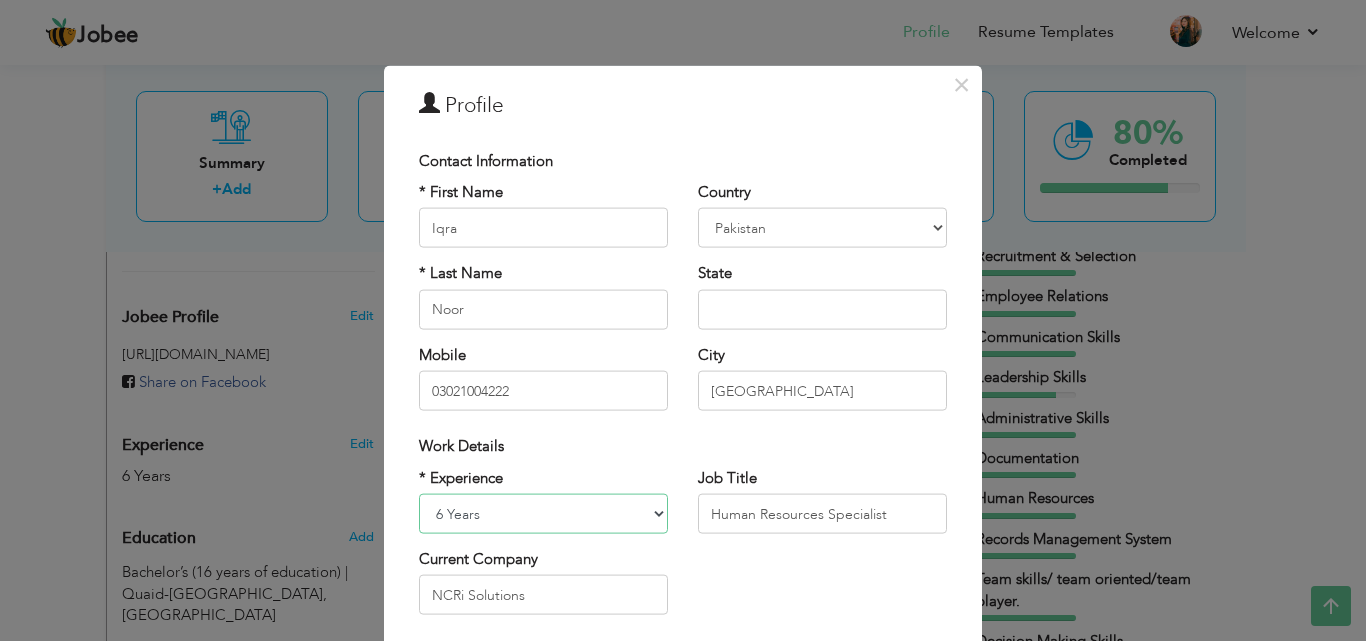 click on "Entry Level Less than 1 Year 1 Year 2 Years 3 Years 4 Years 5 Years 6 Years 7 Years 8 Years 9 Years 10 Years 11 Years 12 Years 13 Years 14 Years 15 Years 16 Years 17 Years 18 Years 19 Years 20 Years 21 Years 22 Years 23 Years 24 Years 25 Years 26 Years 27 Years 28 Years 29 Years 30 Years 31 Years 32 Years 33 Years 34 Years 35 Years More than 35 Years" at bounding box center (543, 514) 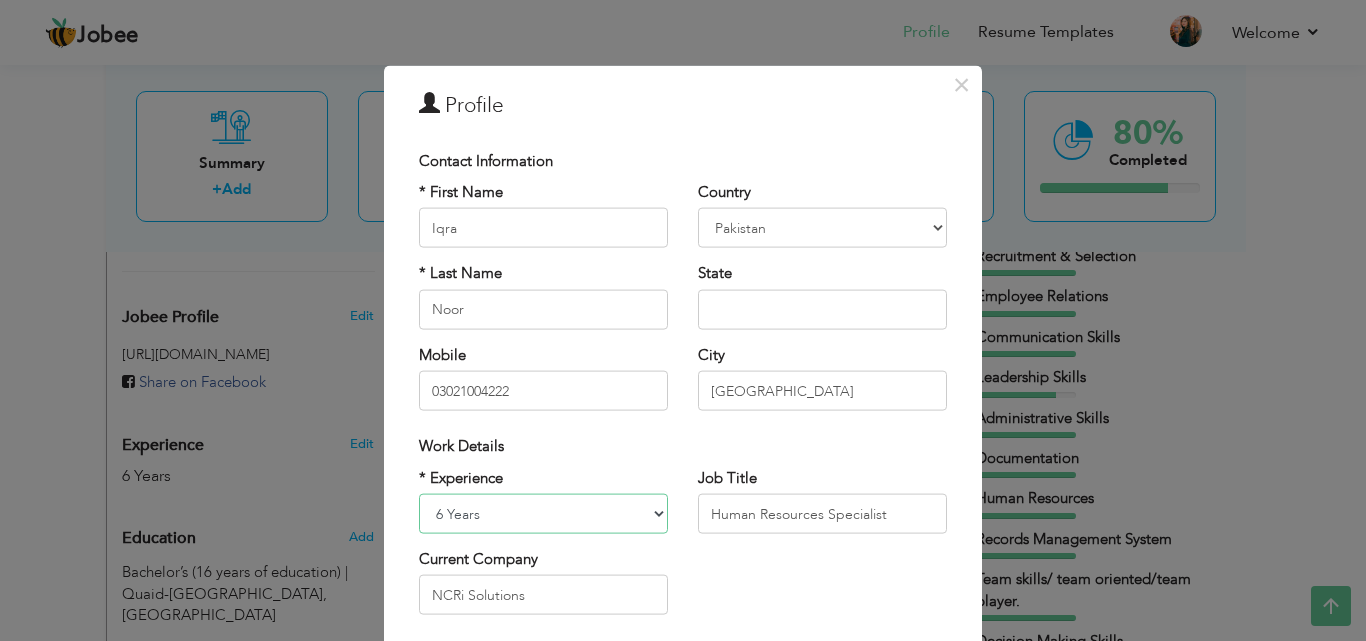 select on "number:9" 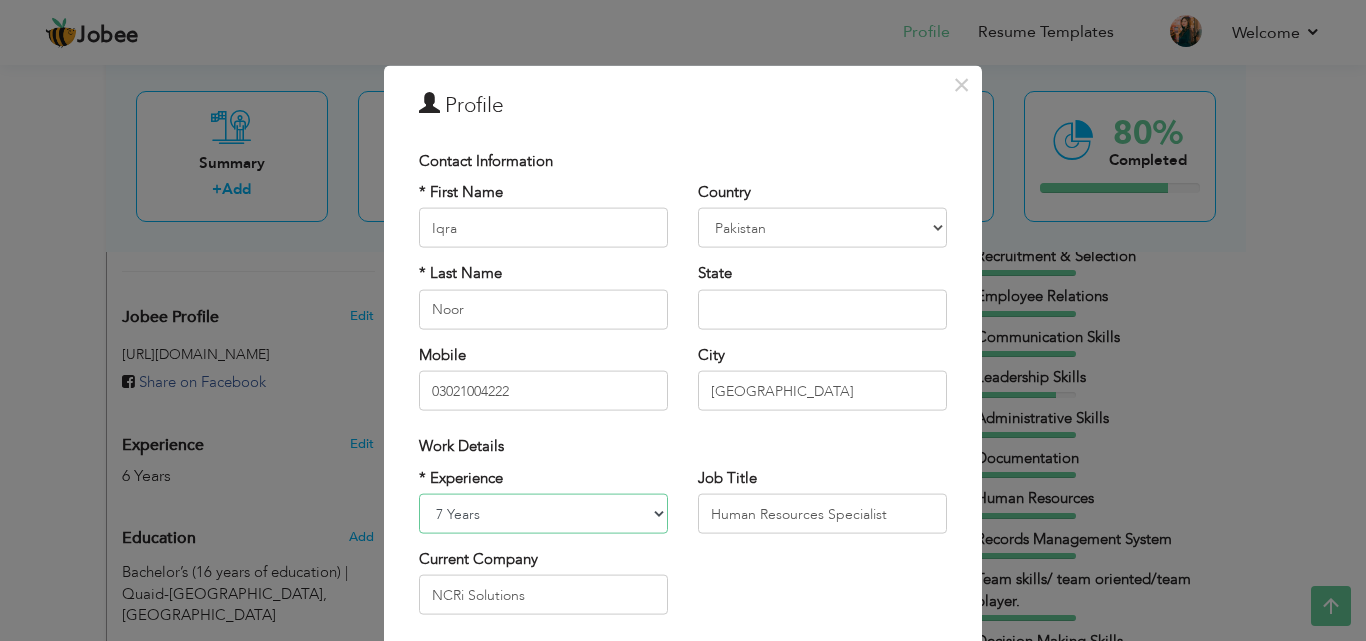 click on "Entry Level Less than 1 Year 1 Year 2 Years 3 Years 4 Years 5 Years 6 Years 7 Years 8 Years 9 Years 10 Years 11 Years 12 Years 13 Years 14 Years 15 Years 16 Years 17 Years 18 Years 19 Years 20 Years 21 Years 22 Years 23 Years 24 Years 25 Years 26 Years 27 Years 28 Years 29 Years 30 Years 31 Years 32 Years 33 Years 34 Years 35 Years More than 35 Years" at bounding box center (543, 514) 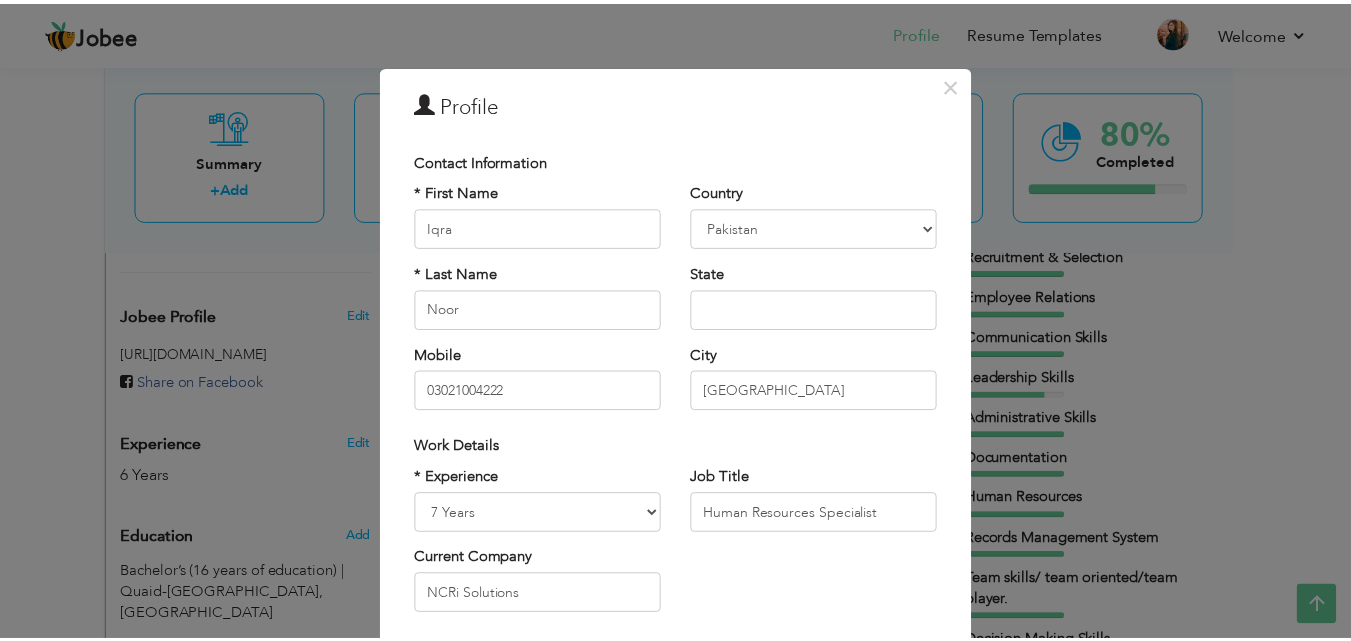 scroll, scrollTop: 261, scrollLeft: 0, axis: vertical 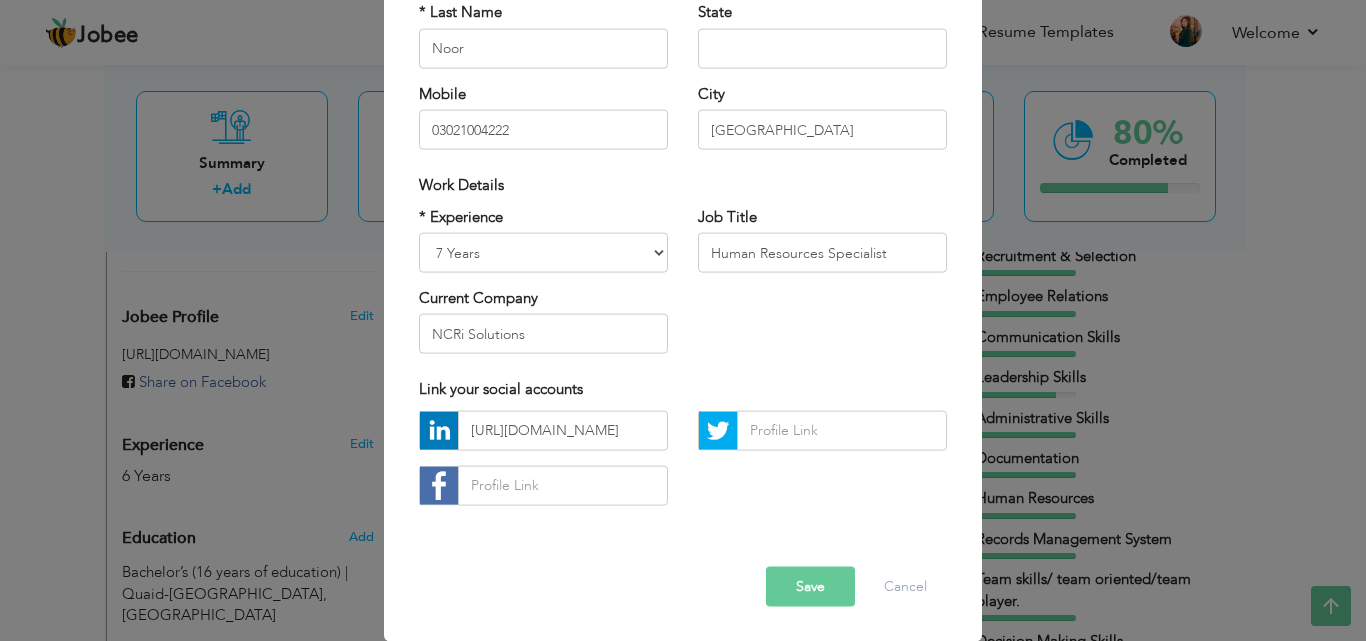 click on "Save" at bounding box center [810, 586] 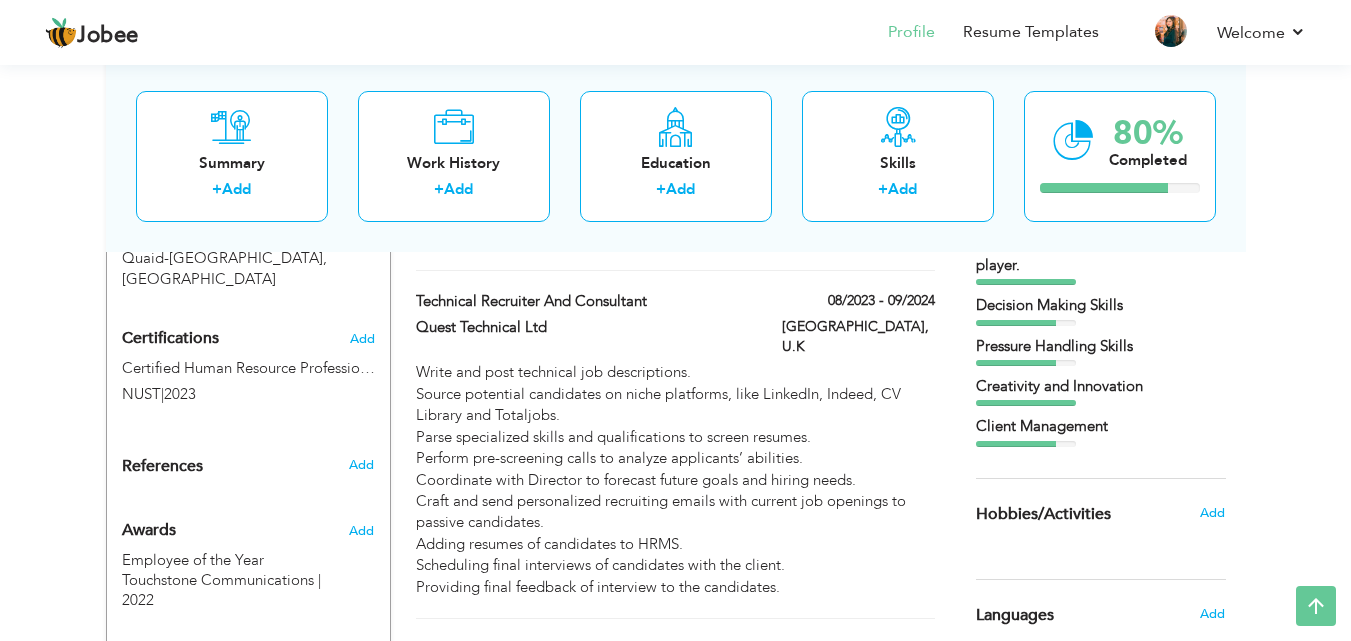 scroll, scrollTop: 992, scrollLeft: 0, axis: vertical 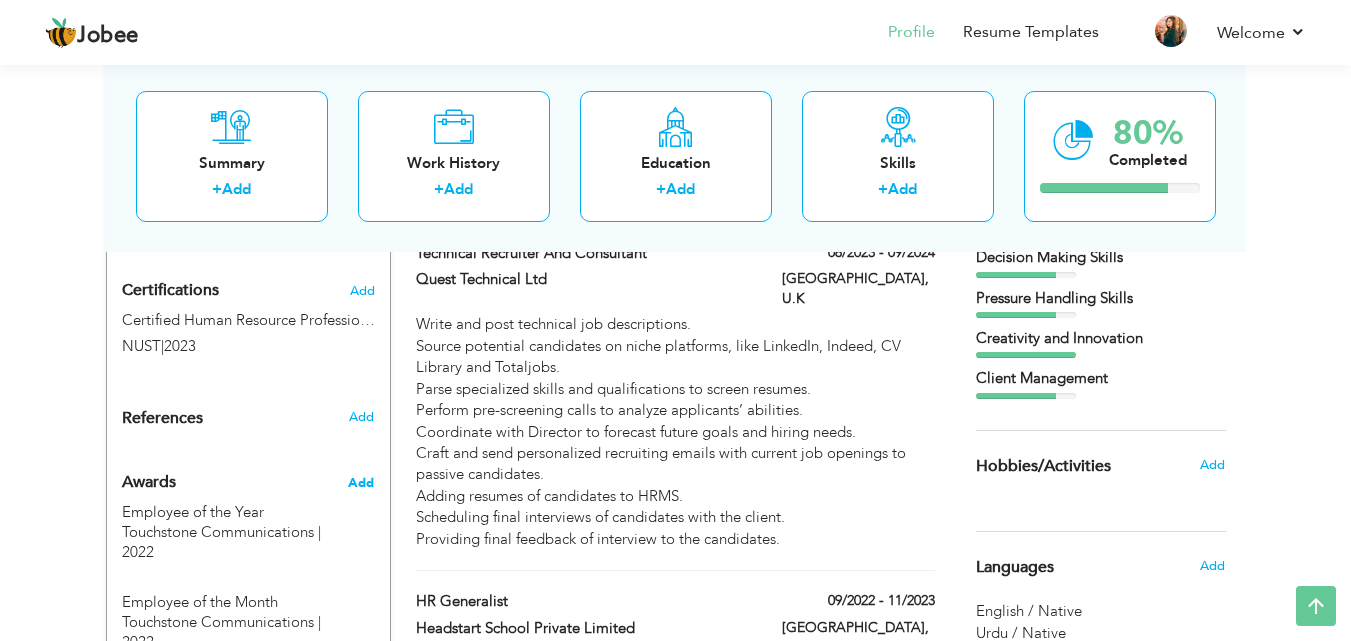 click on "Add" at bounding box center (361, 483) 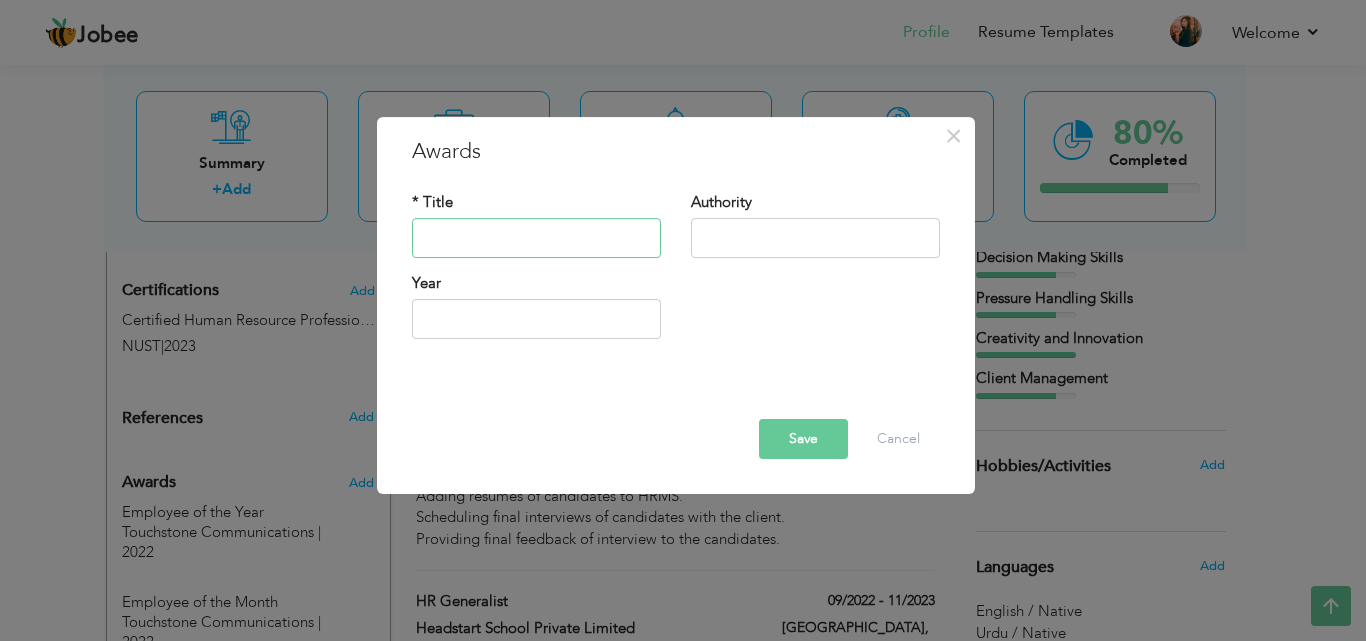 click at bounding box center [536, 238] 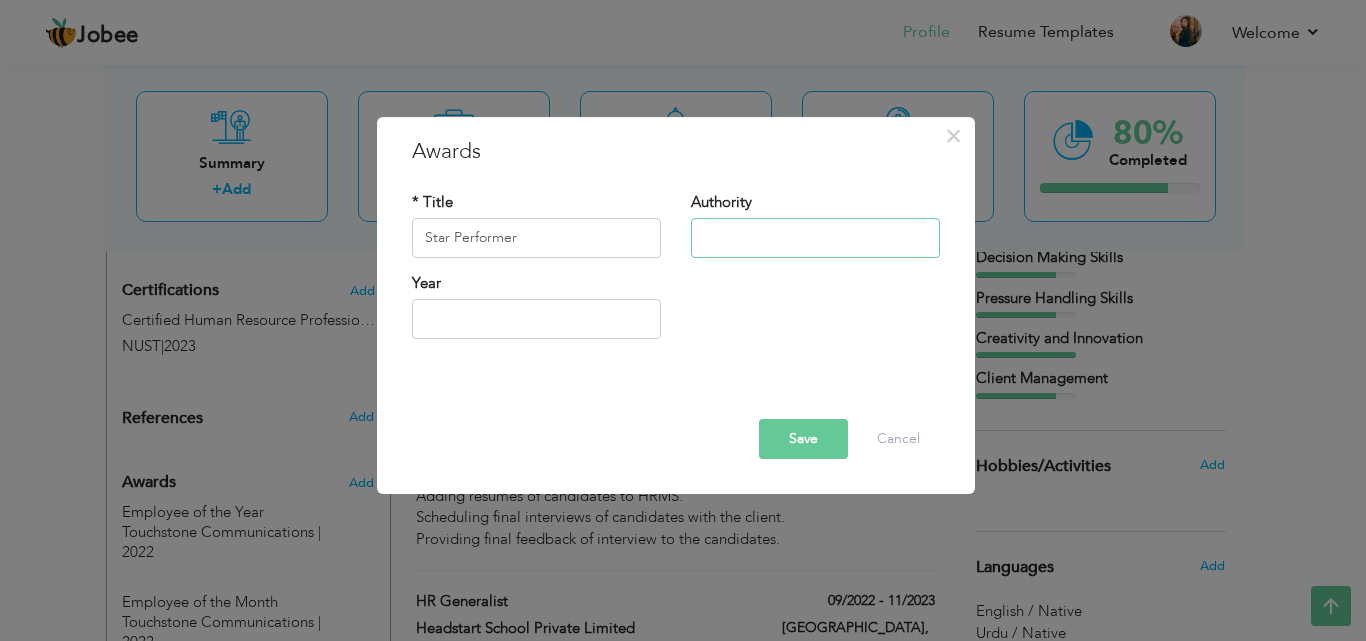 click at bounding box center (815, 238) 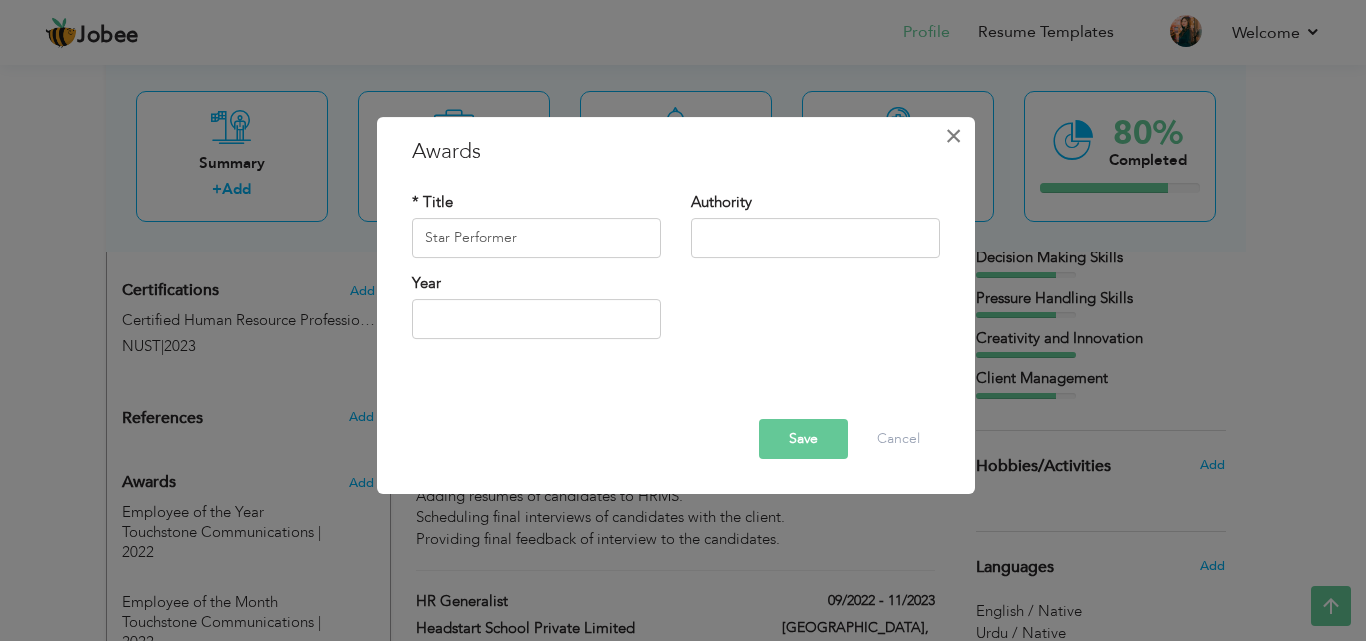 click on "×" at bounding box center (953, 136) 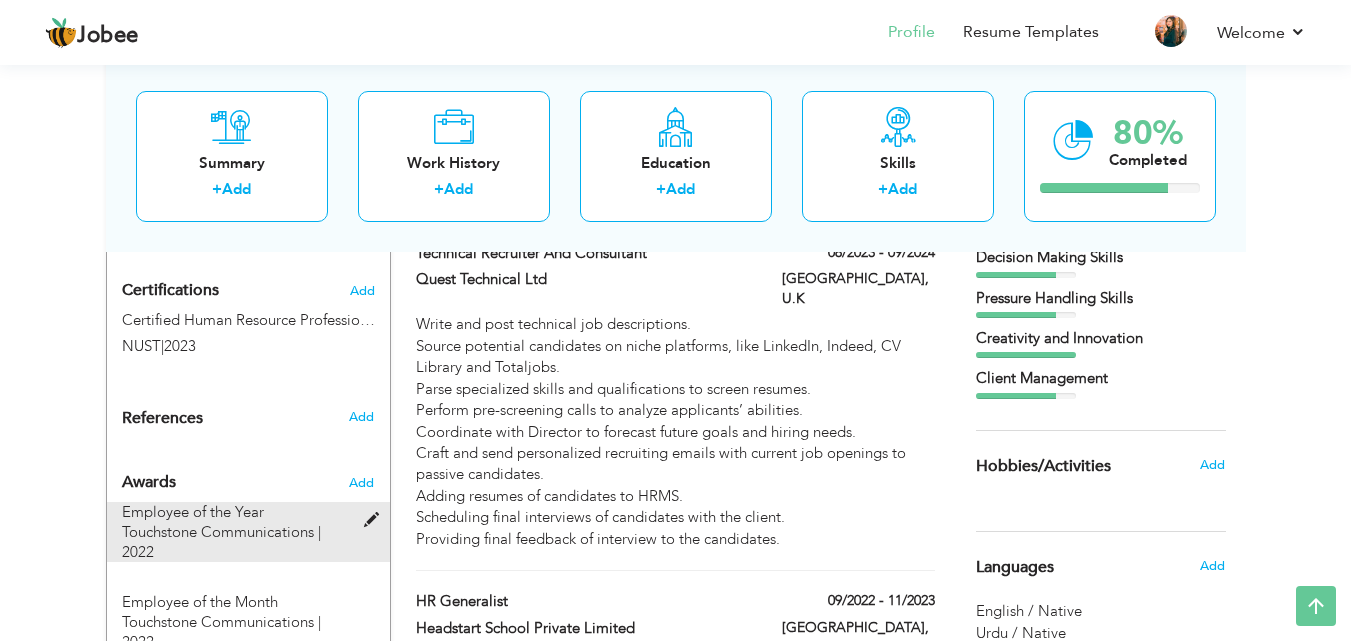 click on "Employee of the Year
Touchstone Communications | 2022" at bounding box center [236, 532] 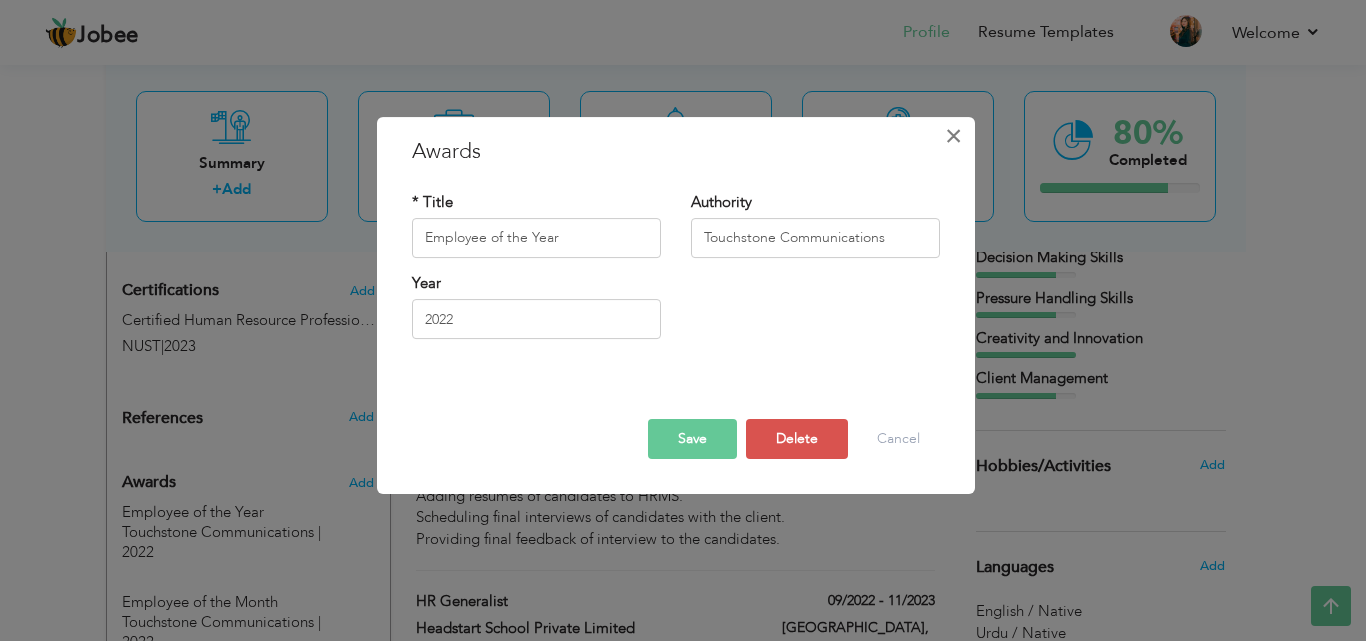click on "×" at bounding box center (953, 136) 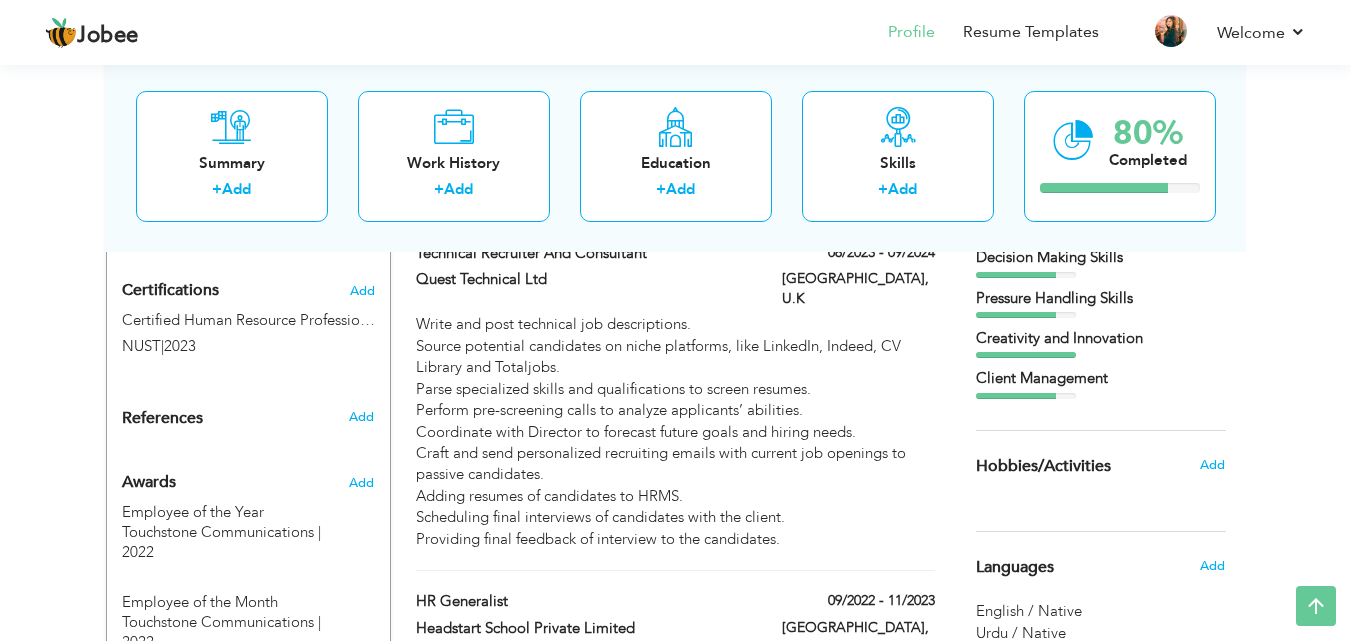 click on "Add" at bounding box center (365, 478) 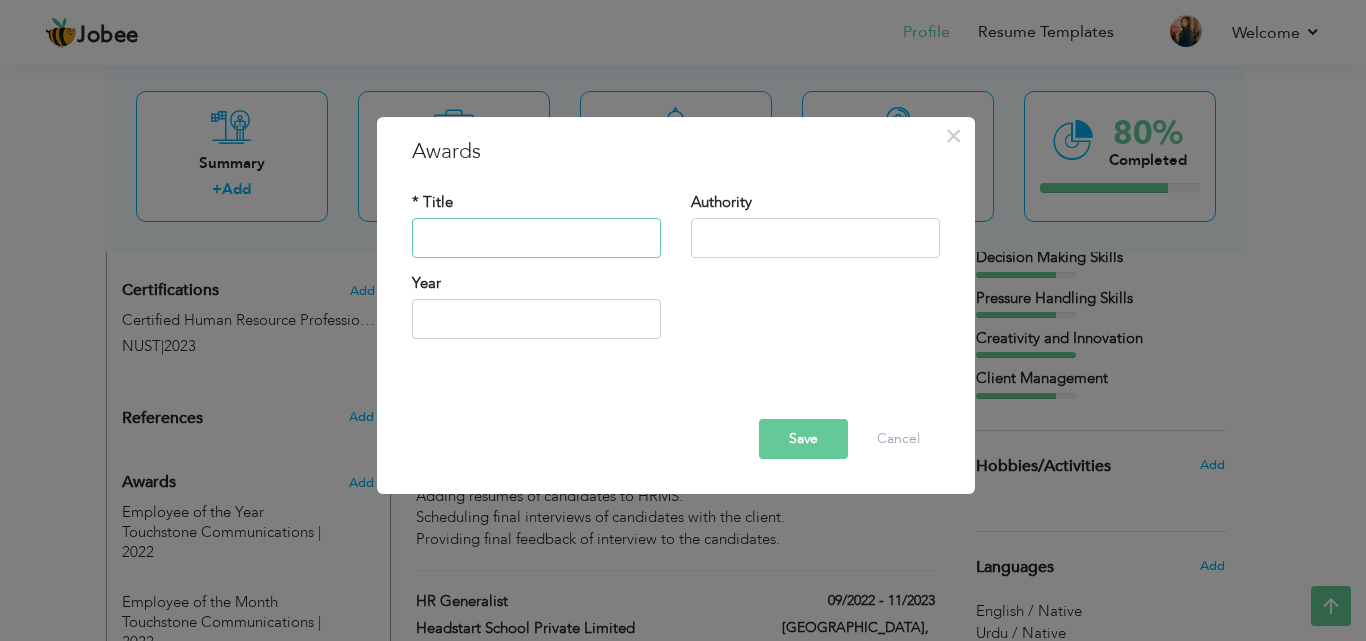 click at bounding box center [536, 238] 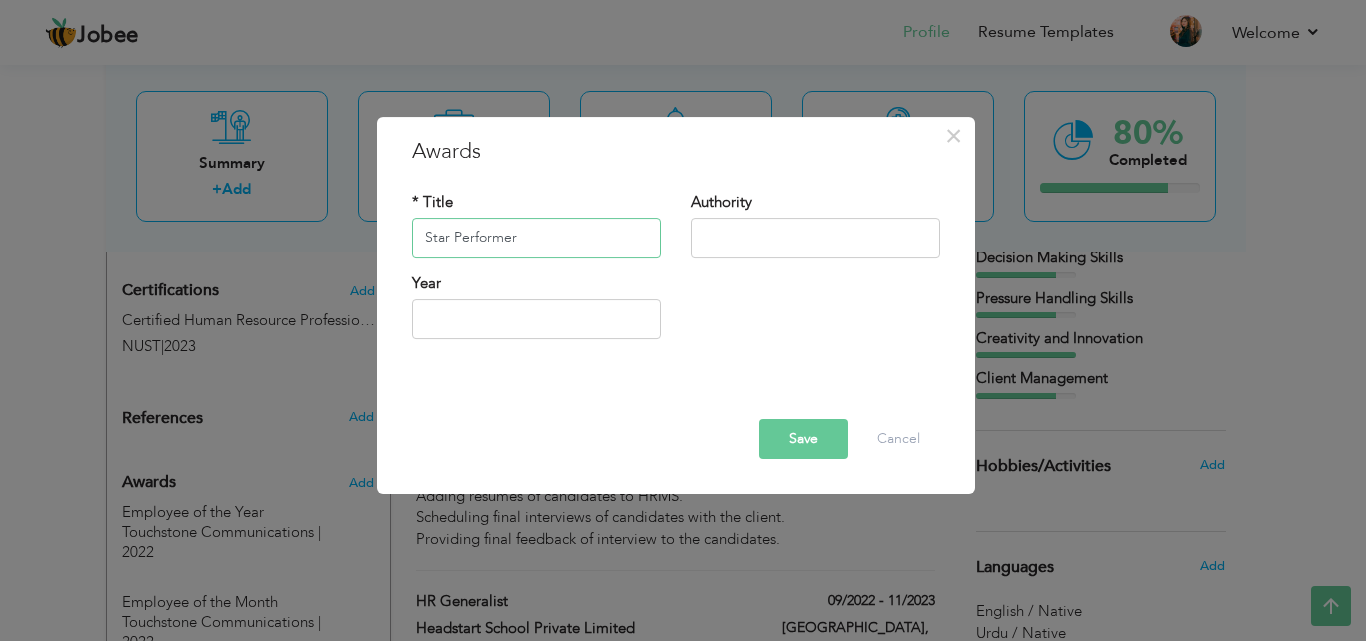 type on "Star Performer" 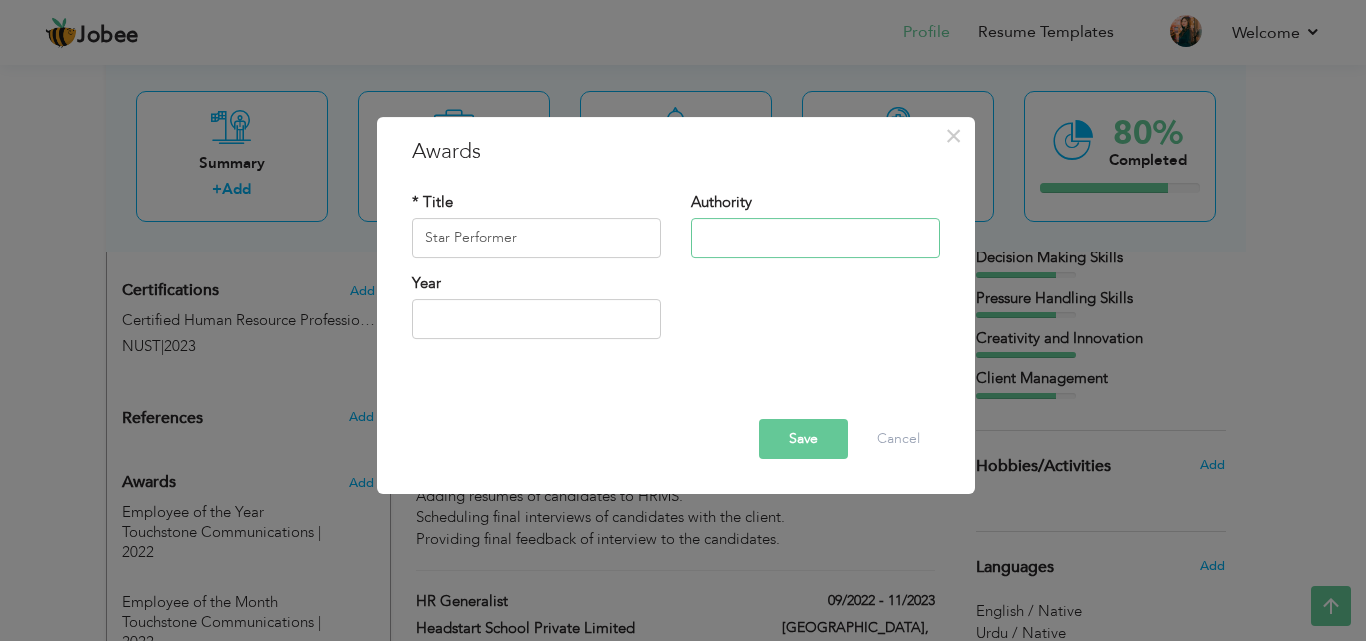 click at bounding box center [815, 238] 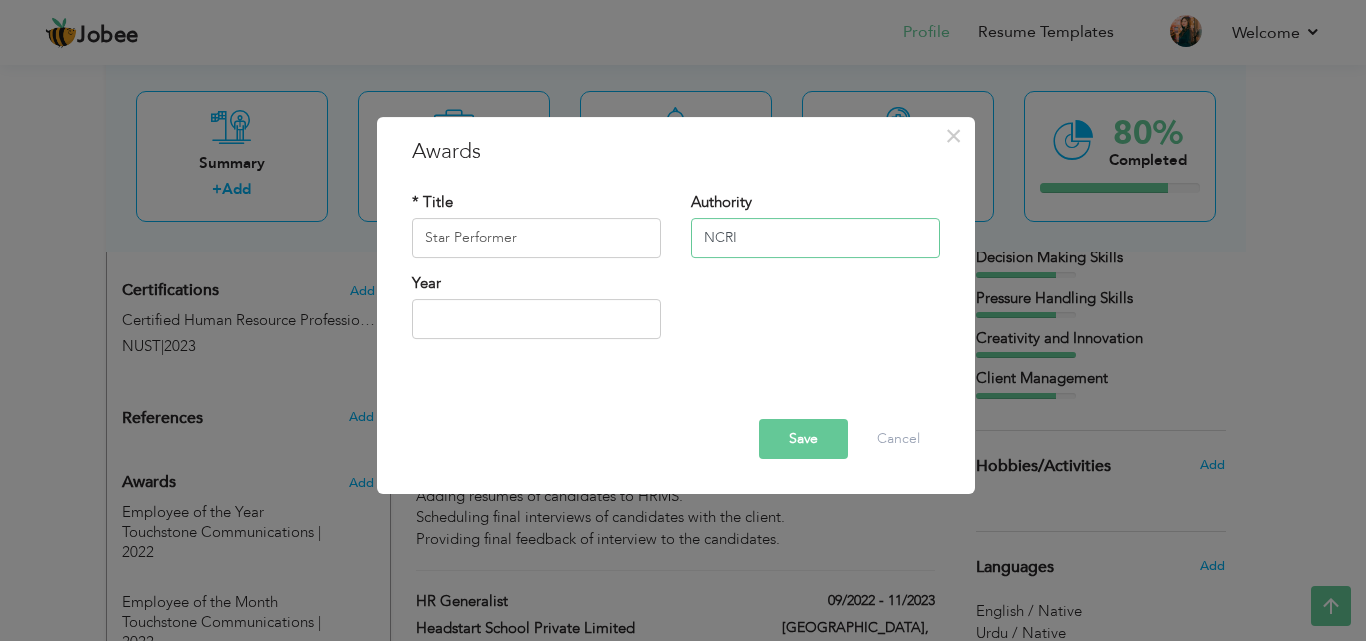 type on "NCRI" 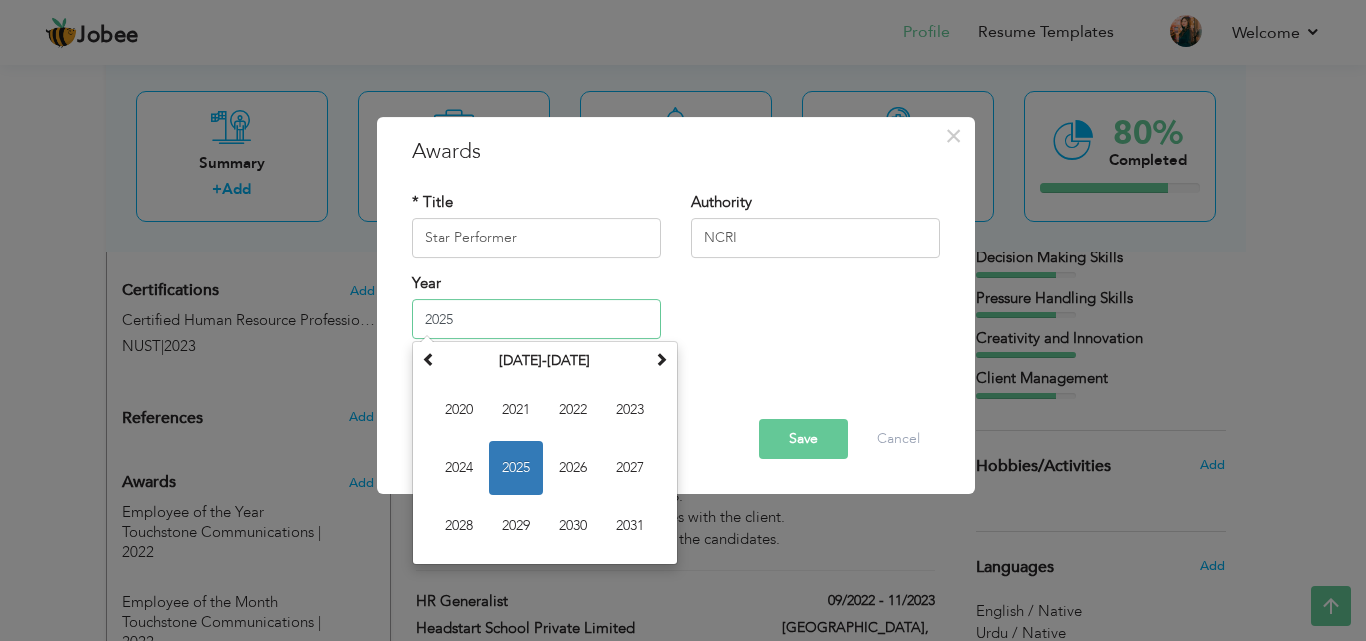 click on "2025" at bounding box center [536, 319] 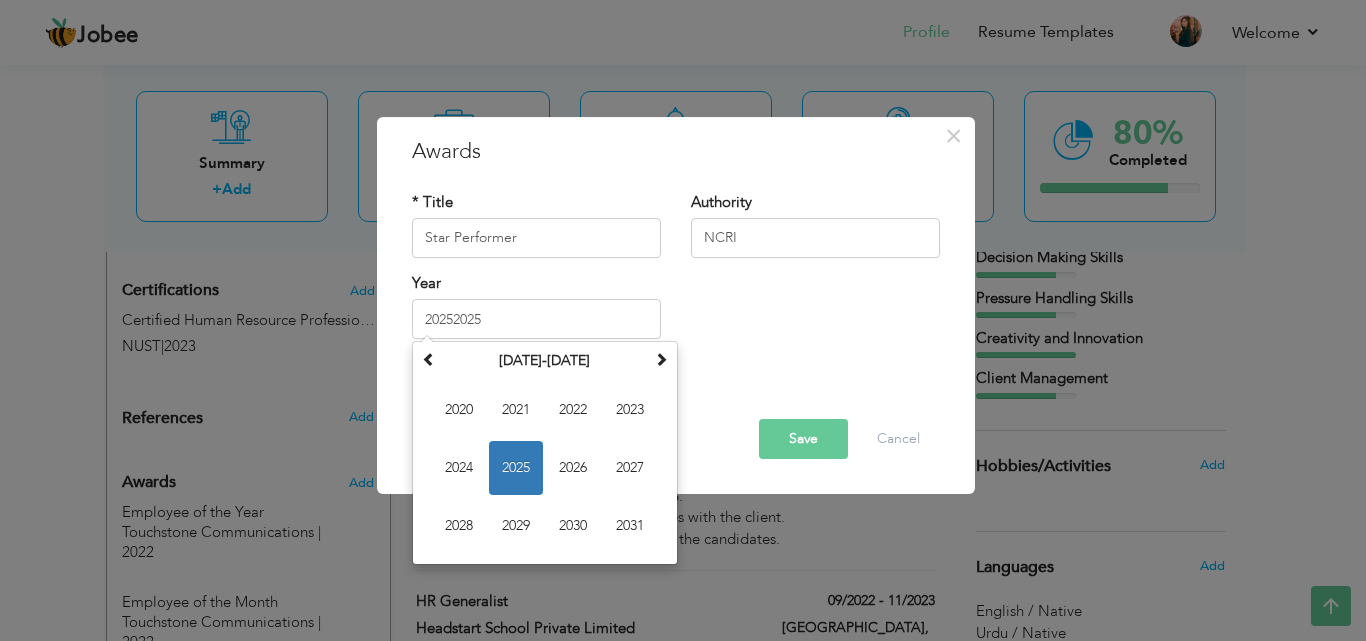 type on "2025" 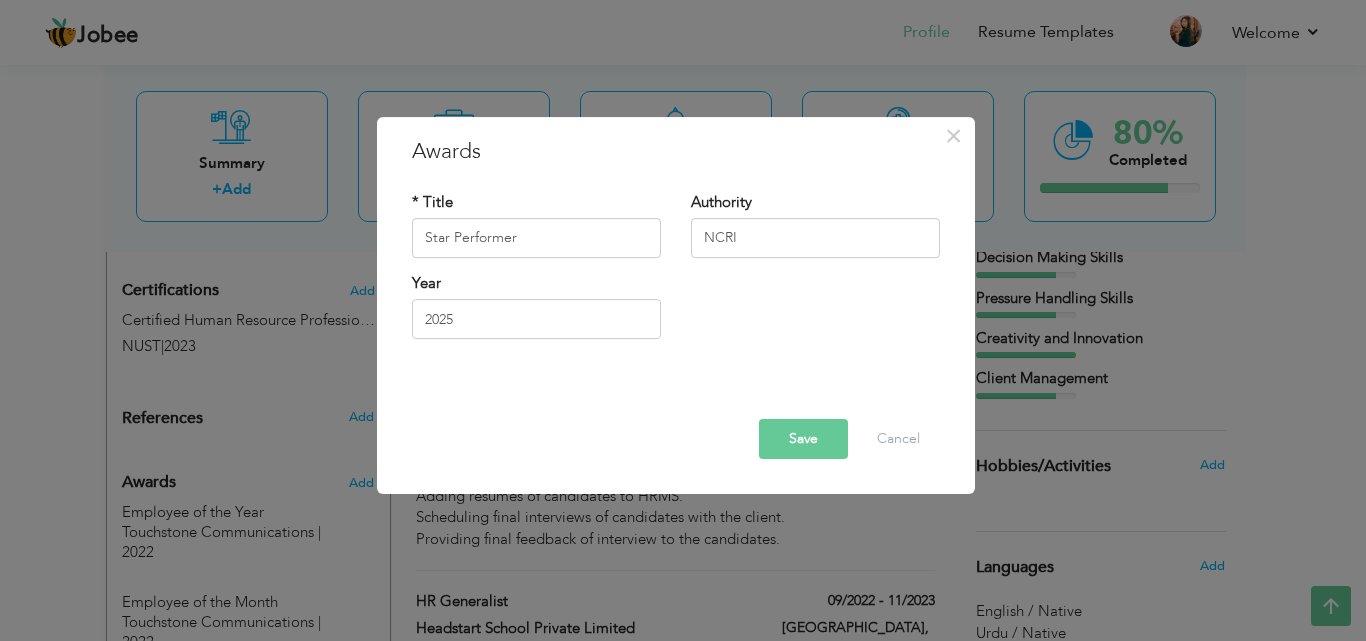 click on "Save" at bounding box center [803, 439] 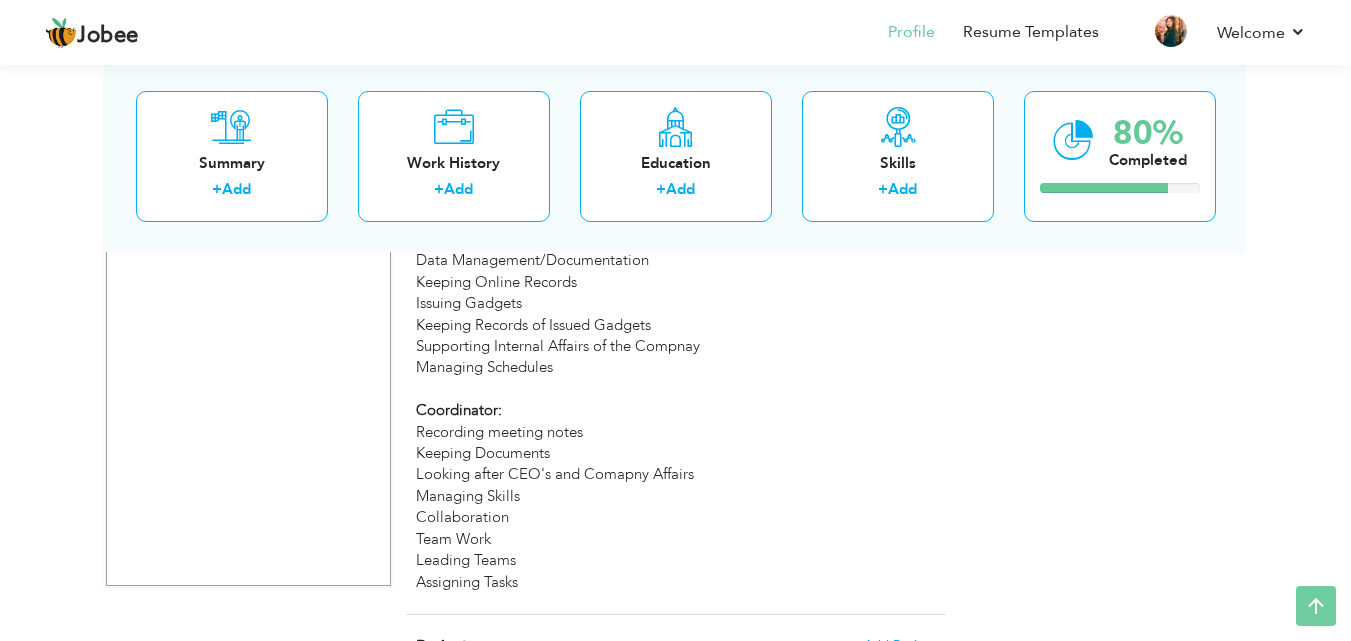 scroll, scrollTop: 224, scrollLeft: 0, axis: vertical 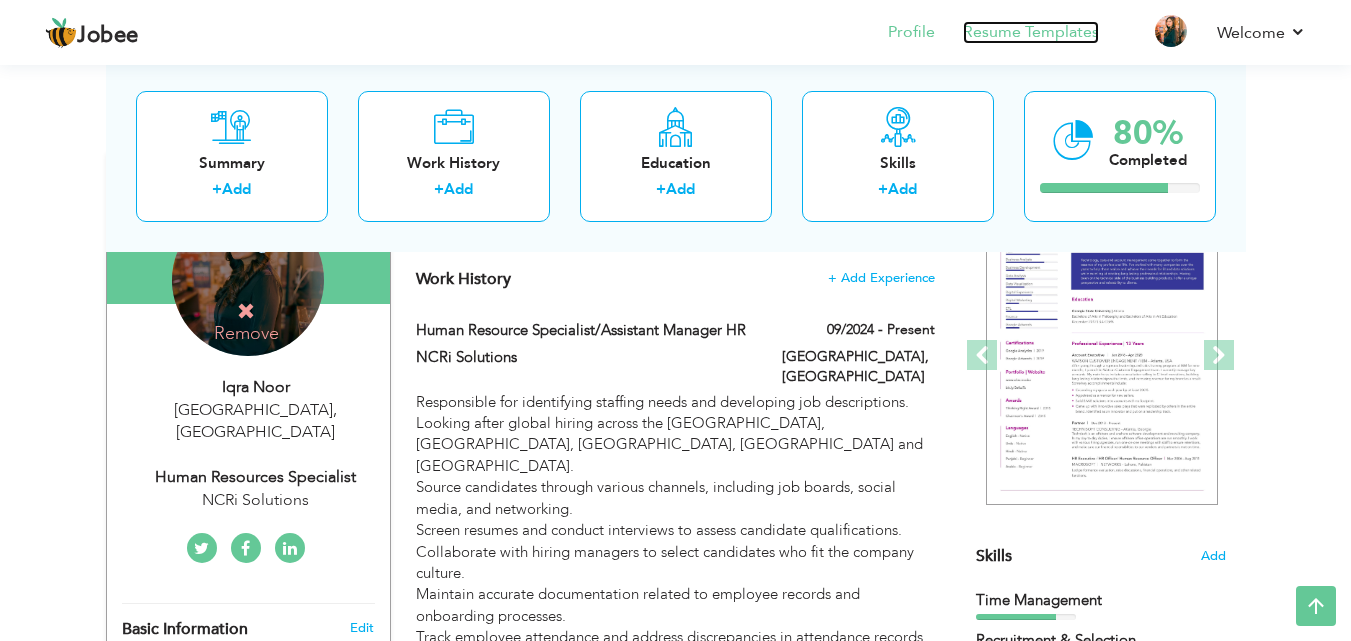 click on "Resume Templates" at bounding box center [1031, 32] 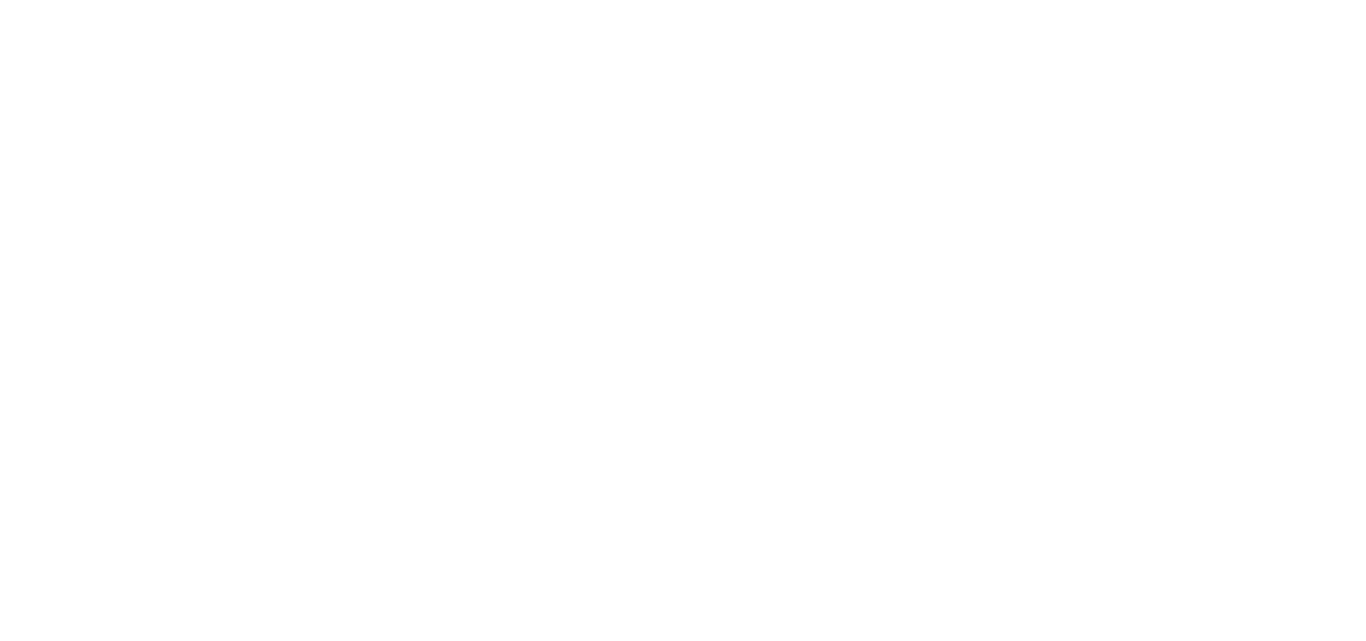 scroll, scrollTop: 0, scrollLeft: 0, axis: both 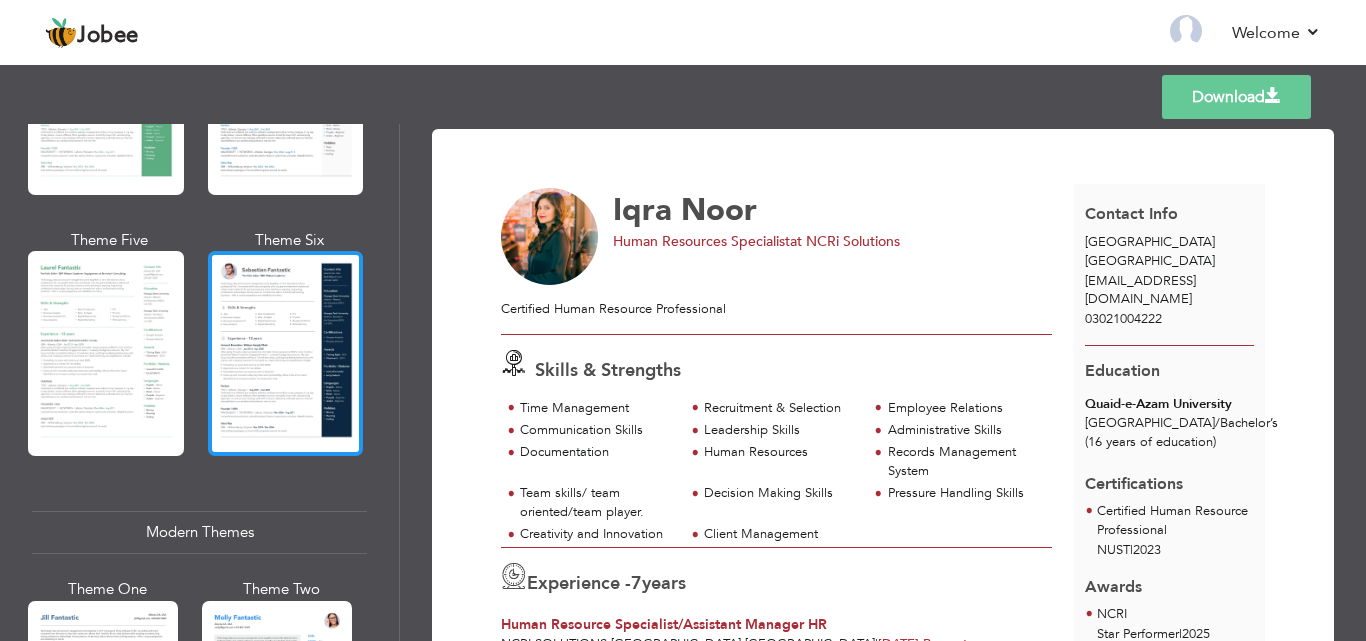 click at bounding box center (286, 353) 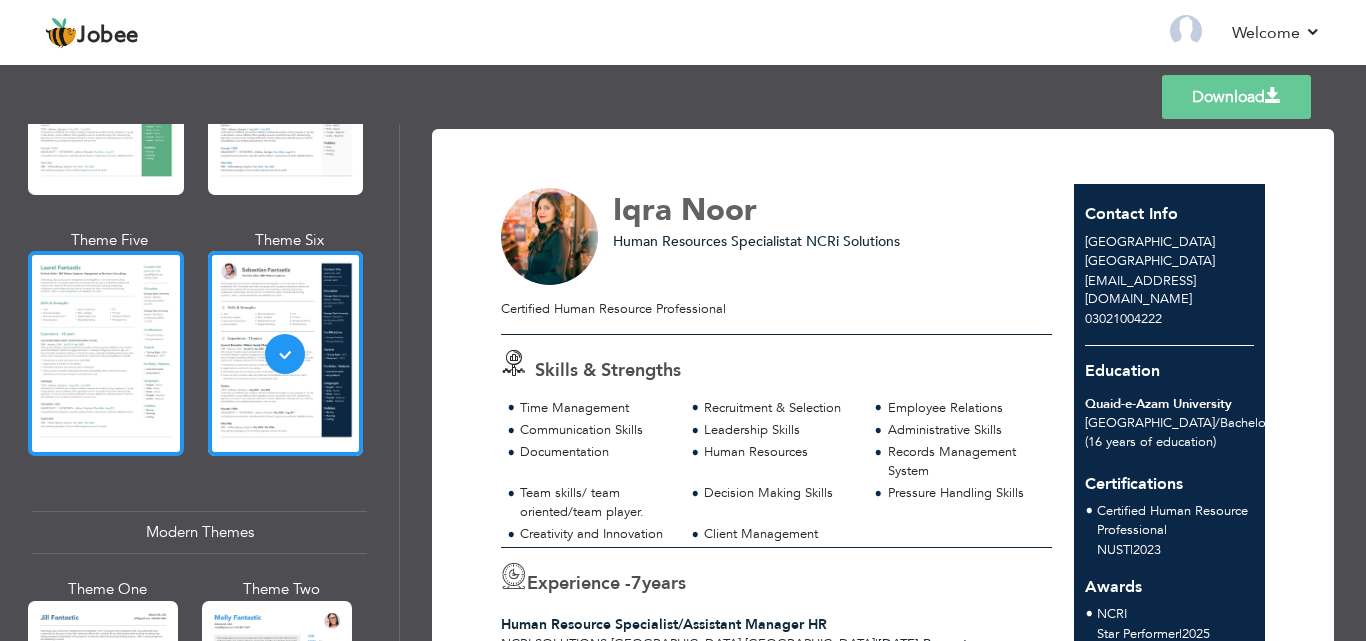 click at bounding box center (106, 353) 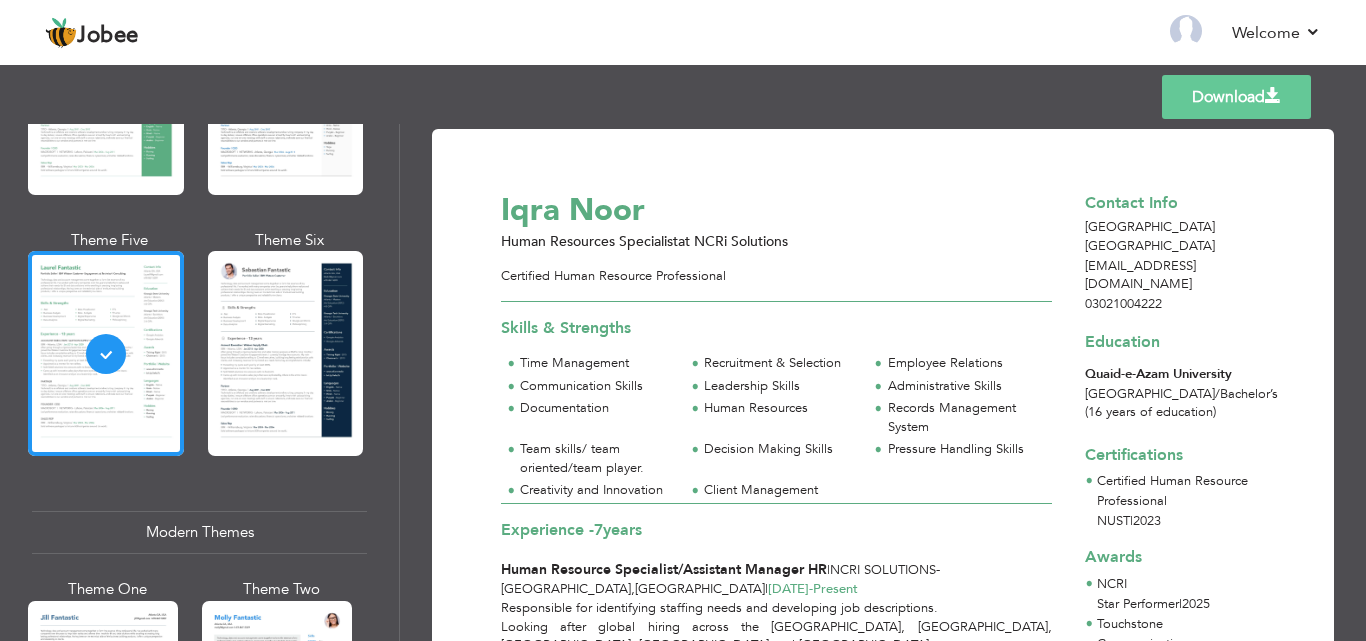 drag, startPoint x: 389, startPoint y: 222, endPoint x: 392, endPoint y: 237, distance: 15.297058 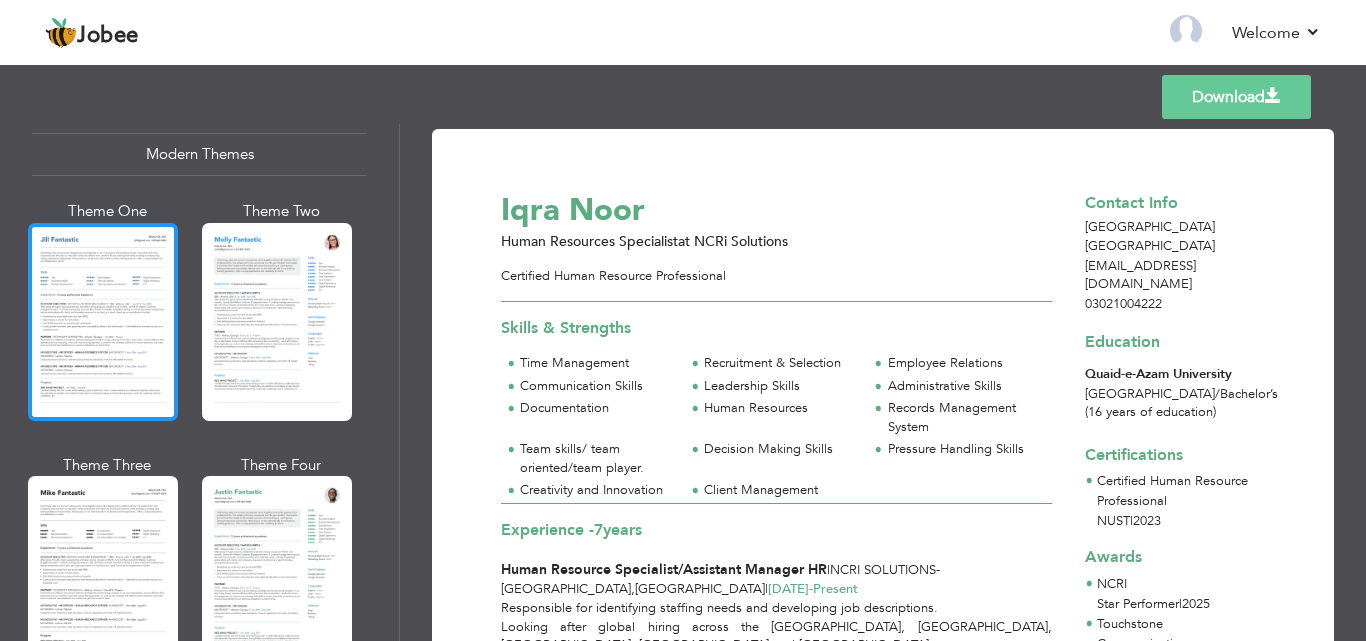 click at bounding box center [103, 322] 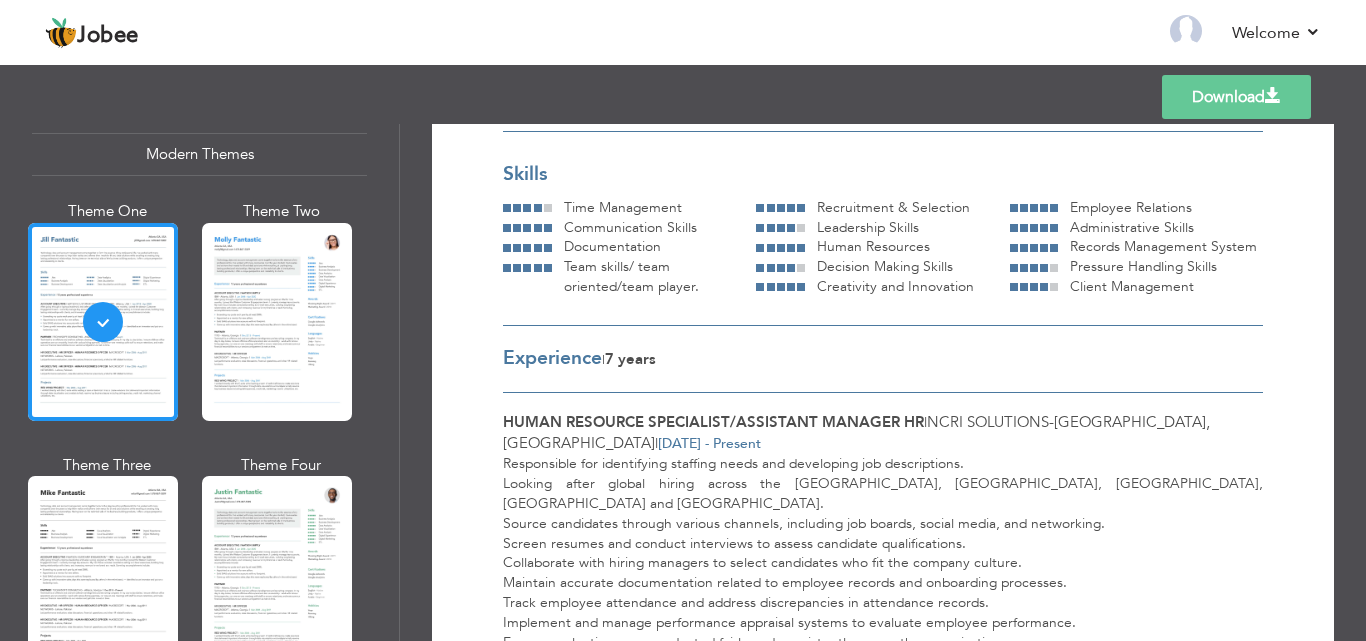 scroll, scrollTop: 203, scrollLeft: 0, axis: vertical 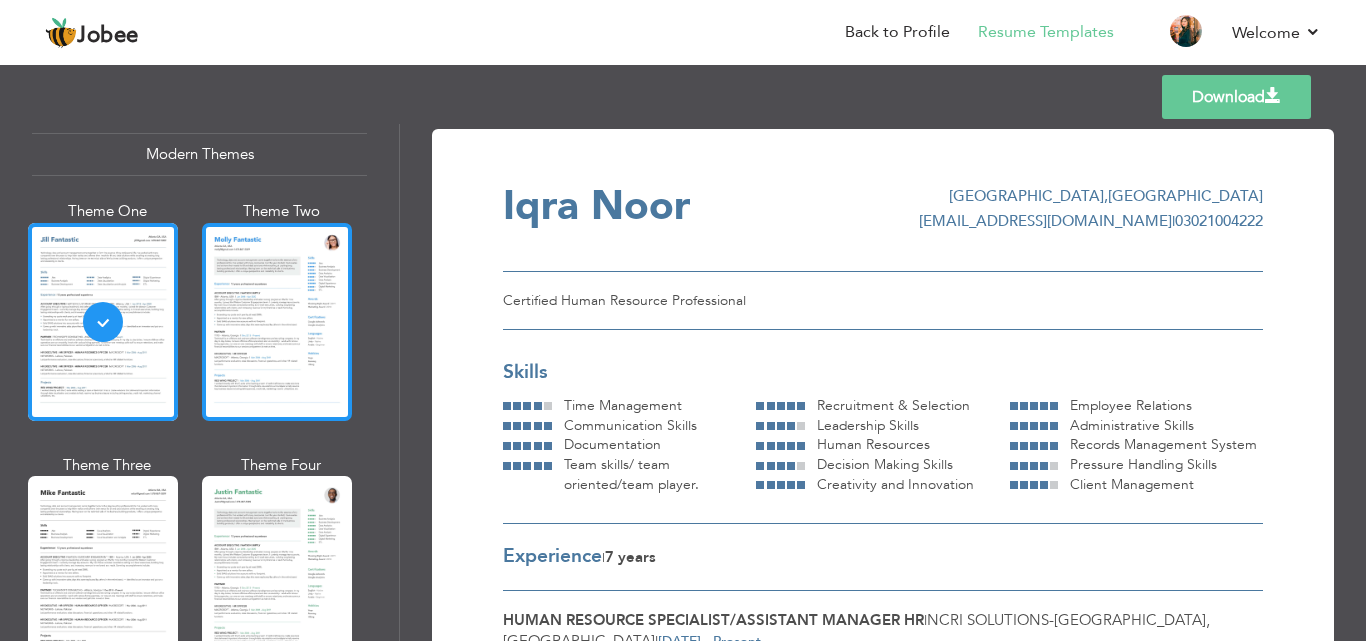 click at bounding box center (277, 322) 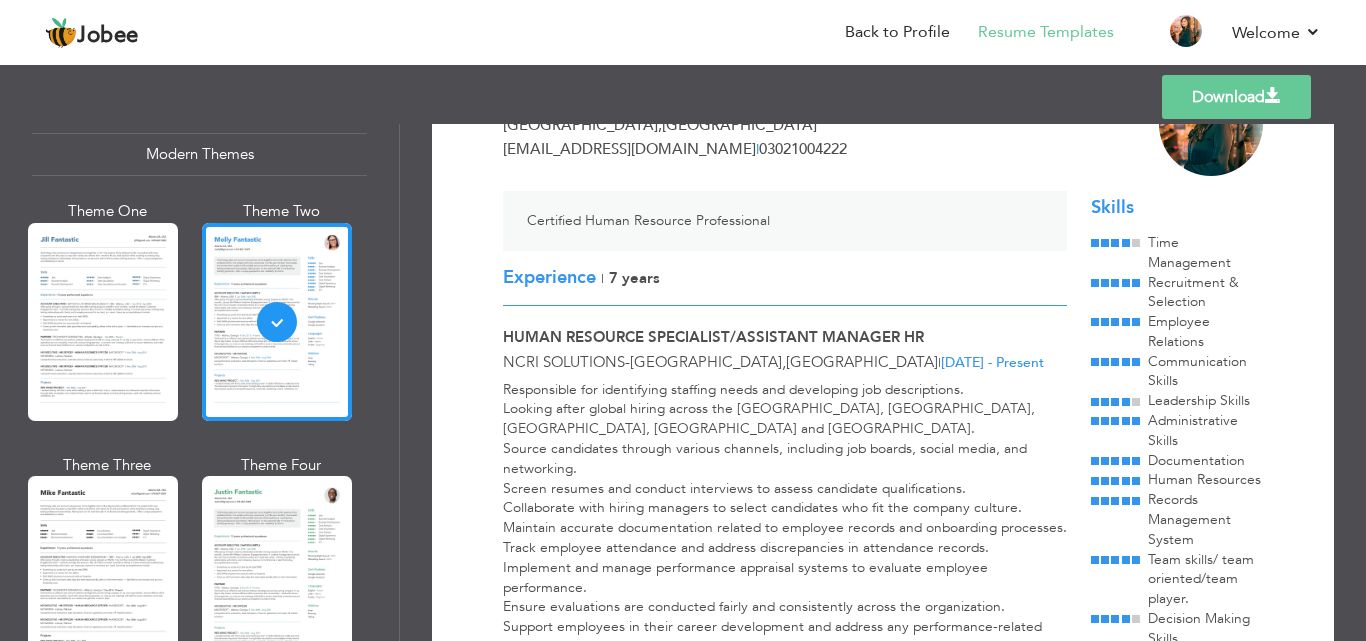 scroll, scrollTop: 0, scrollLeft: 0, axis: both 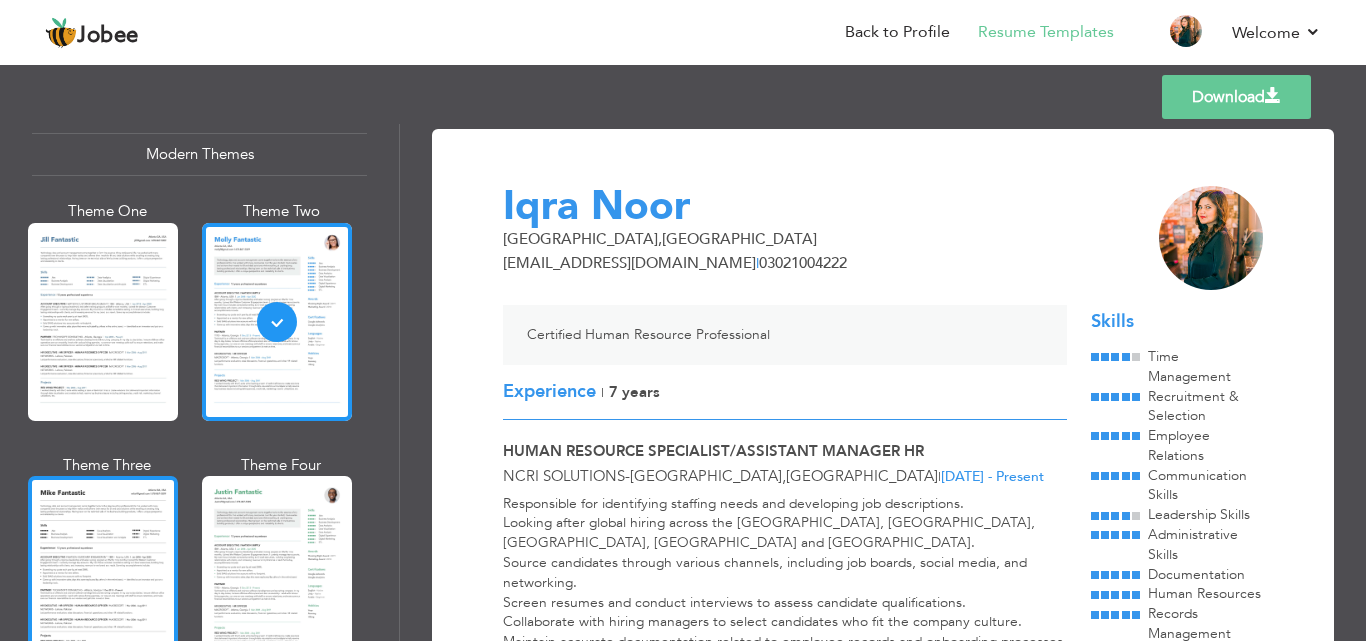 click at bounding box center (103, 575) 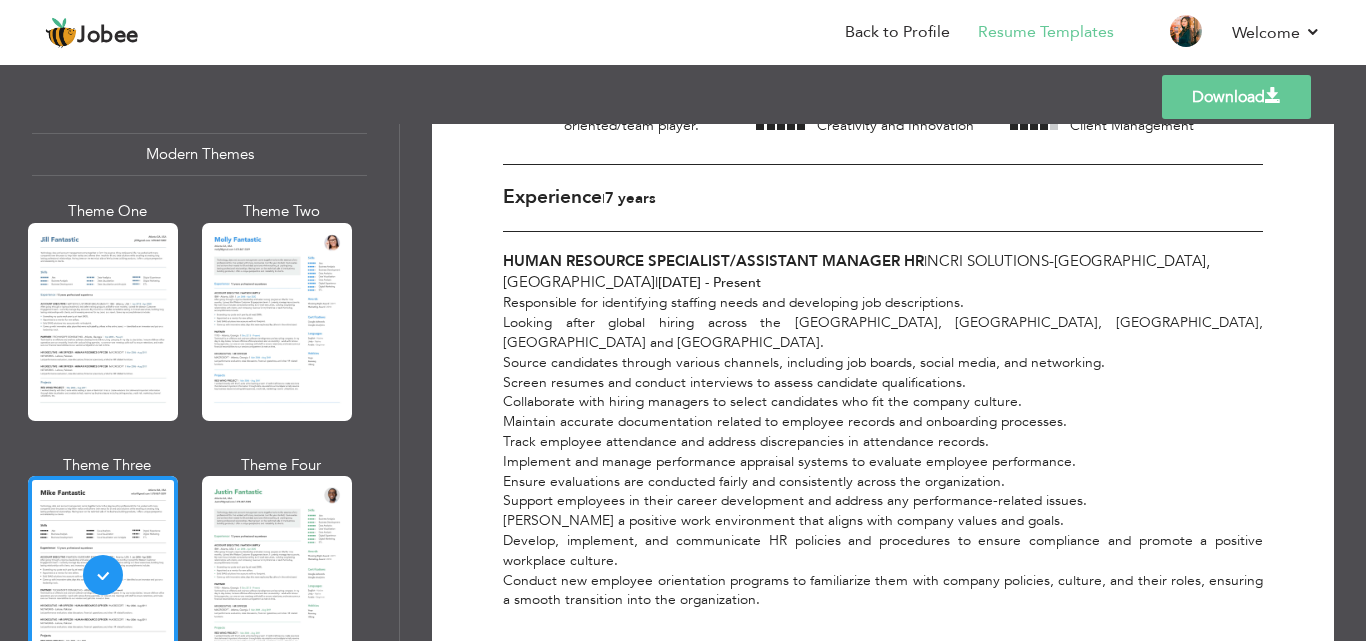 scroll, scrollTop: 0, scrollLeft: 0, axis: both 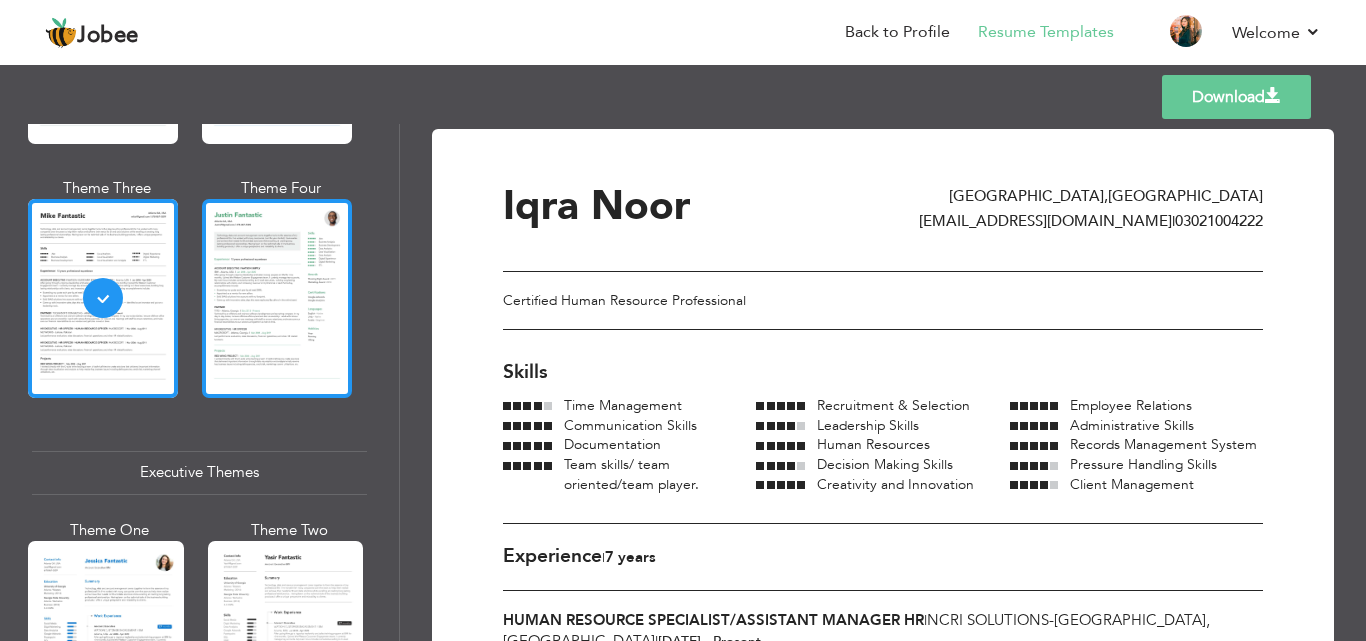 click at bounding box center (277, 298) 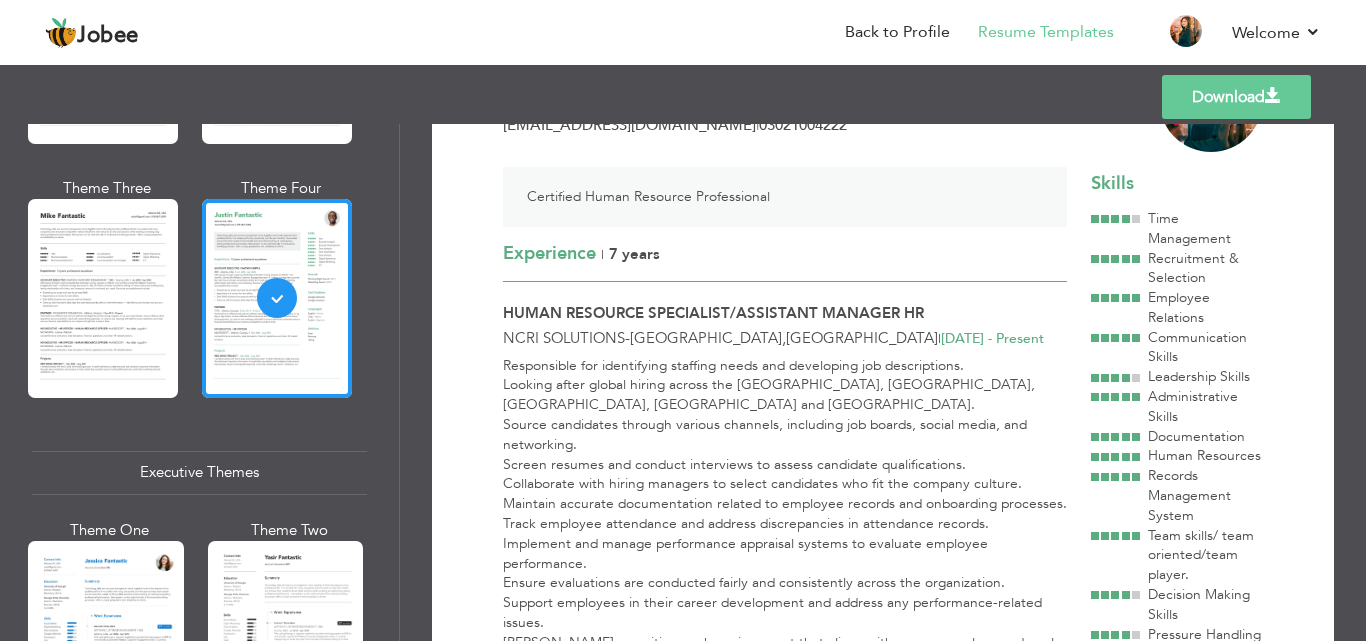 scroll, scrollTop: 0, scrollLeft: 0, axis: both 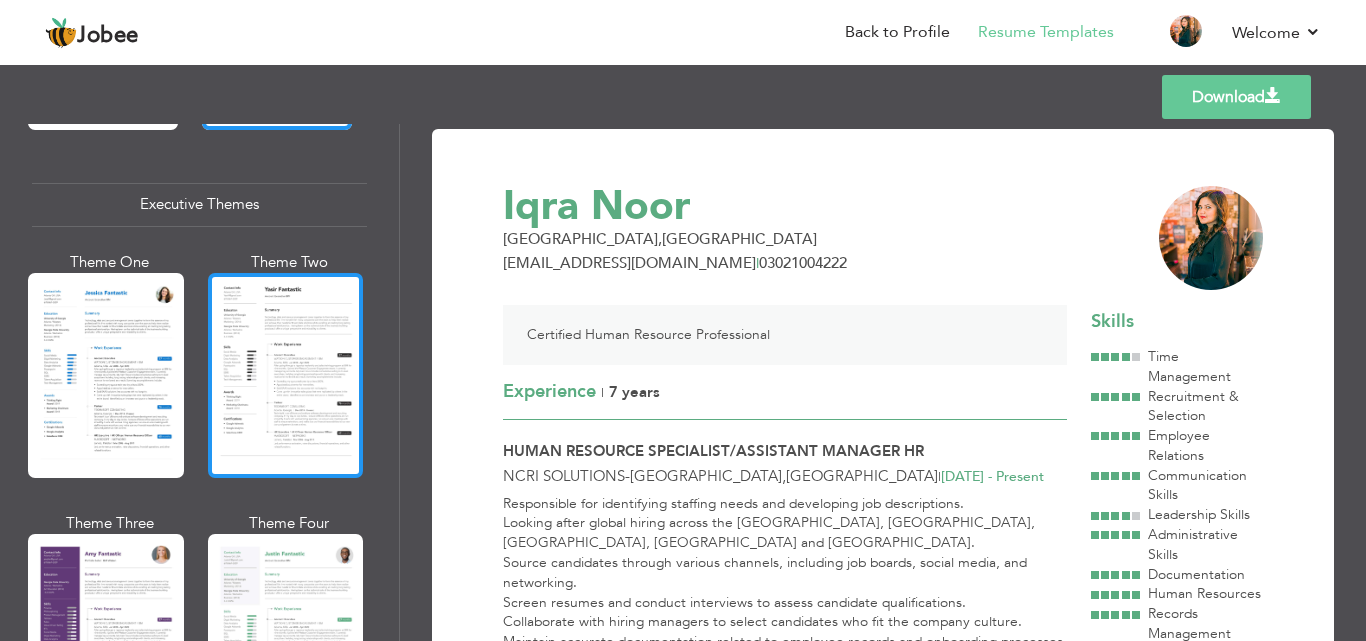 click at bounding box center [286, 375] 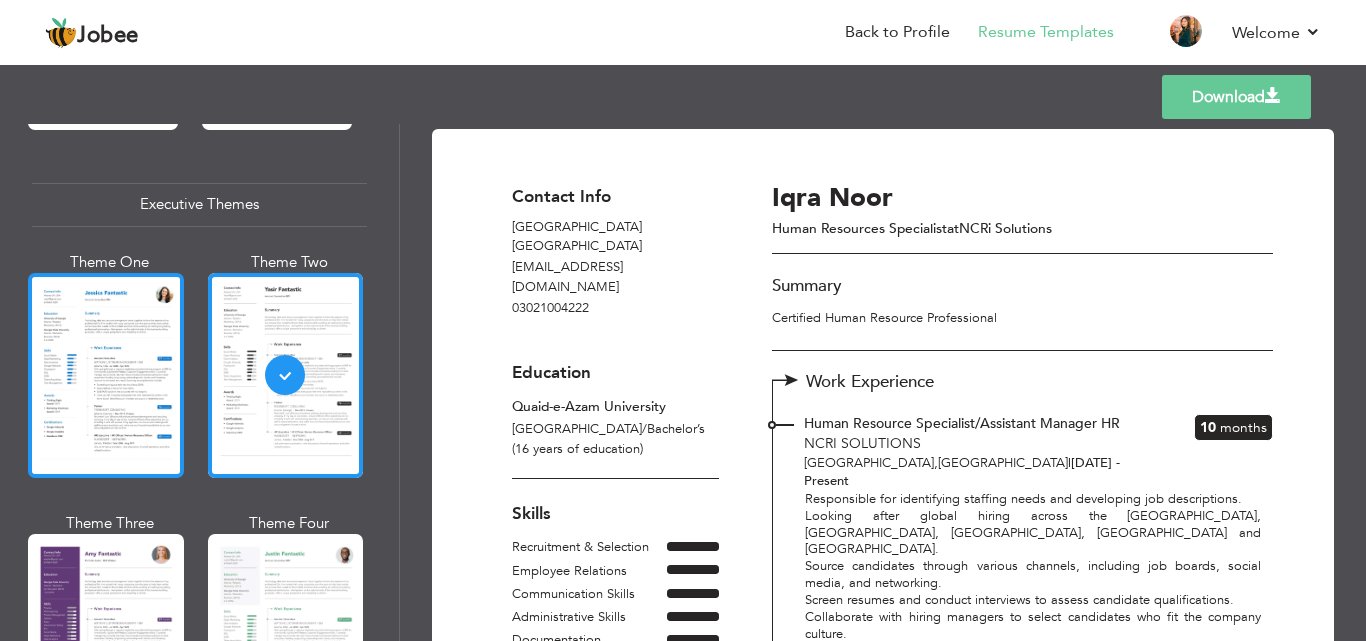 click at bounding box center (106, 375) 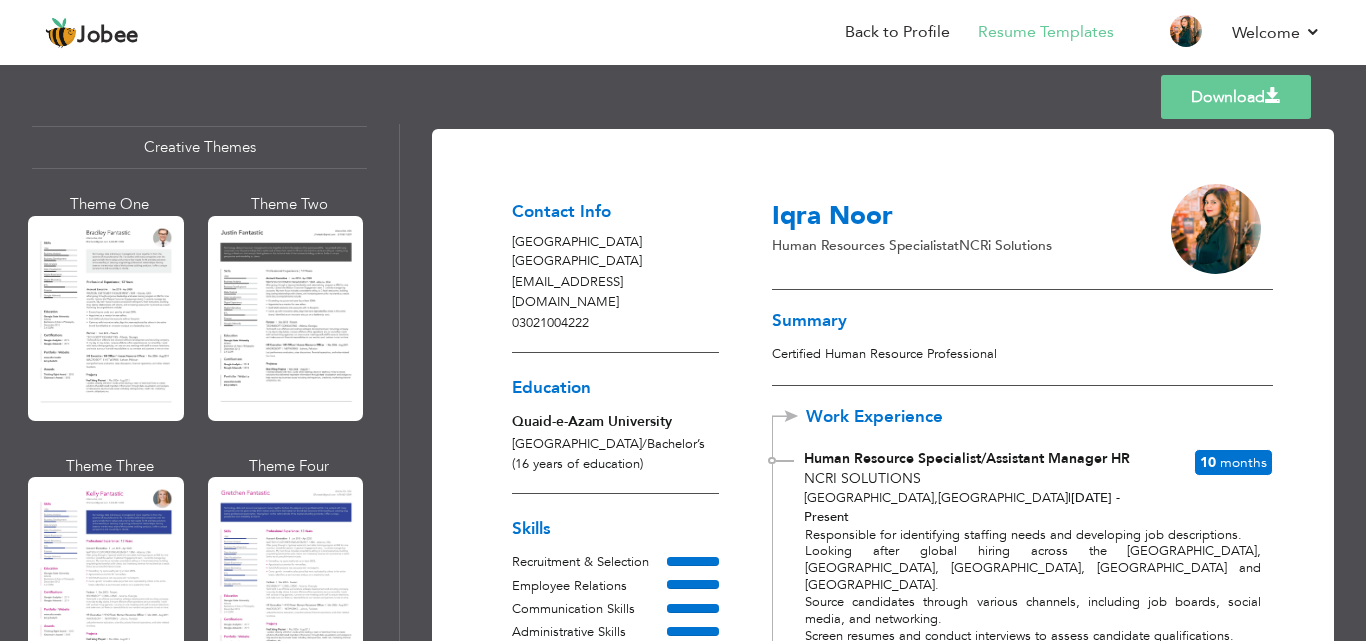 scroll, scrollTop: 2365, scrollLeft: 0, axis: vertical 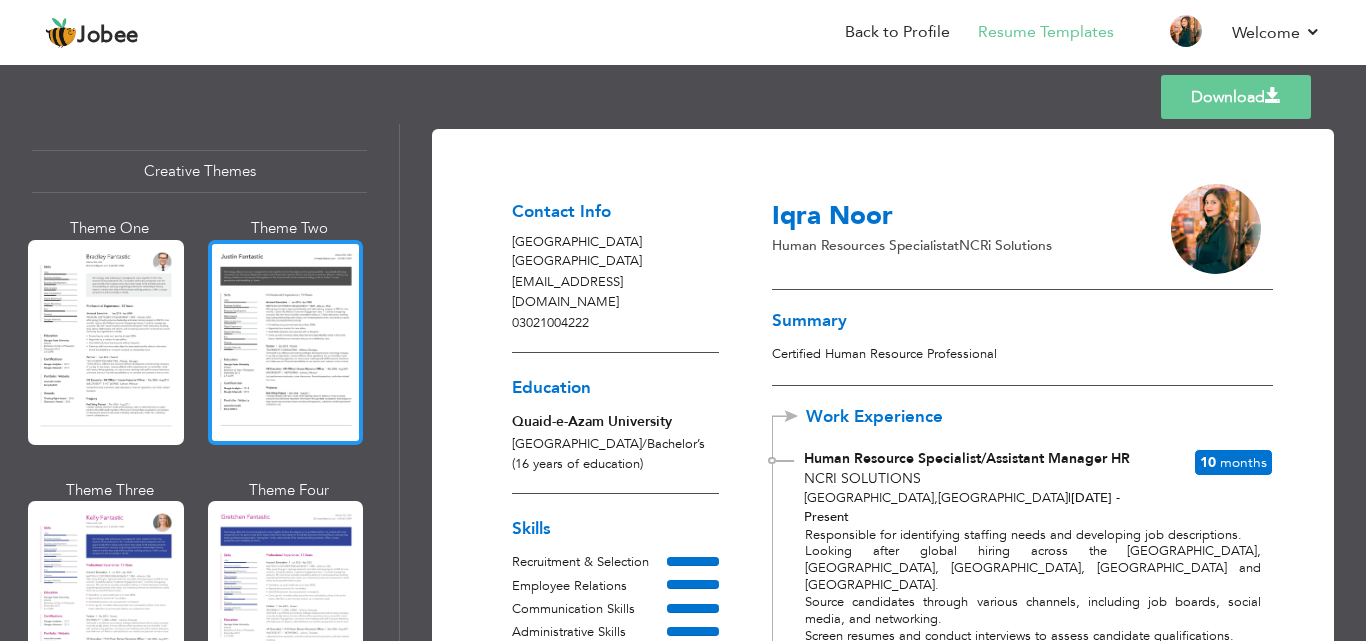 click at bounding box center [286, 342] 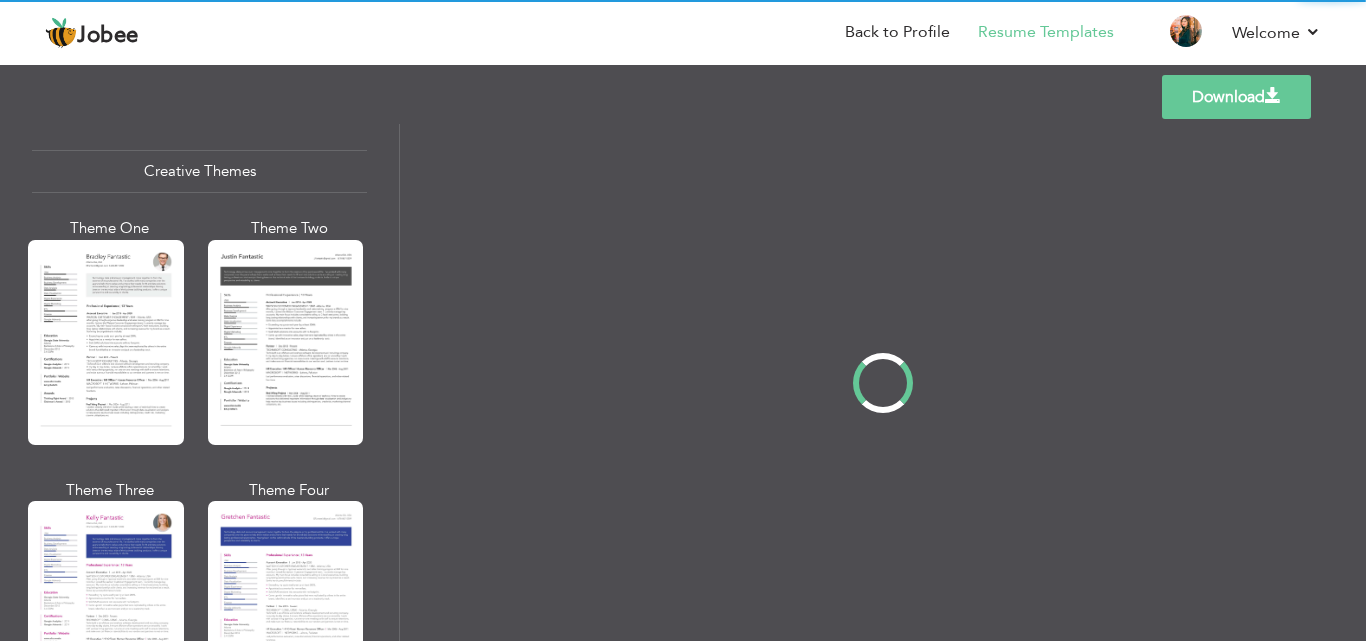 scroll, scrollTop: 2367, scrollLeft: 0, axis: vertical 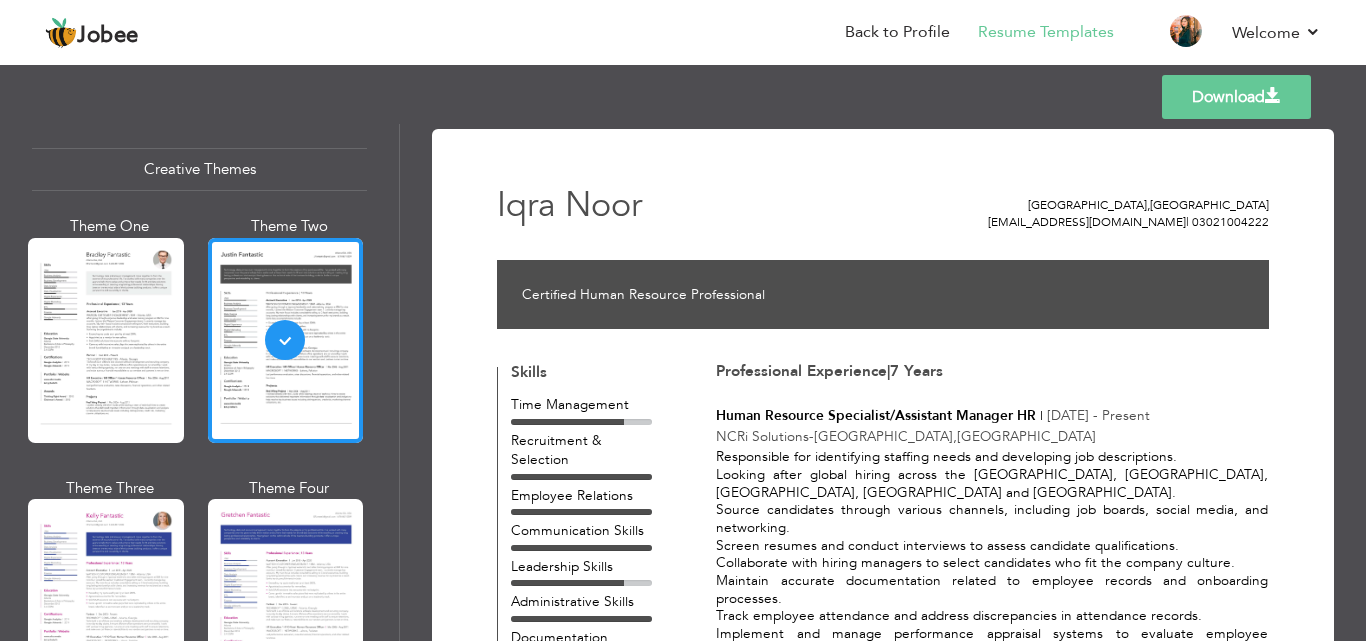 click on "Professional Themes
Theme One
Theme Two
Theme Three
Theme Six" at bounding box center [199, 382] 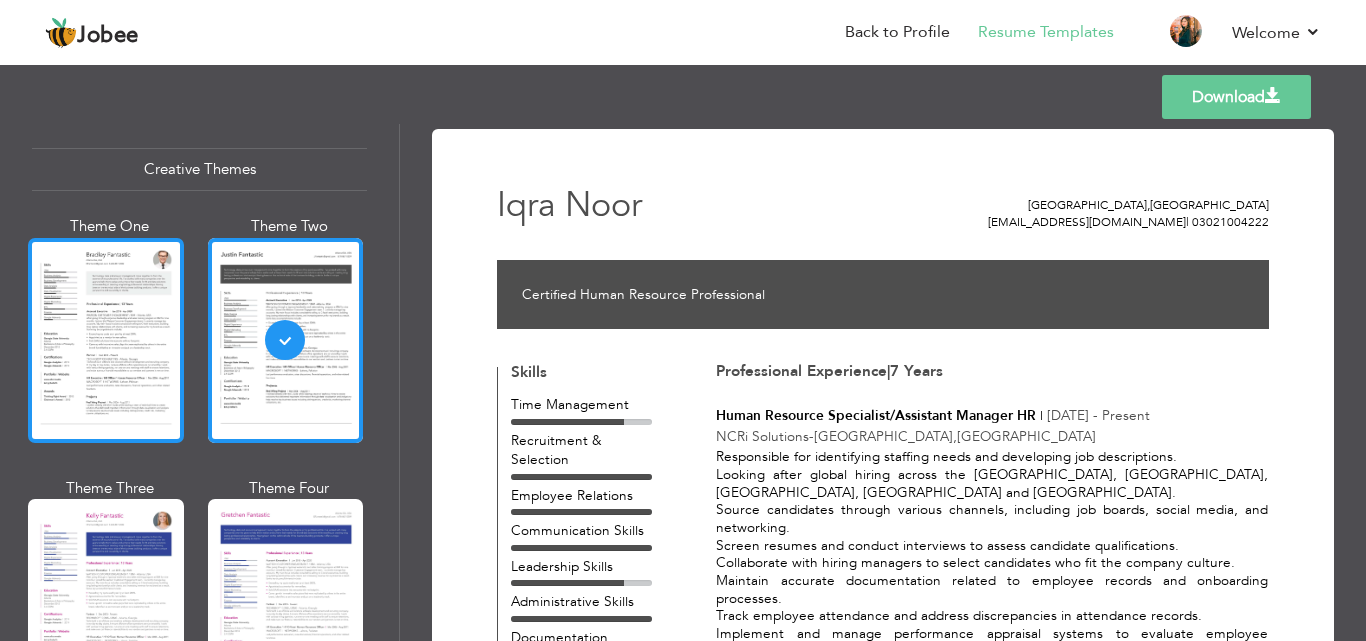 click at bounding box center [106, 340] 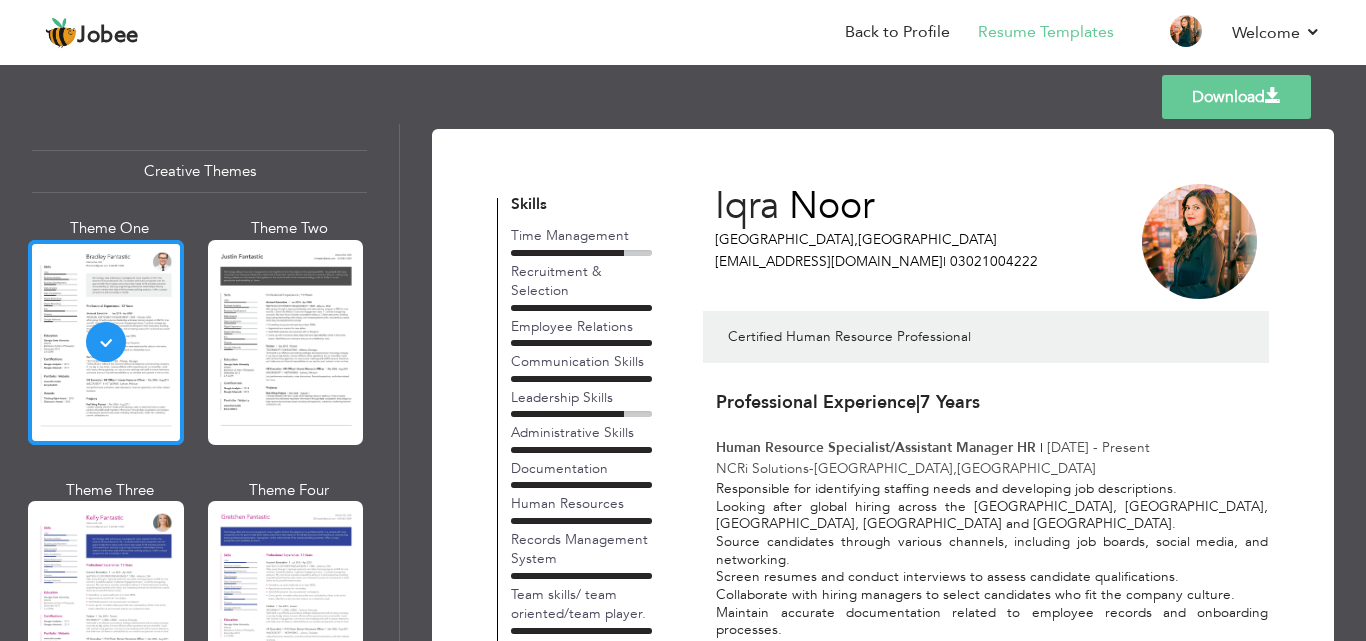 scroll, scrollTop: 2367, scrollLeft: 0, axis: vertical 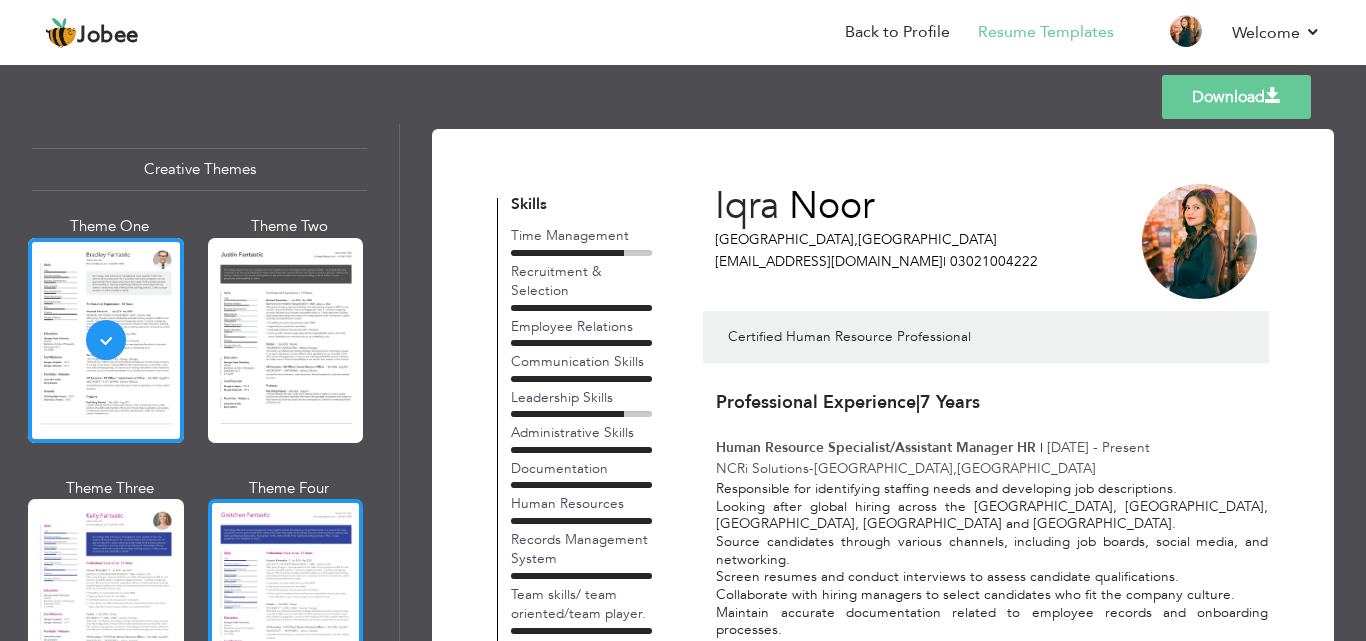 click at bounding box center [286, 601] 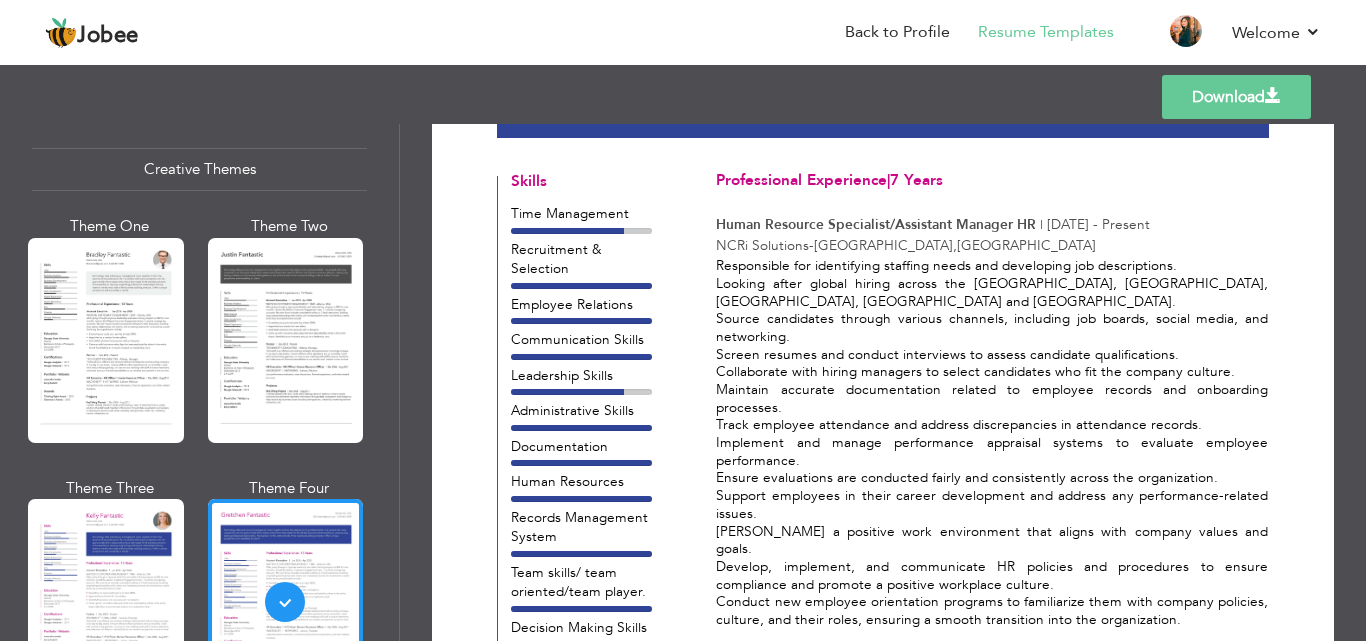 scroll, scrollTop: 55, scrollLeft: 0, axis: vertical 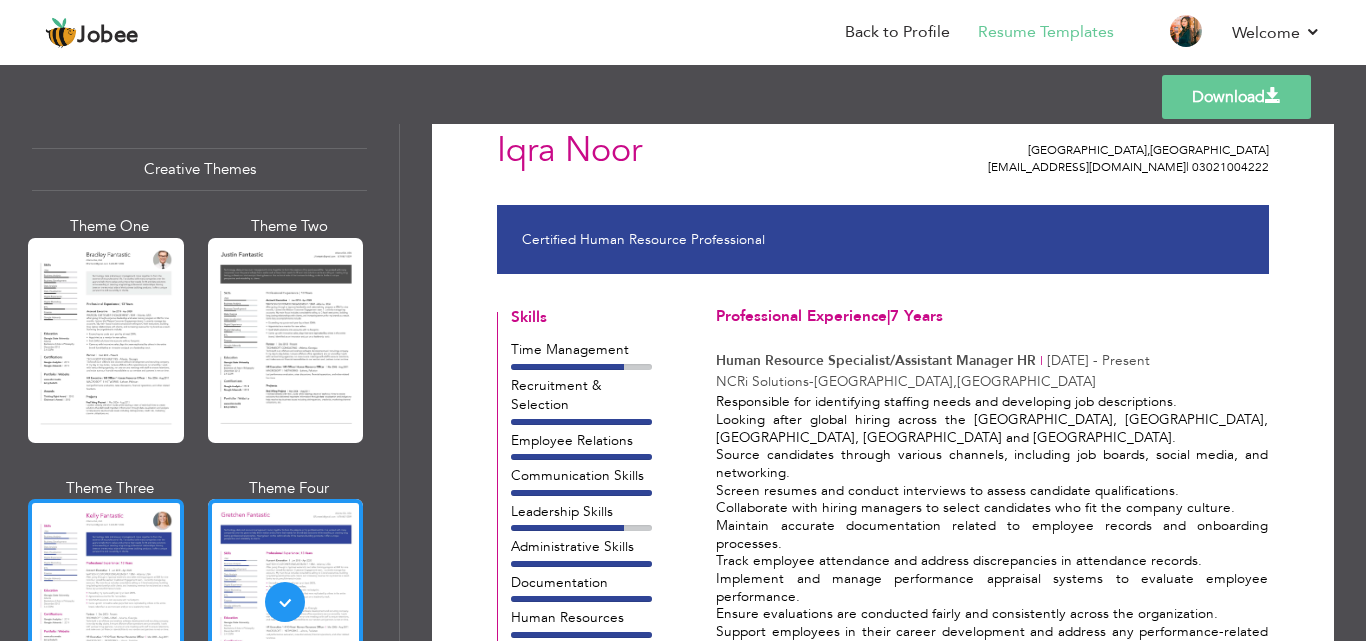 click at bounding box center [106, 601] 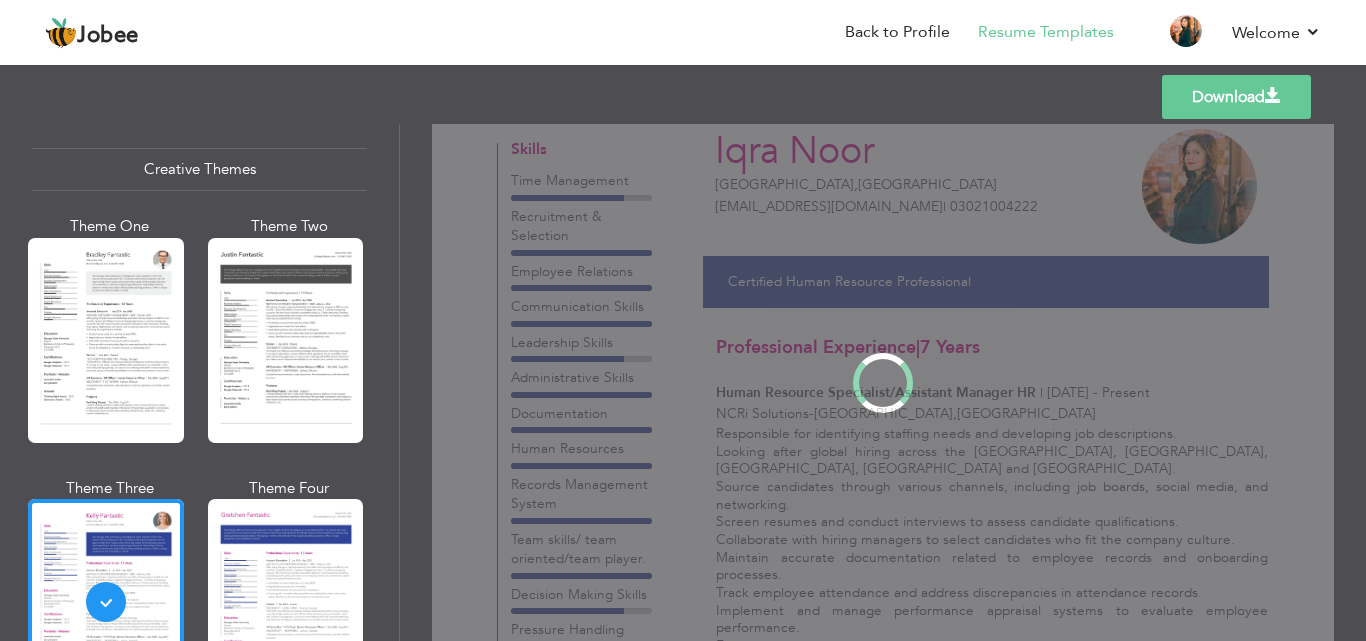 scroll, scrollTop: 0, scrollLeft: 0, axis: both 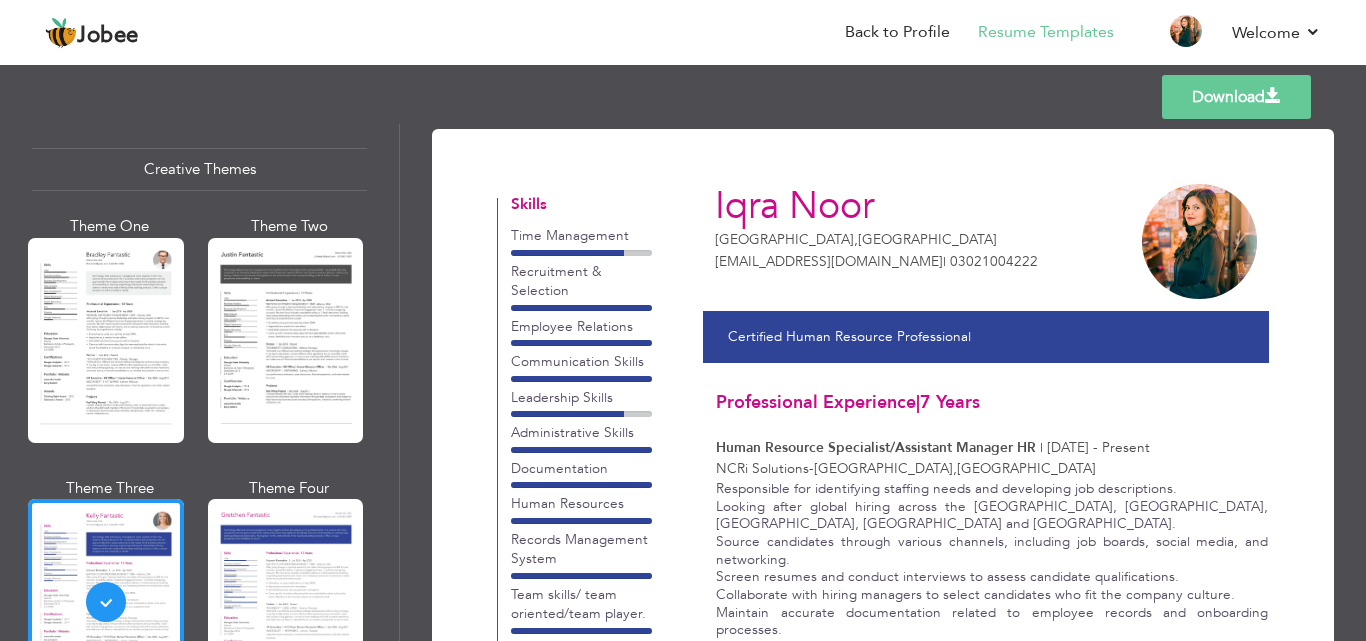 drag, startPoint x: 391, startPoint y: 458, endPoint x: 394, endPoint y: 491, distance: 33.13608 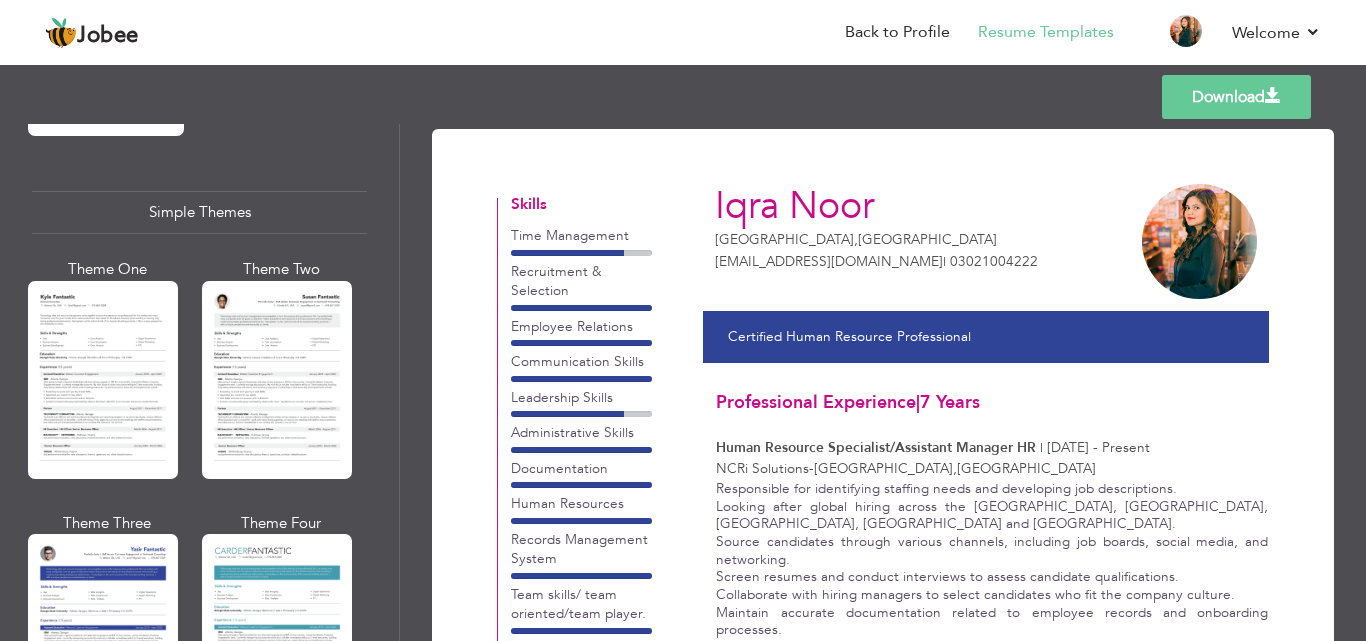 scroll, scrollTop: 3466, scrollLeft: 0, axis: vertical 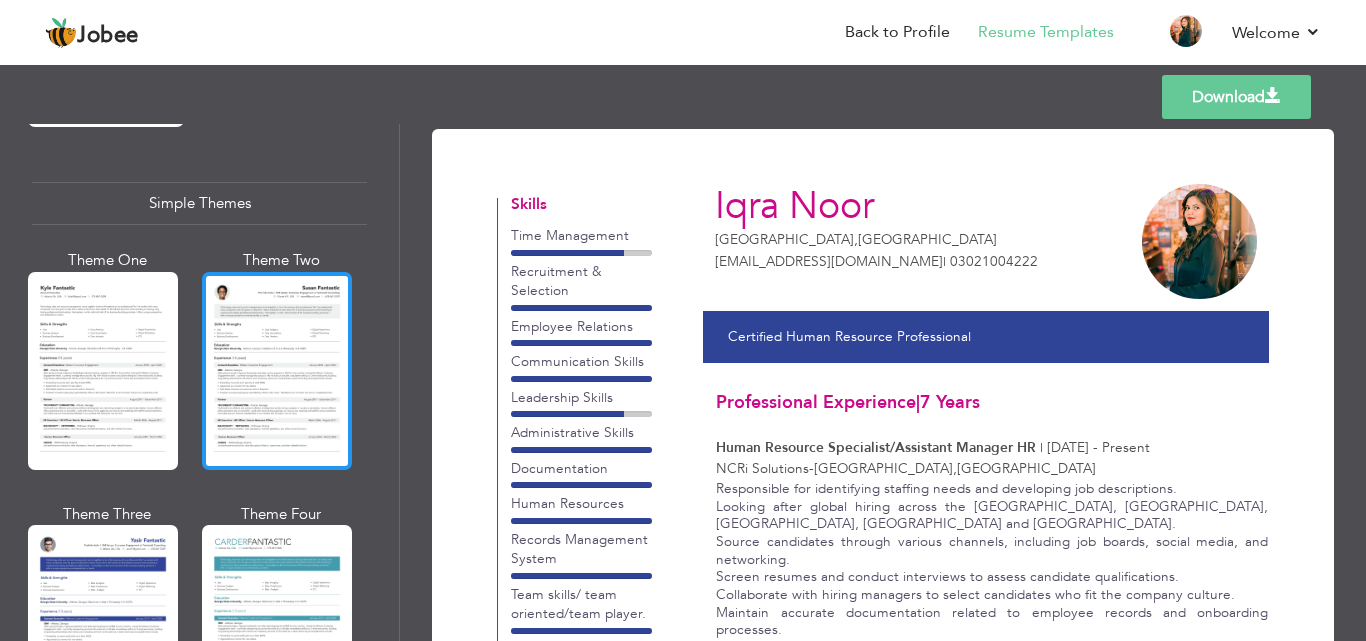 click at bounding box center [277, 371] 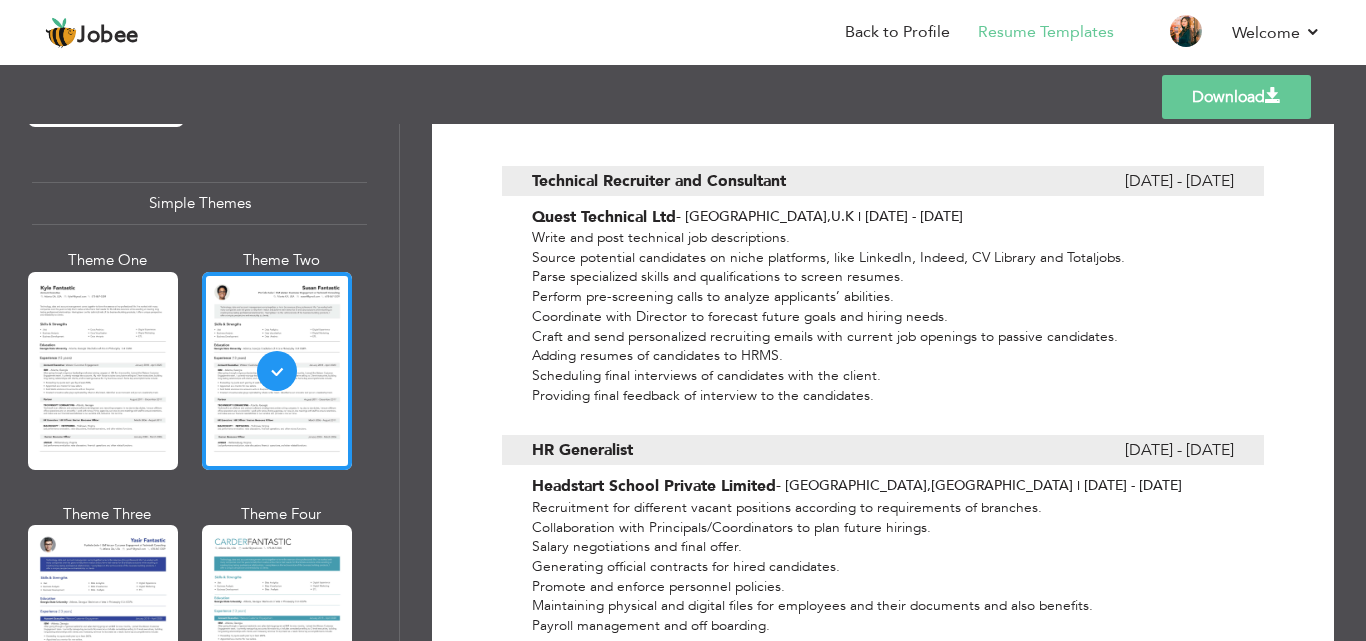 scroll, scrollTop: 1022, scrollLeft: 0, axis: vertical 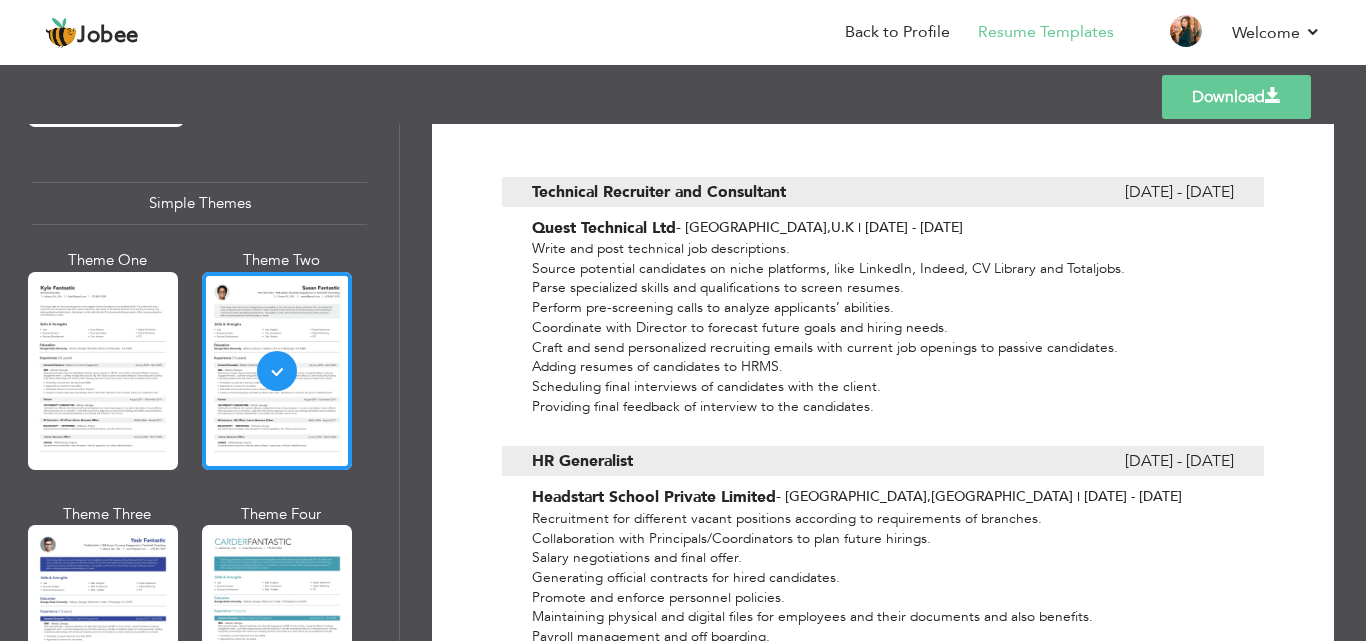 drag, startPoint x: 1350, startPoint y: 334, endPoint x: 1354, endPoint y: 313, distance: 21.377558 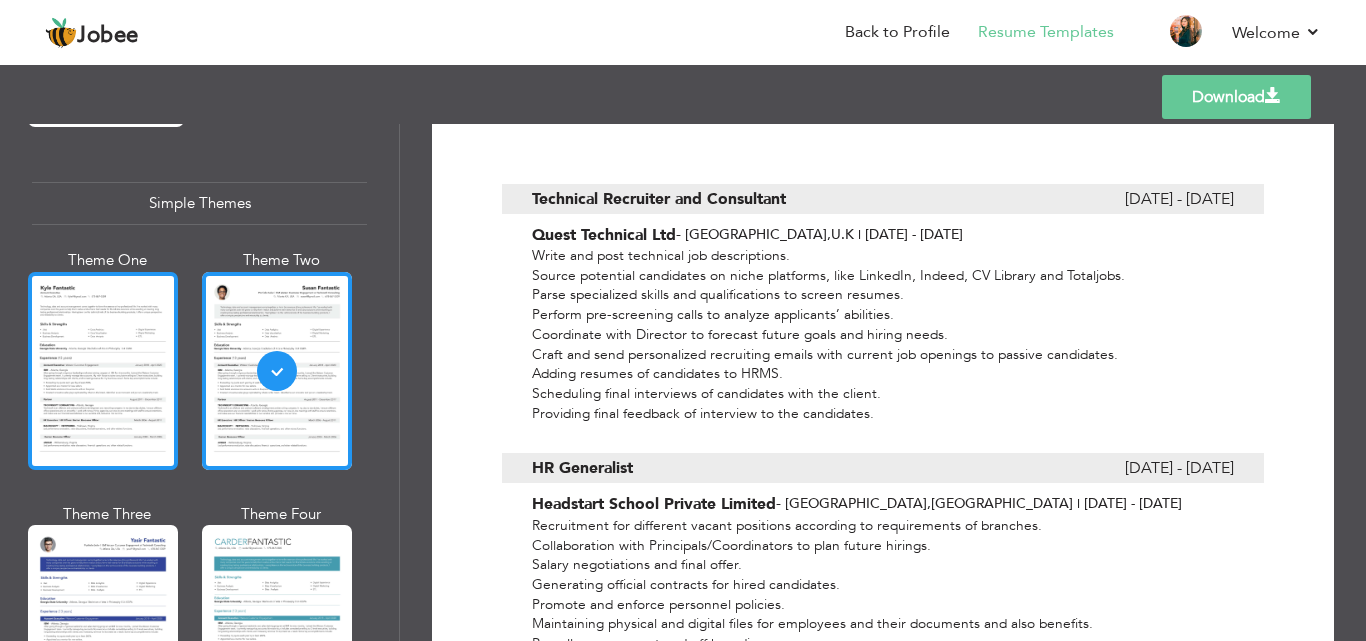 click at bounding box center [103, 371] 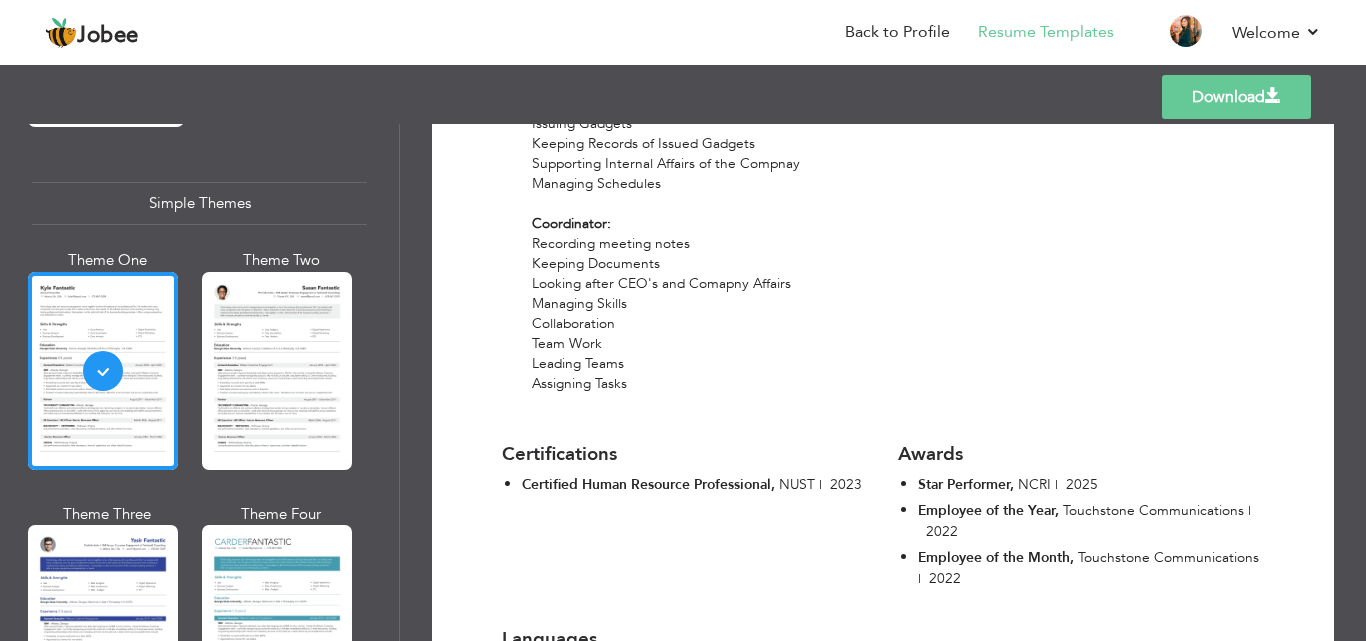 scroll, scrollTop: 2454, scrollLeft: 0, axis: vertical 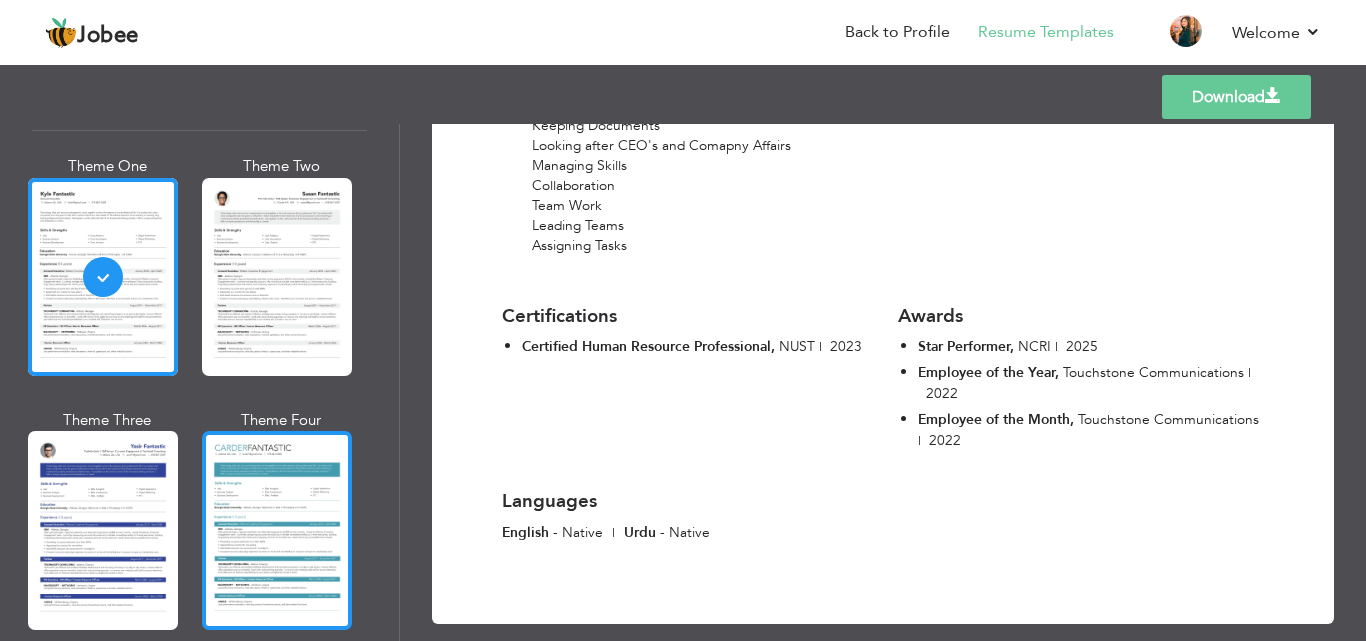 click at bounding box center [277, 530] 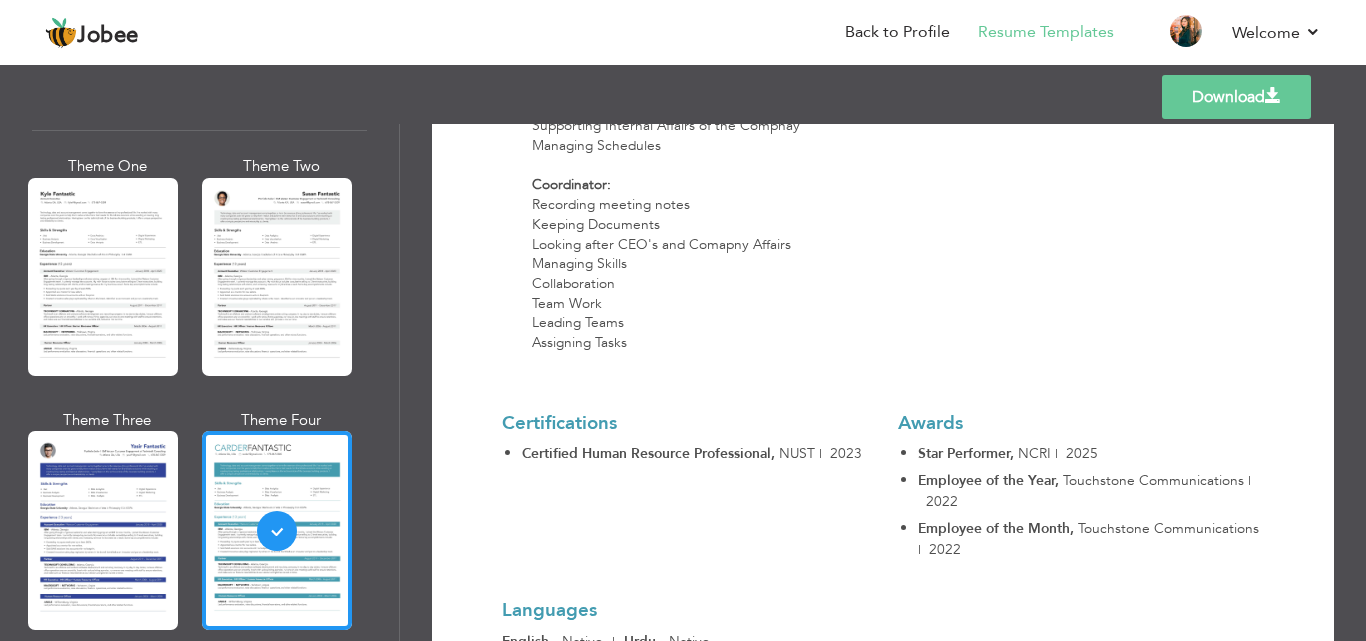 scroll, scrollTop: 2511, scrollLeft: 0, axis: vertical 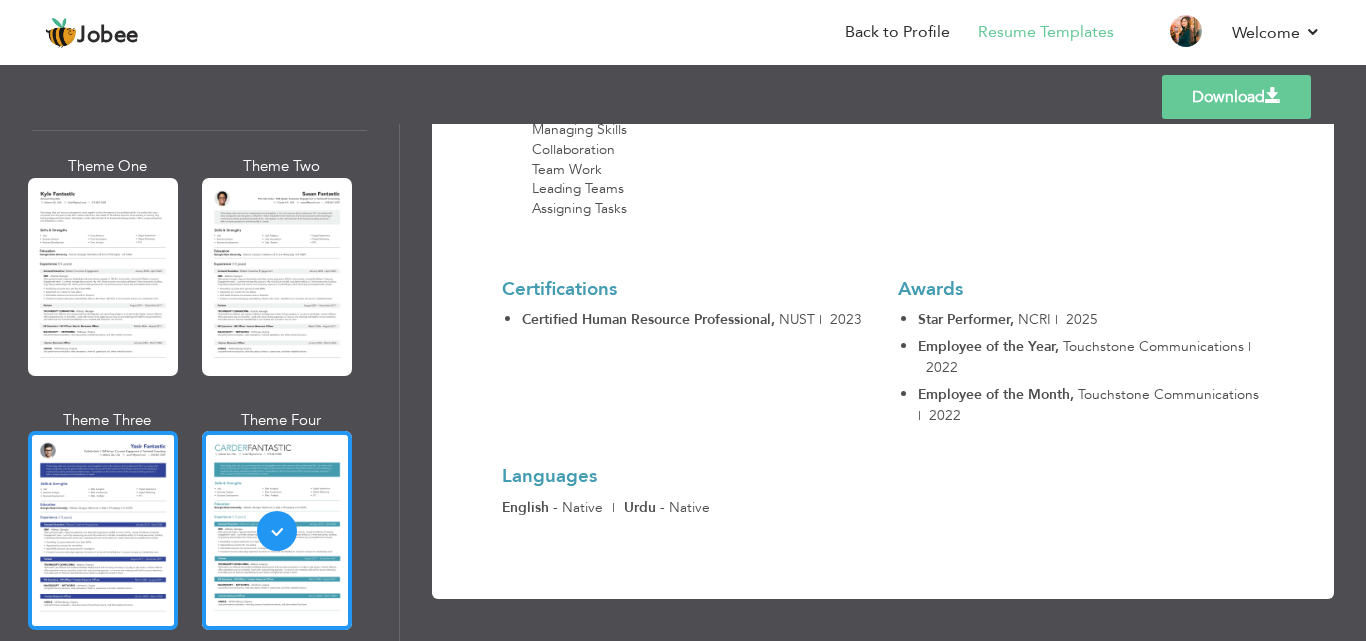 click at bounding box center [103, 530] 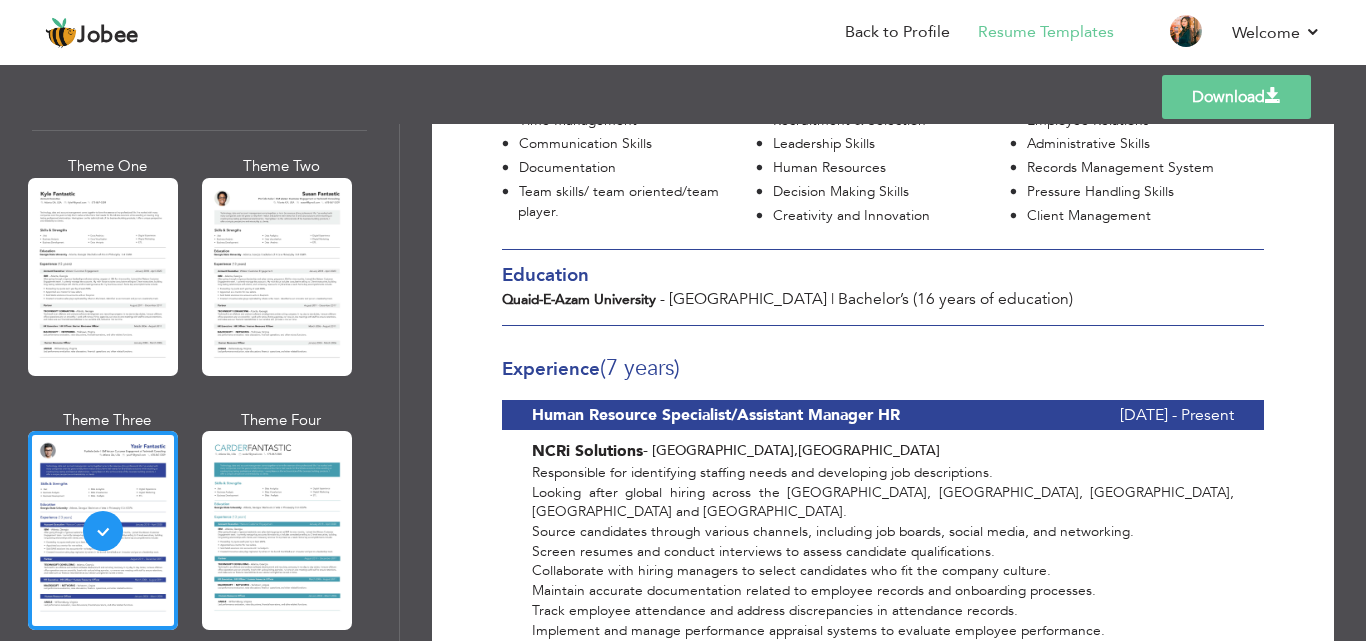 scroll, scrollTop: 0, scrollLeft: 0, axis: both 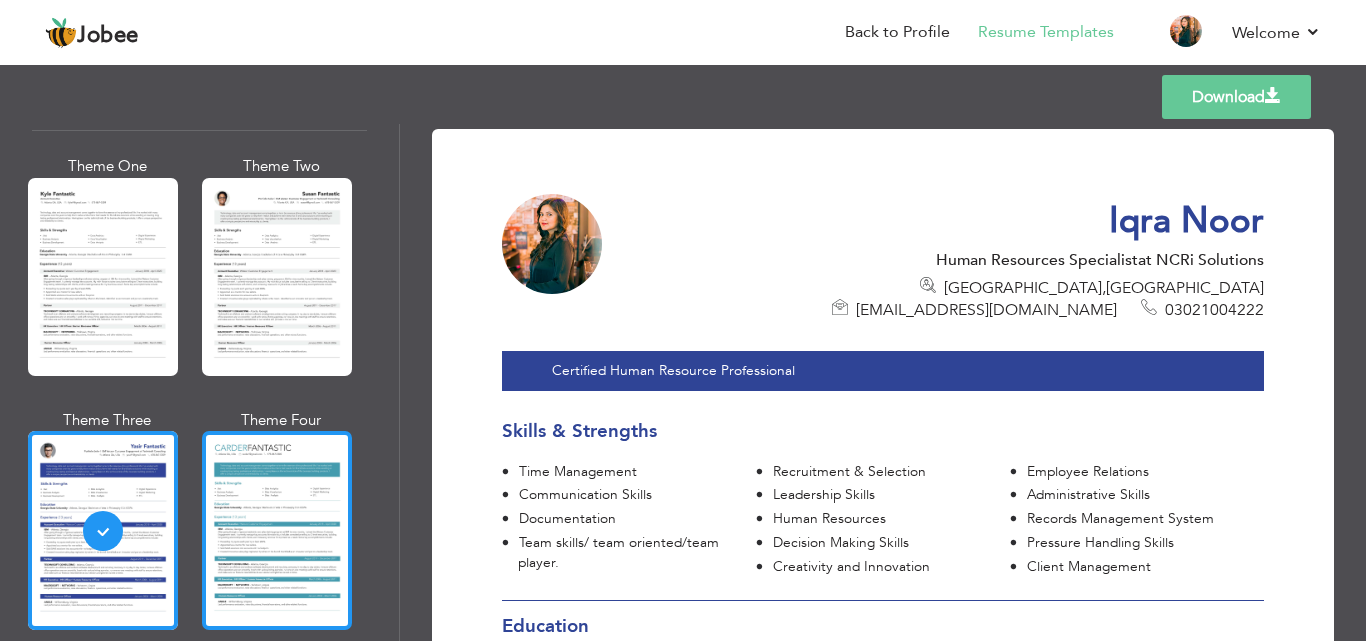 click at bounding box center [277, 530] 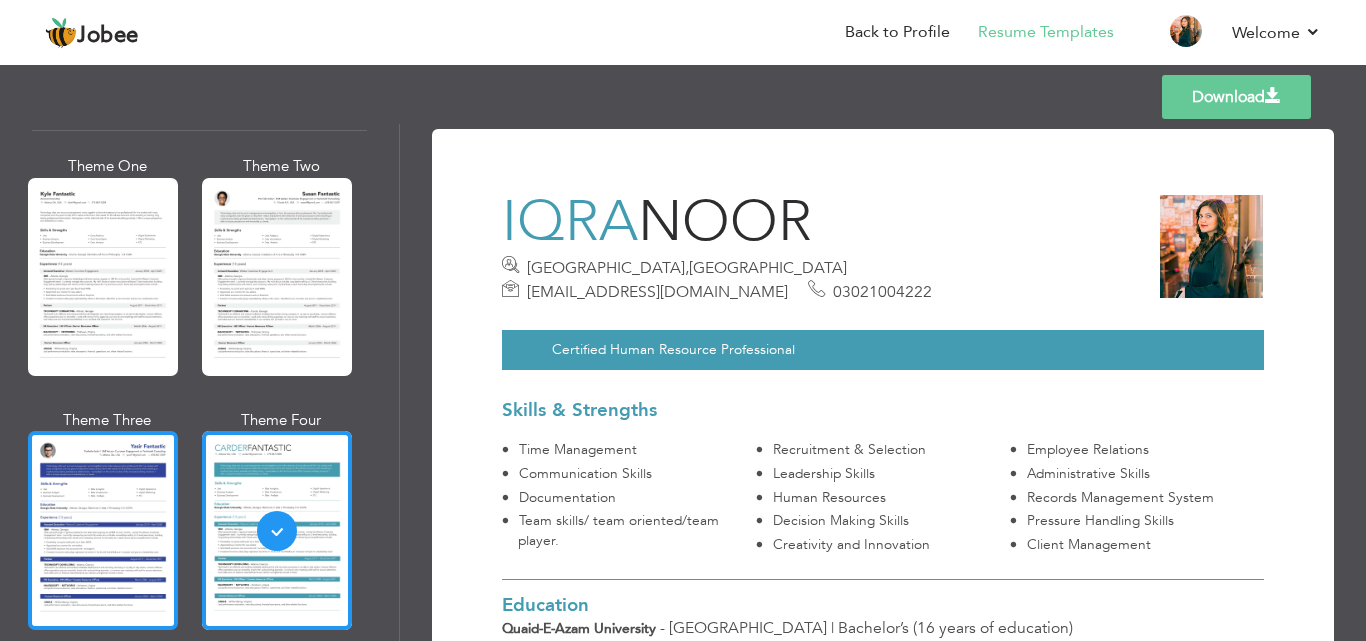 click at bounding box center [103, 530] 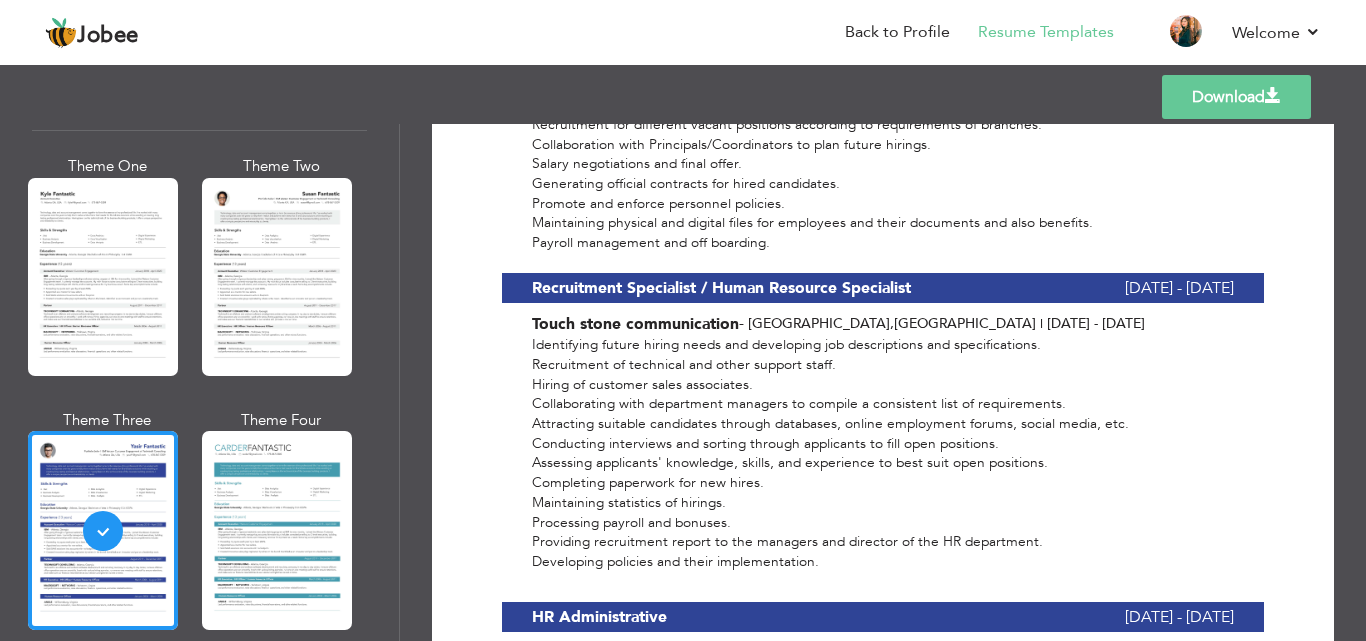 scroll, scrollTop: 1356, scrollLeft: 0, axis: vertical 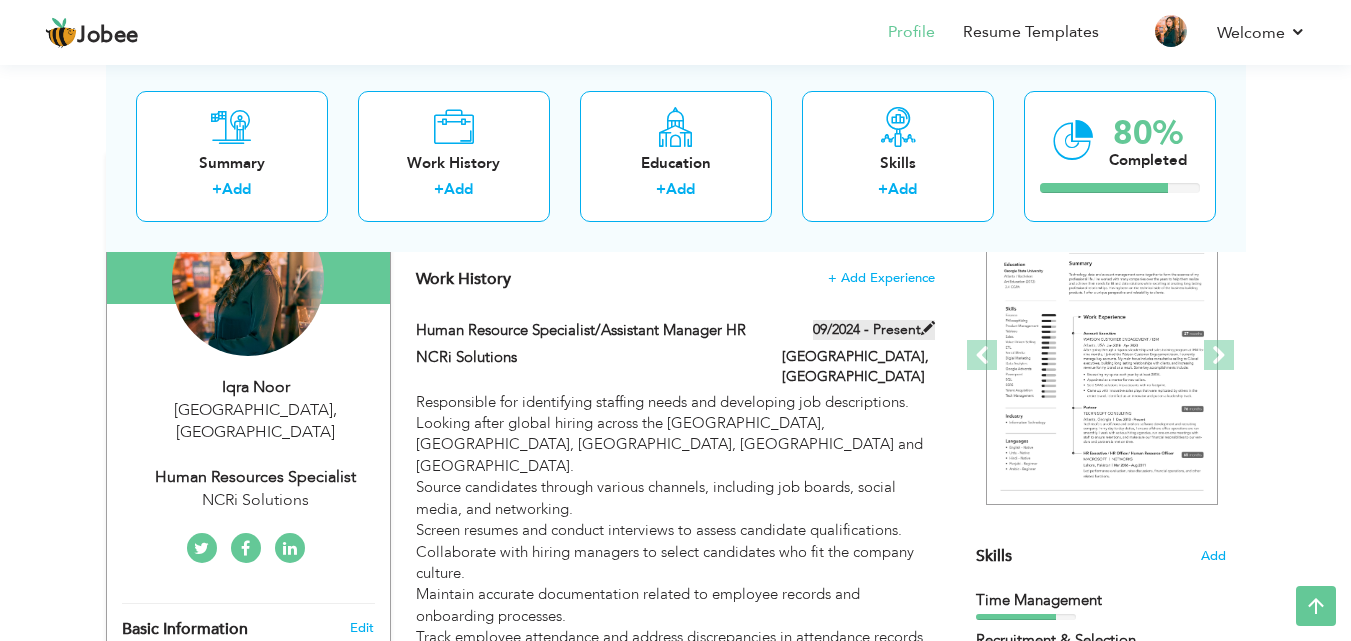 click at bounding box center [928, 328] 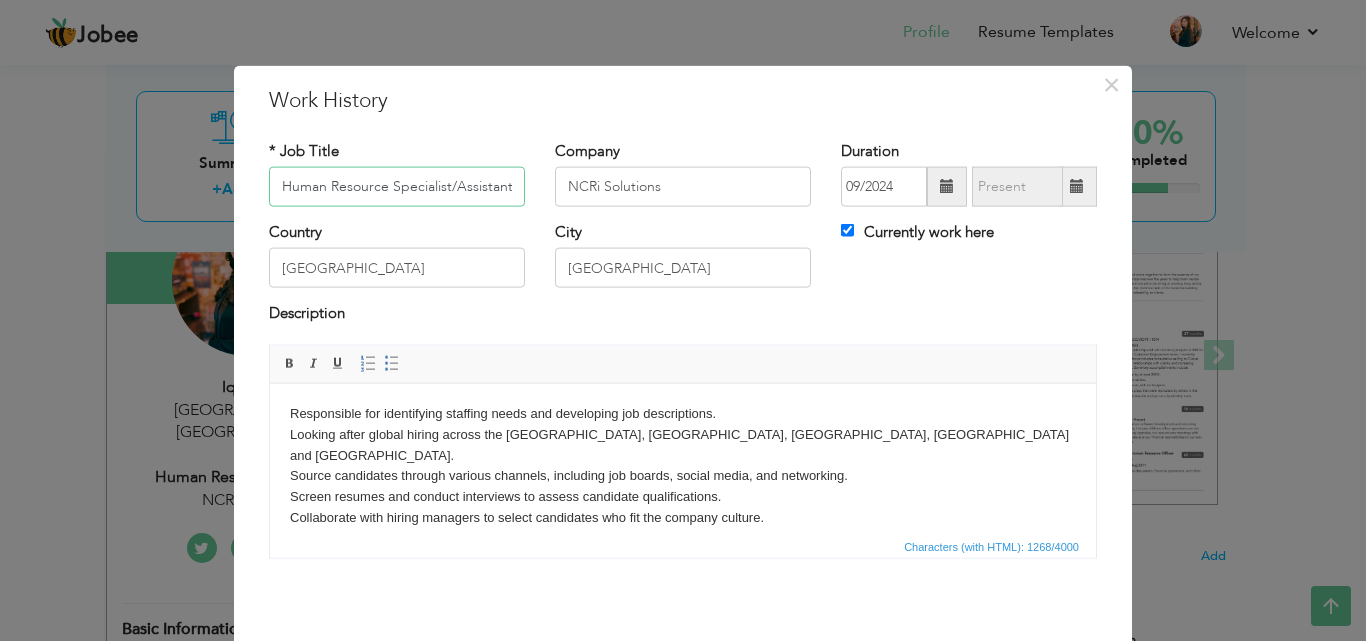 scroll, scrollTop: 0, scrollLeft: 80, axis: horizontal 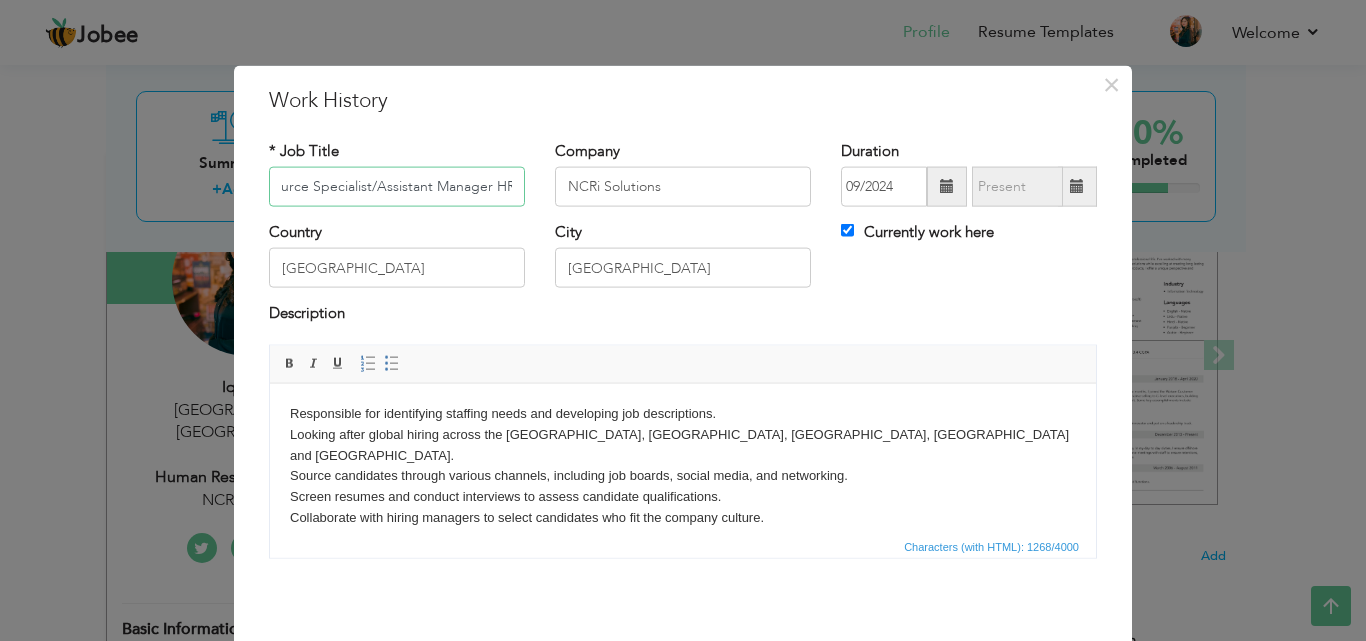 drag, startPoint x: 364, startPoint y: 187, endPoint x: 550, endPoint y: 189, distance: 186.01076 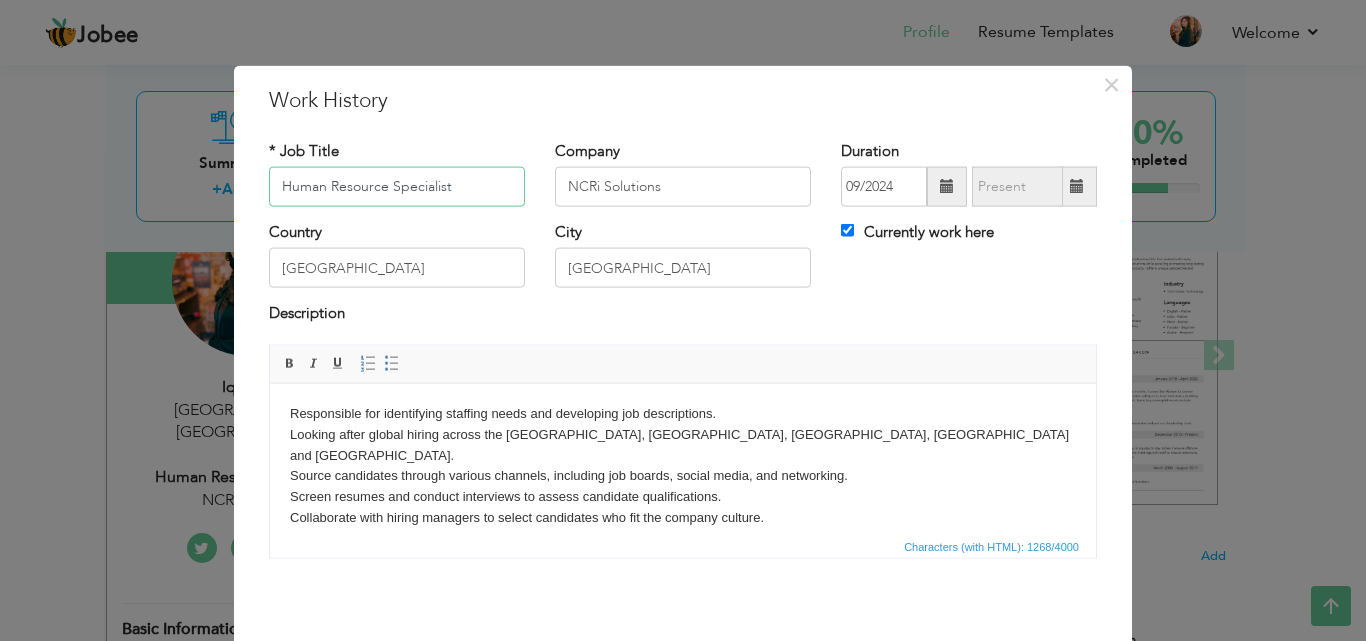scroll, scrollTop: 0, scrollLeft: 0, axis: both 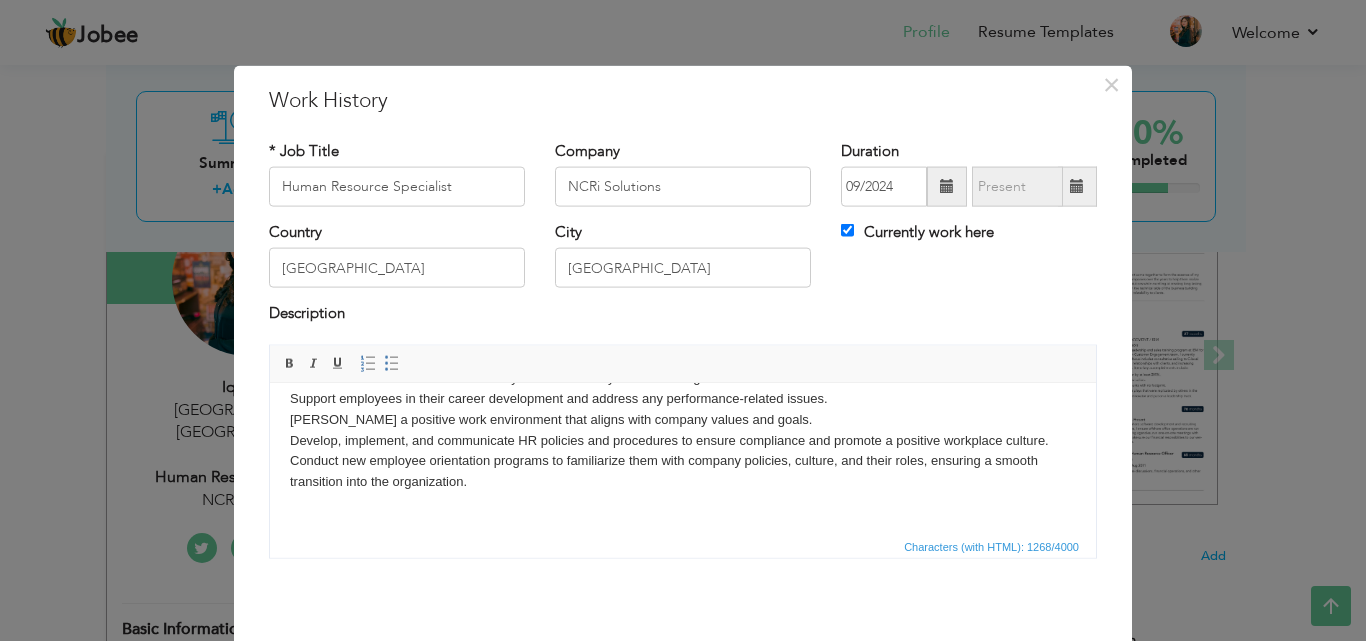 click on "×
Work History
* Job Title
Human Resource Specialist
Company
NCRi Solutions
Duration 09/2024 Currently work here City" at bounding box center (683, 320) 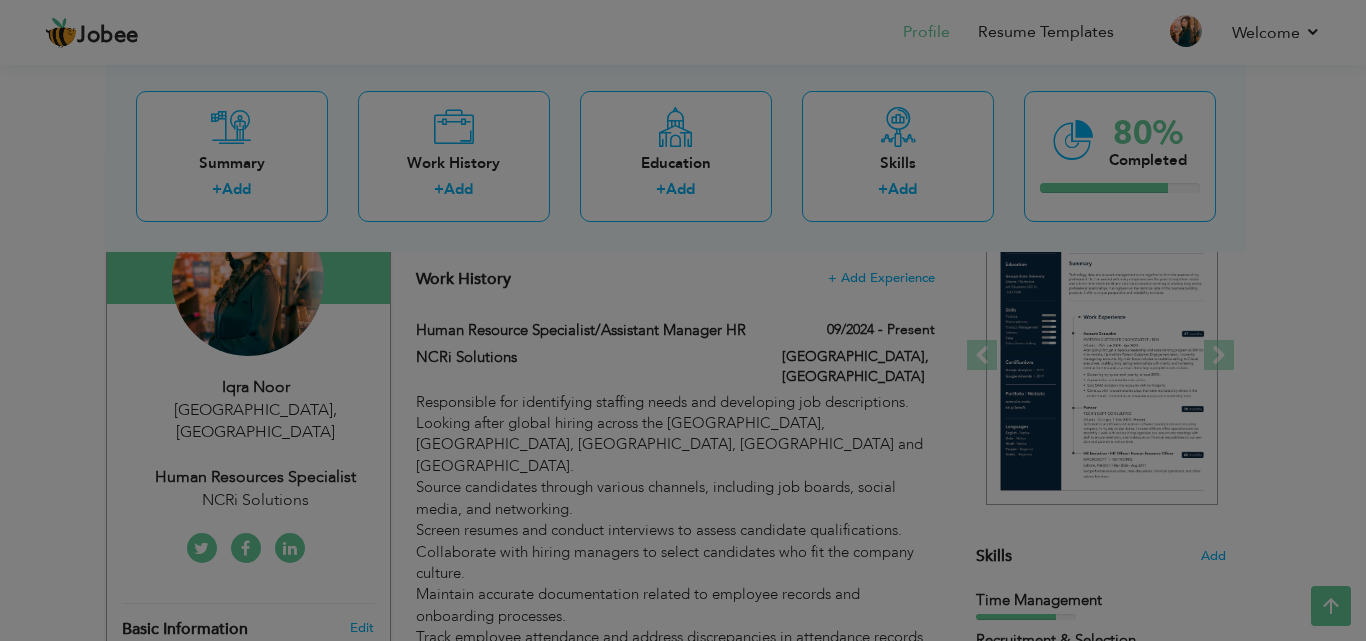 scroll, scrollTop: 0, scrollLeft: 0, axis: both 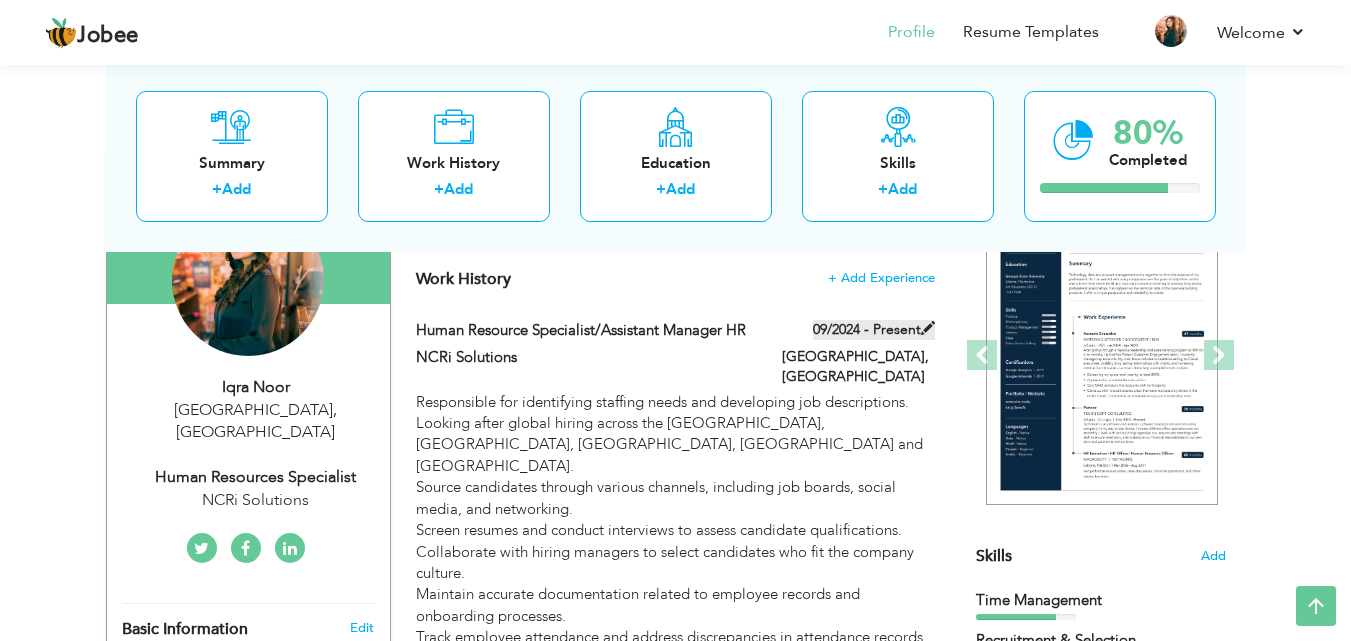 click at bounding box center [928, 328] 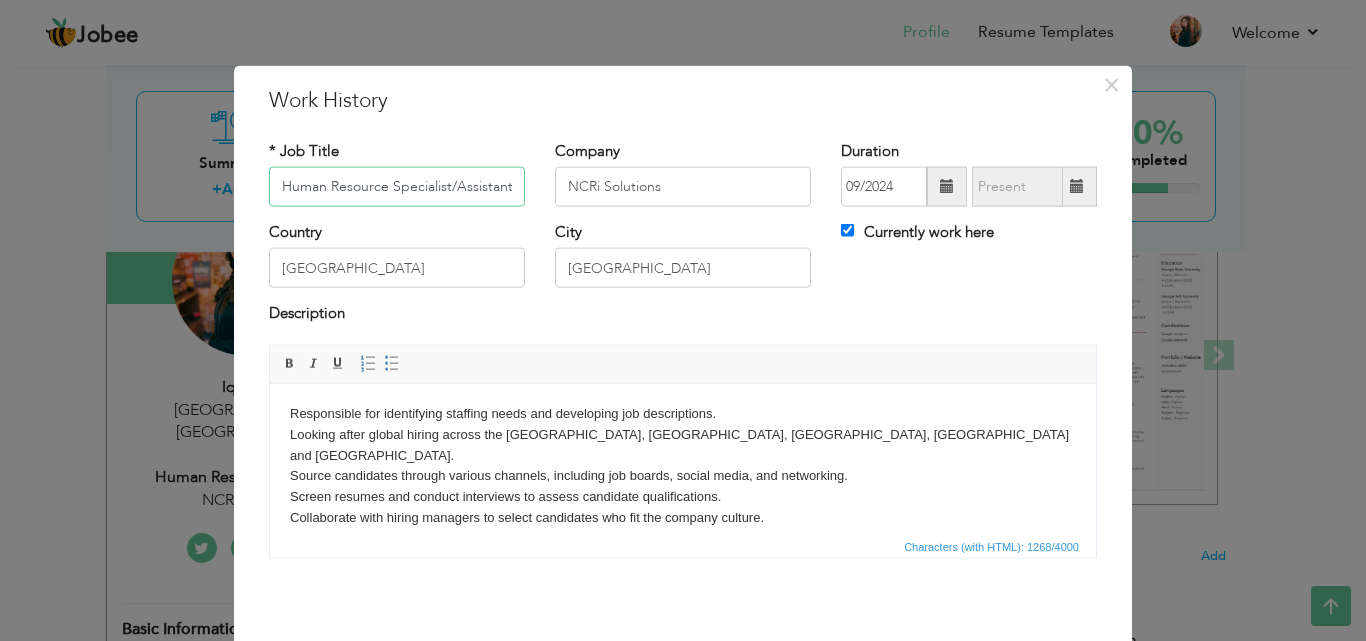 scroll, scrollTop: 0, scrollLeft: 80, axis: horizontal 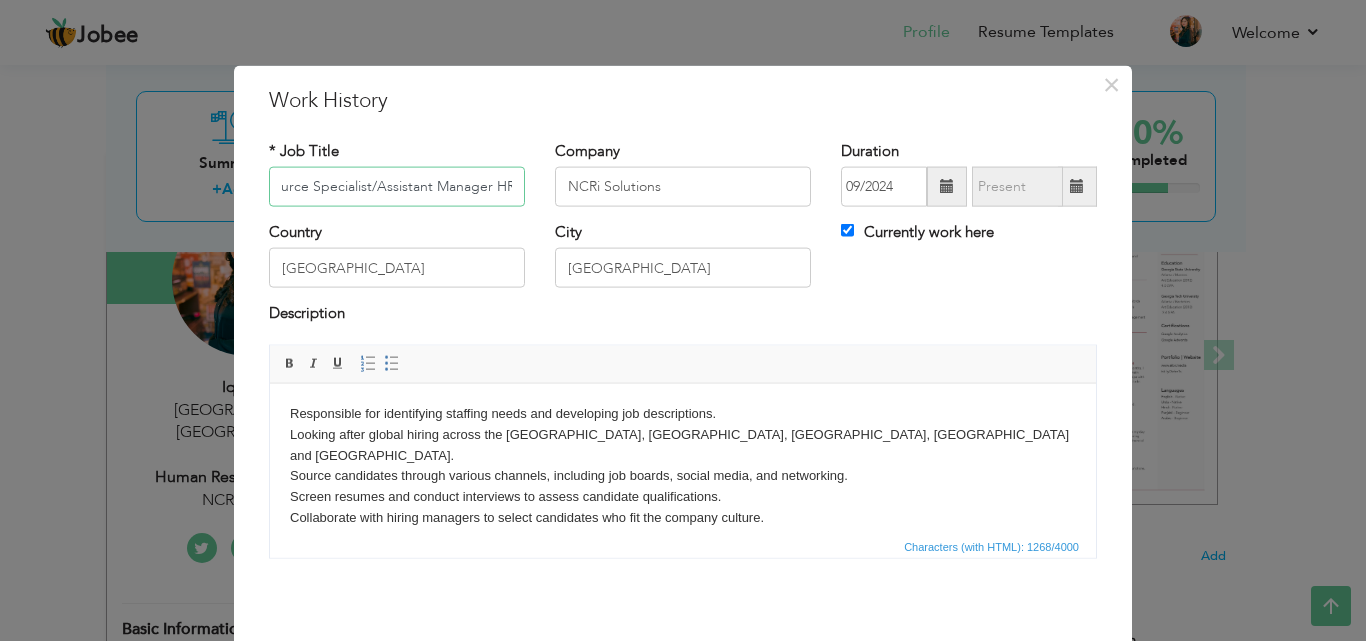 drag, startPoint x: 363, startPoint y: 188, endPoint x: 560, endPoint y: 193, distance: 197.06345 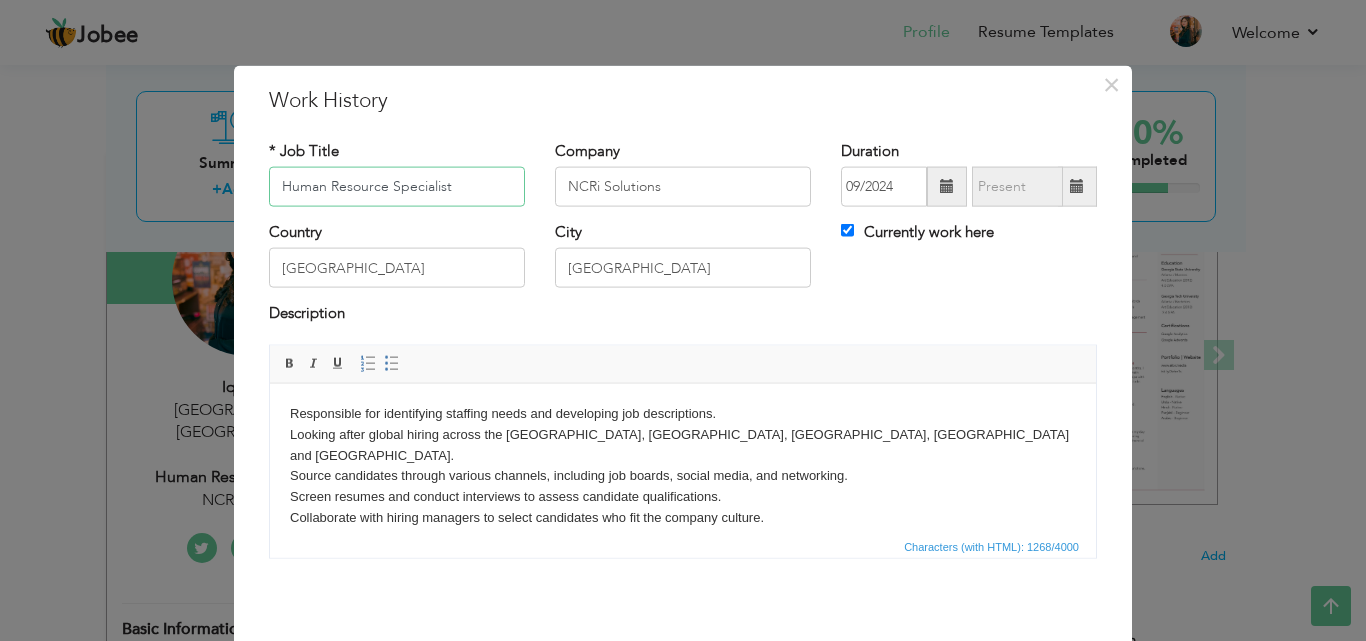 scroll, scrollTop: 0, scrollLeft: 0, axis: both 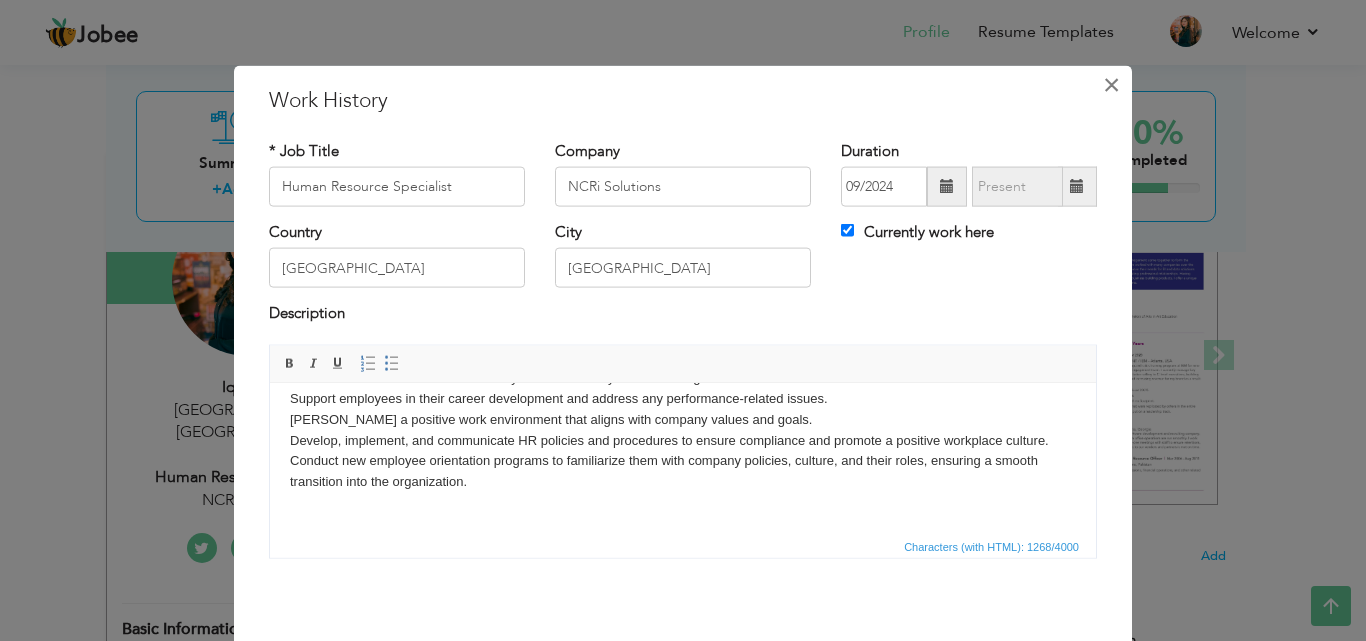 drag, startPoint x: 1092, startPoint y: 255, endPoint x: 1088, endPoint y: 93, distance: 162.04938 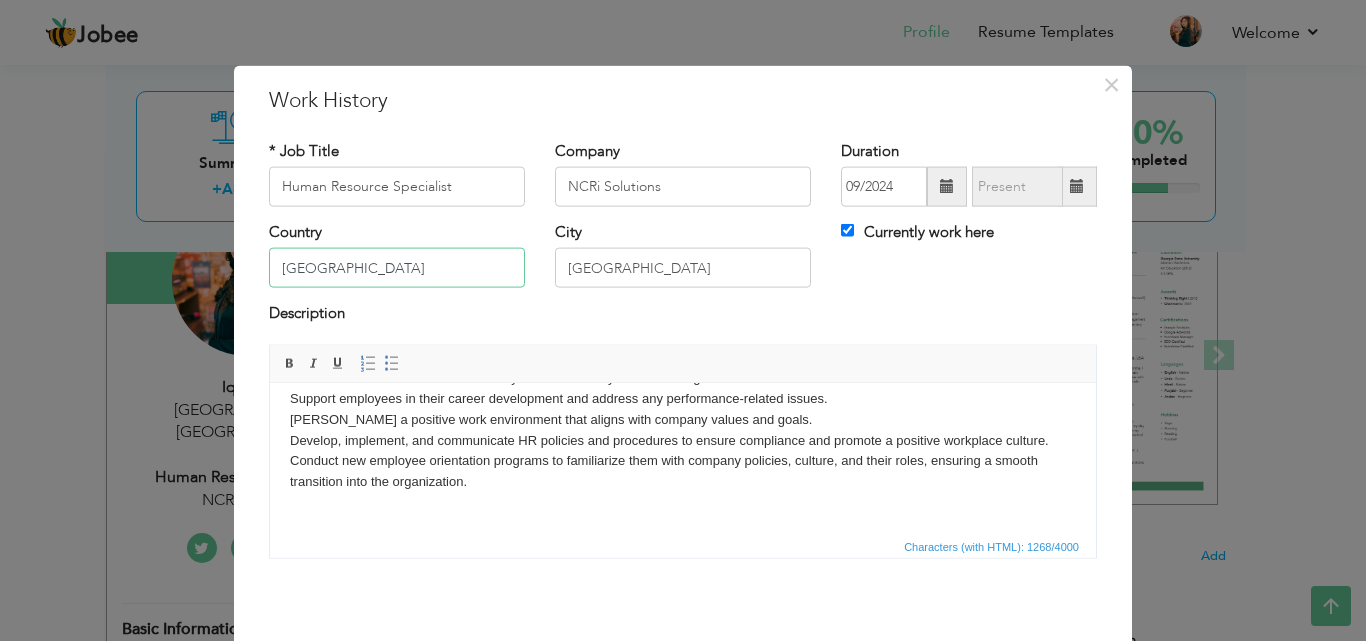 click on "[GEOGRAPHIC_DATA]" at bounding box center [397, 268] 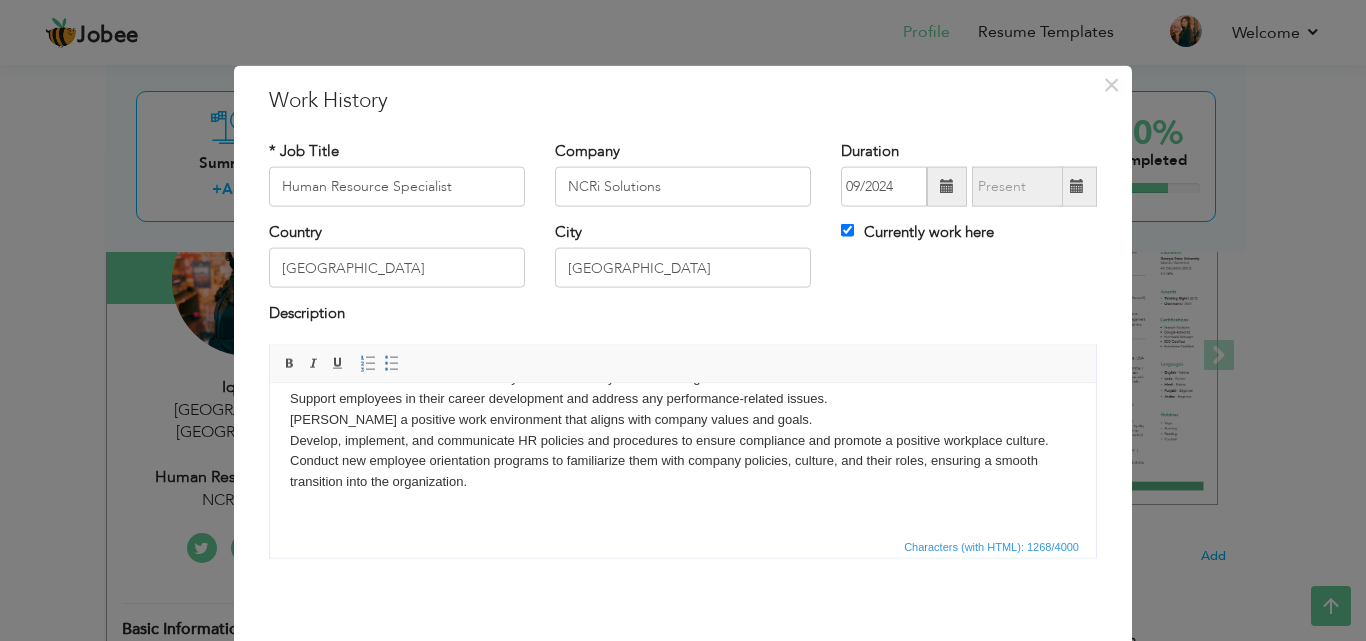 click on "Editor toolbars Basic Styles   Bold   Italic   Underline Paragraph   Insert/Remove Numbered List   Insert/Remove Bulleted List" at bounding box center [683, 364] 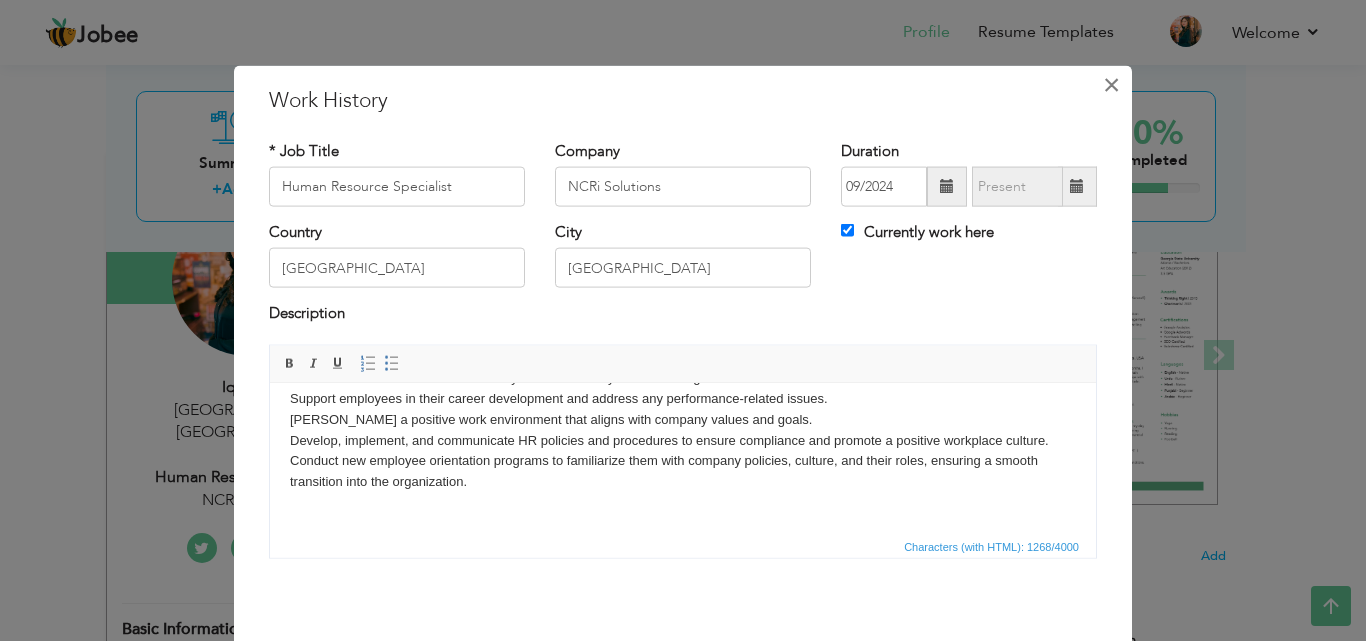 click on "×" at bounding box center [1111, 84] 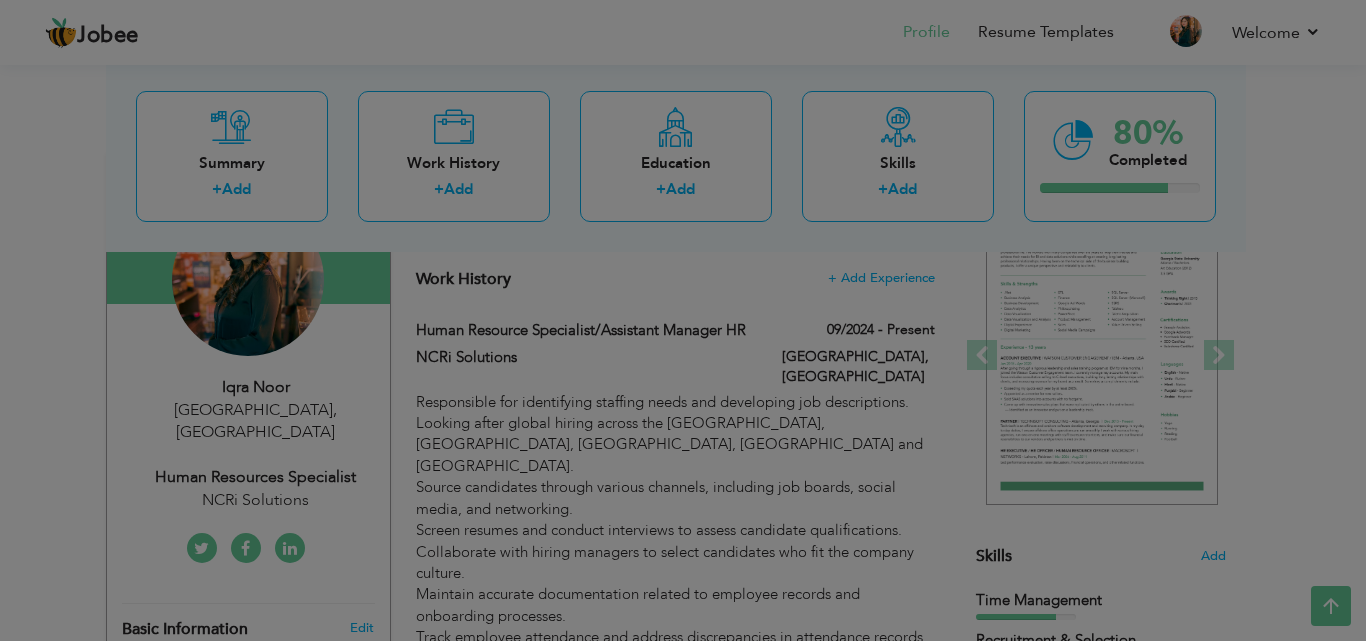 scroll, scrollTop: 0, scrollLeft: 0, axis: both 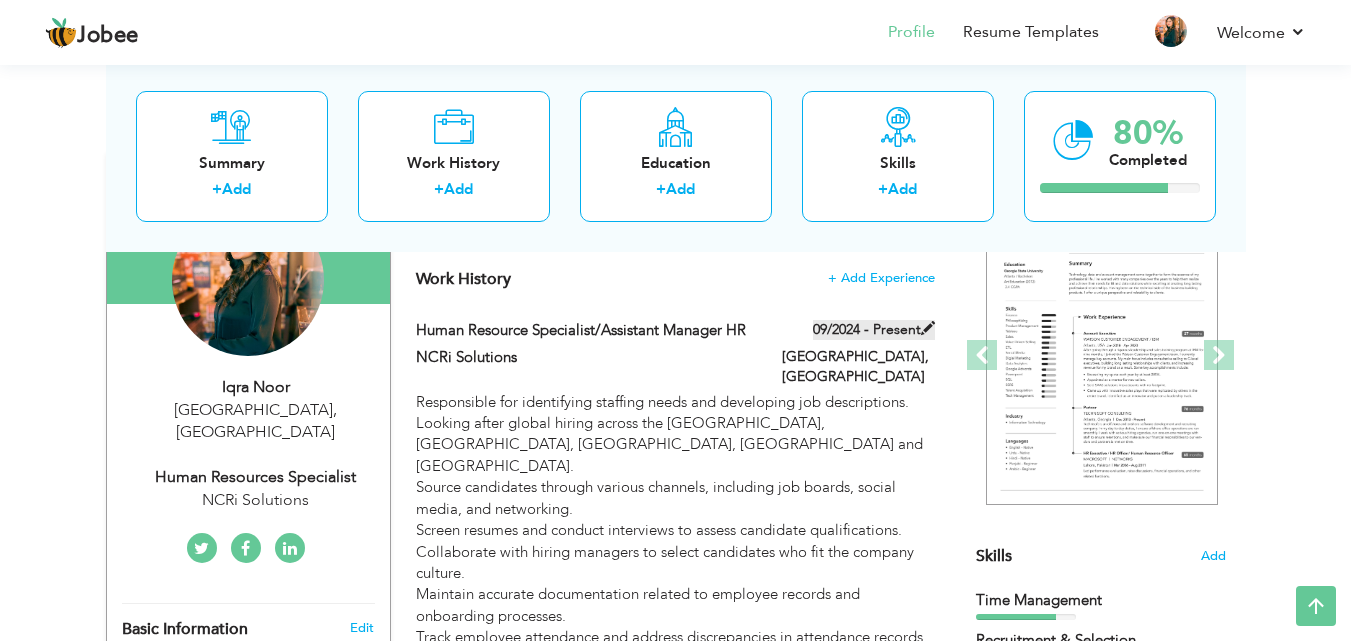 click at bounding box center [928, 328] 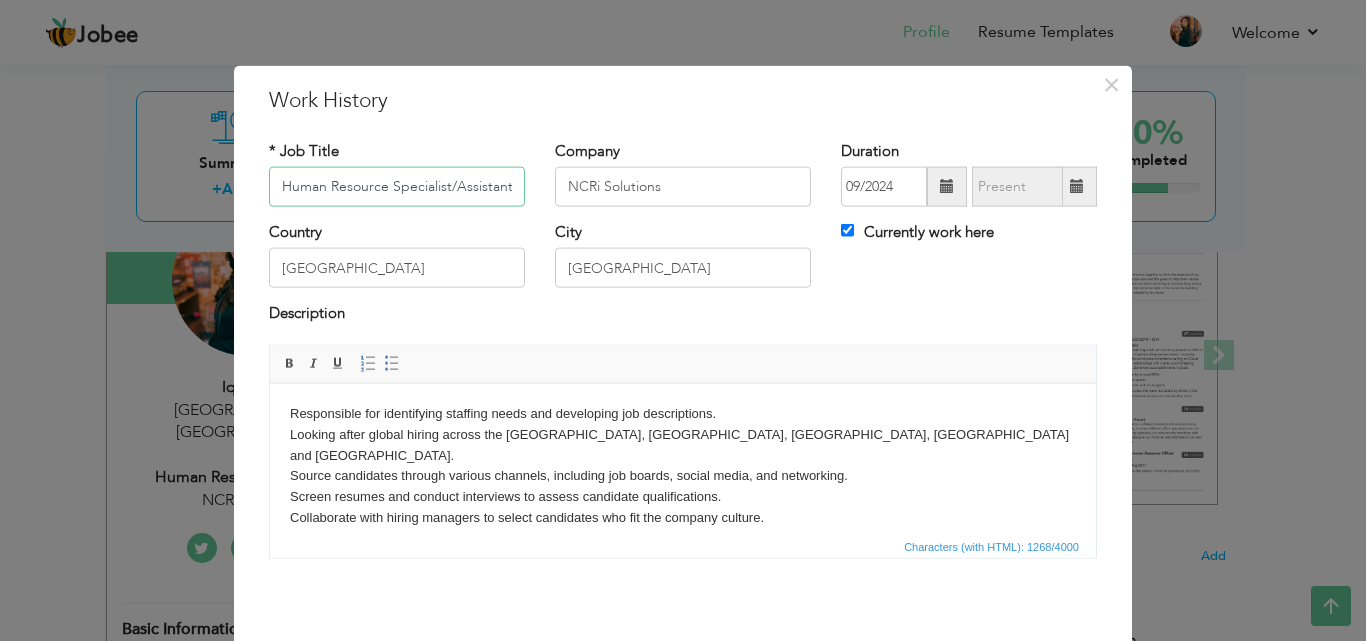 scroll, scrollTop: 0, scrollLeft: 80, axis: horizontal 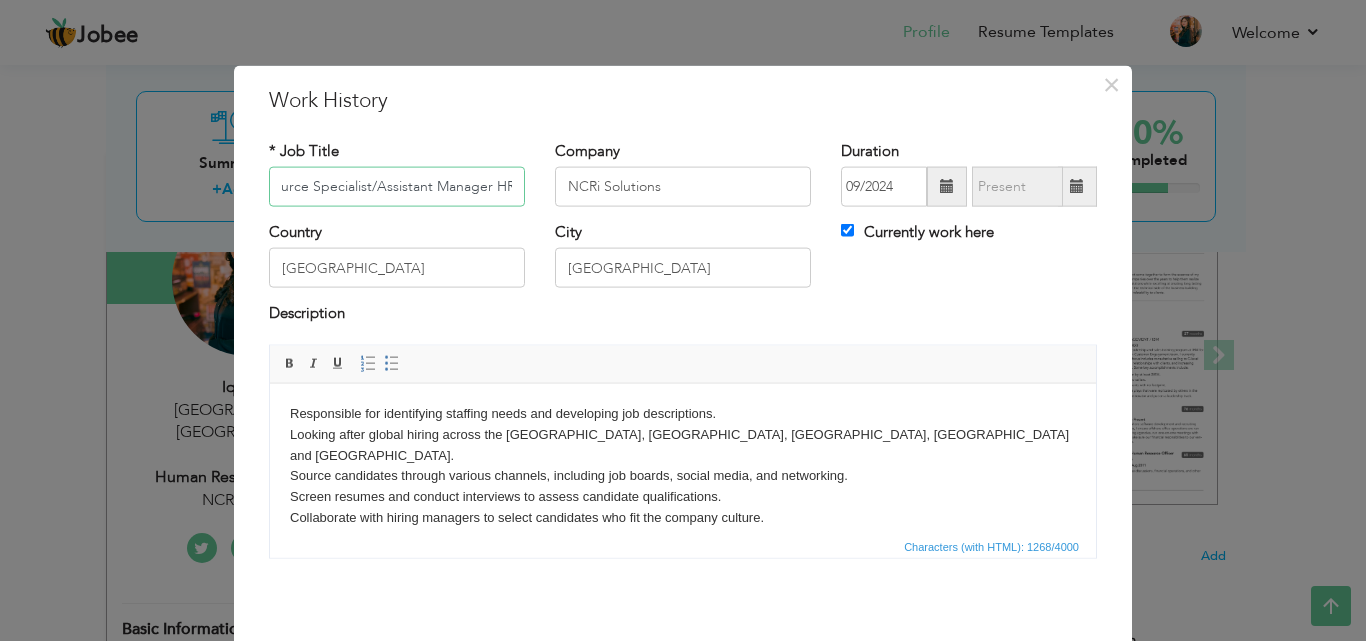 drag, startPoint x: 510, startPoint y: 184, endPoint x: 407, endPoint y: 176, distance: 103.31021 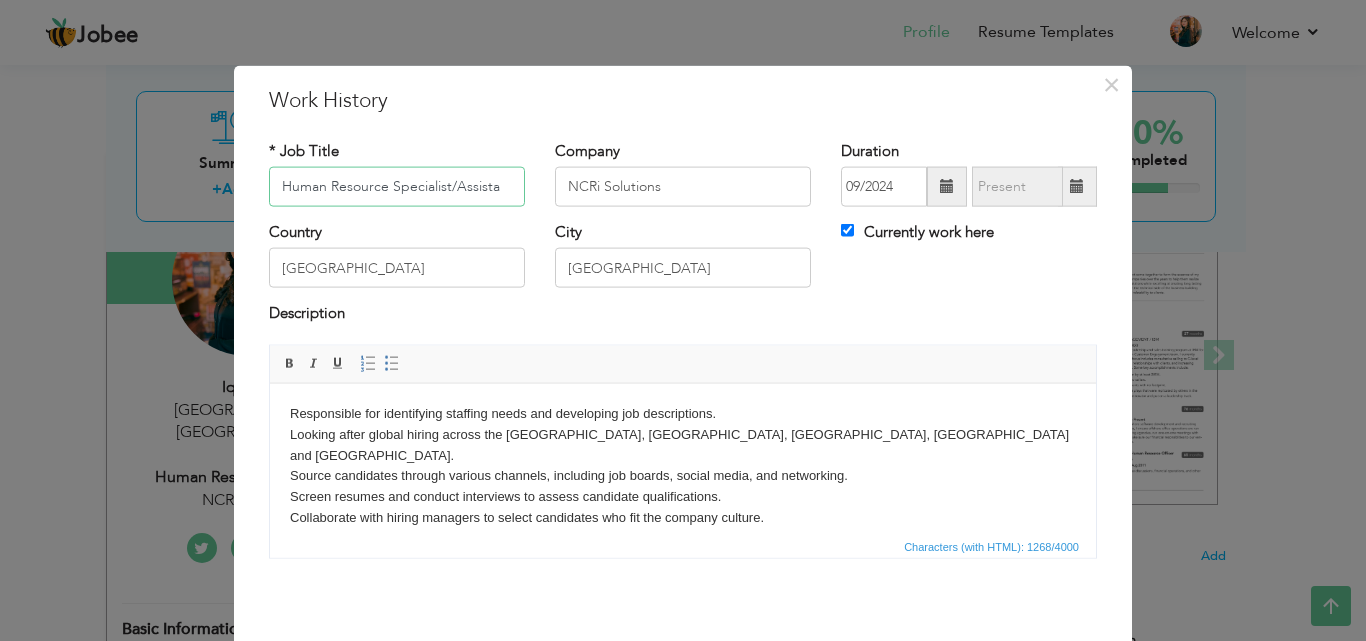 scroll, scrollTop: 0, scrollLeft: 0, axis: both 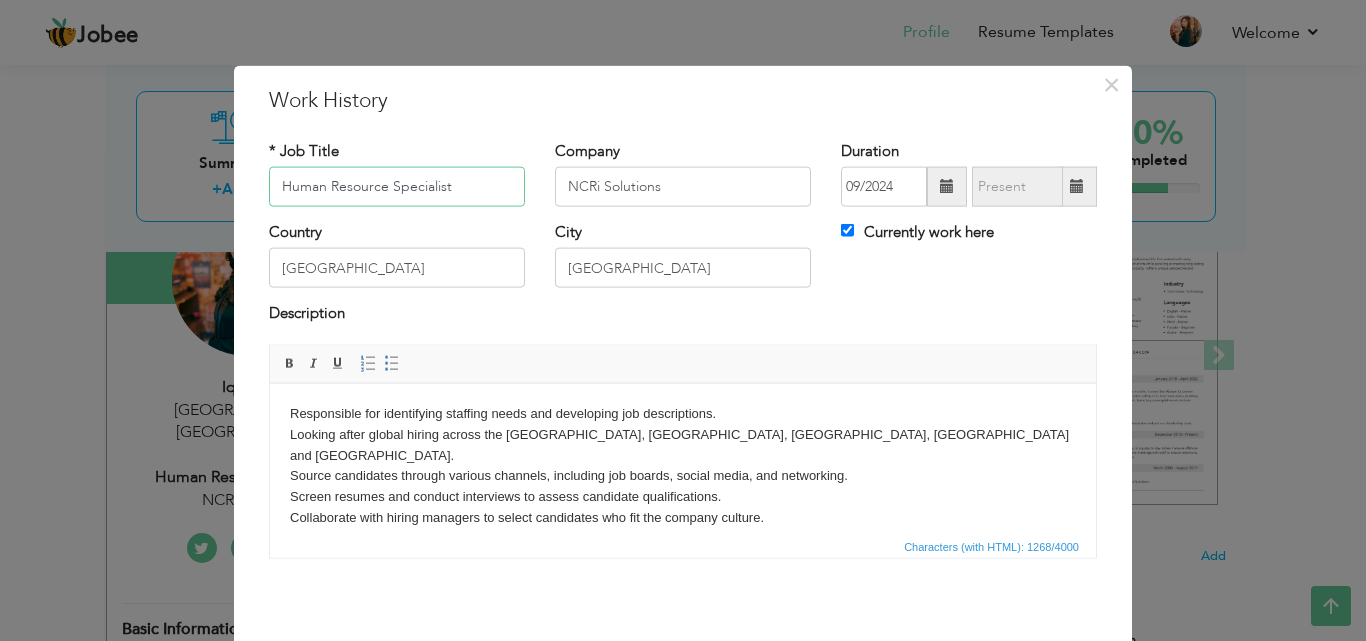 type on "Human Resource Specialist" 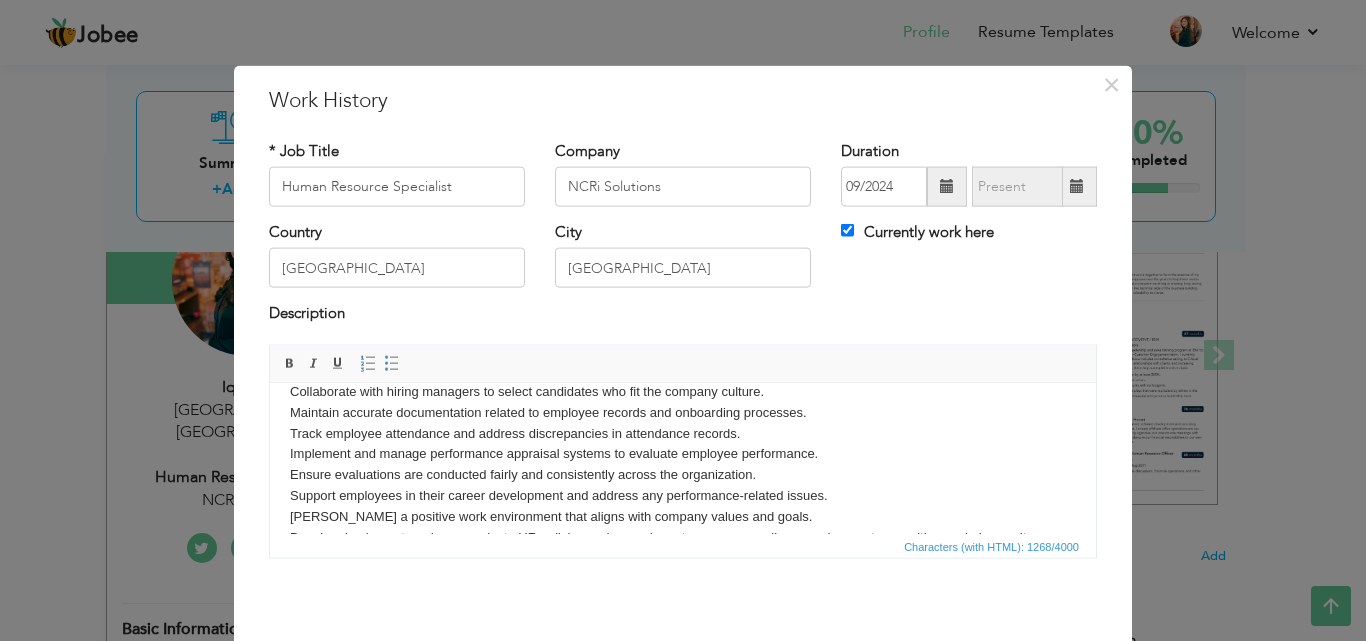 scroll, scrollTop: 223, scrollLeft: 0, axis: vertical 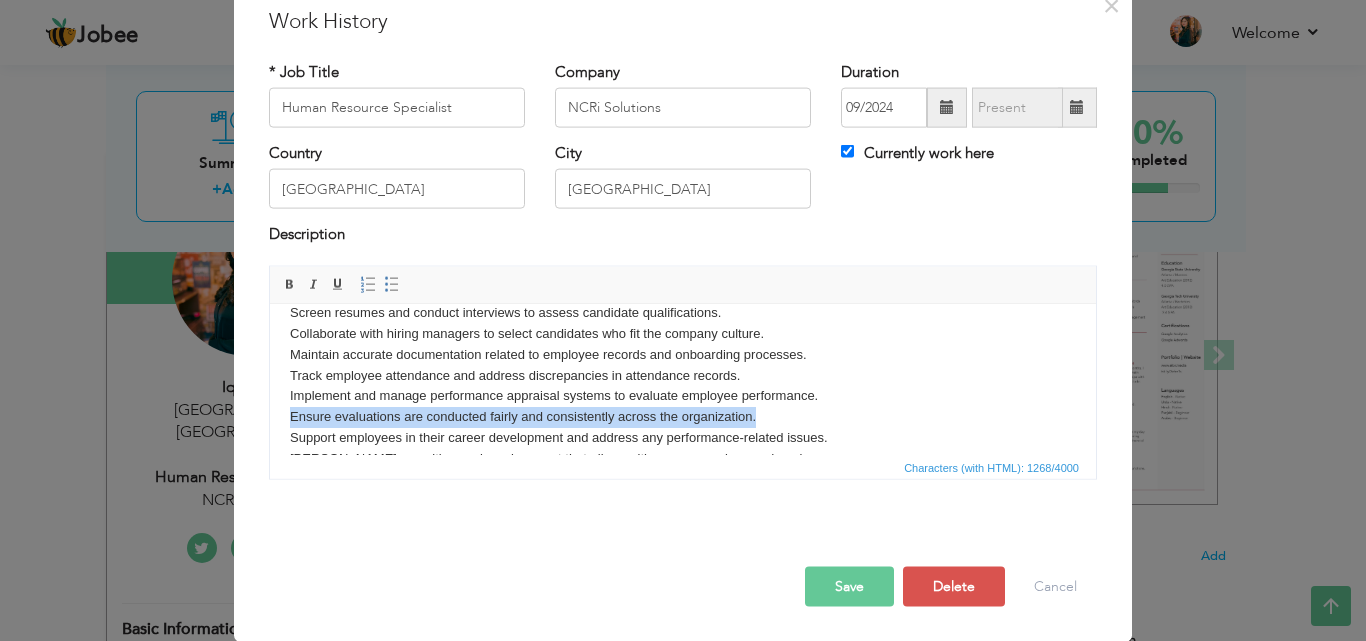 drag, startPoint x: 770, startPoint y: 401, endPoint x: 526, endPoint y: 702, distance: 387.47516 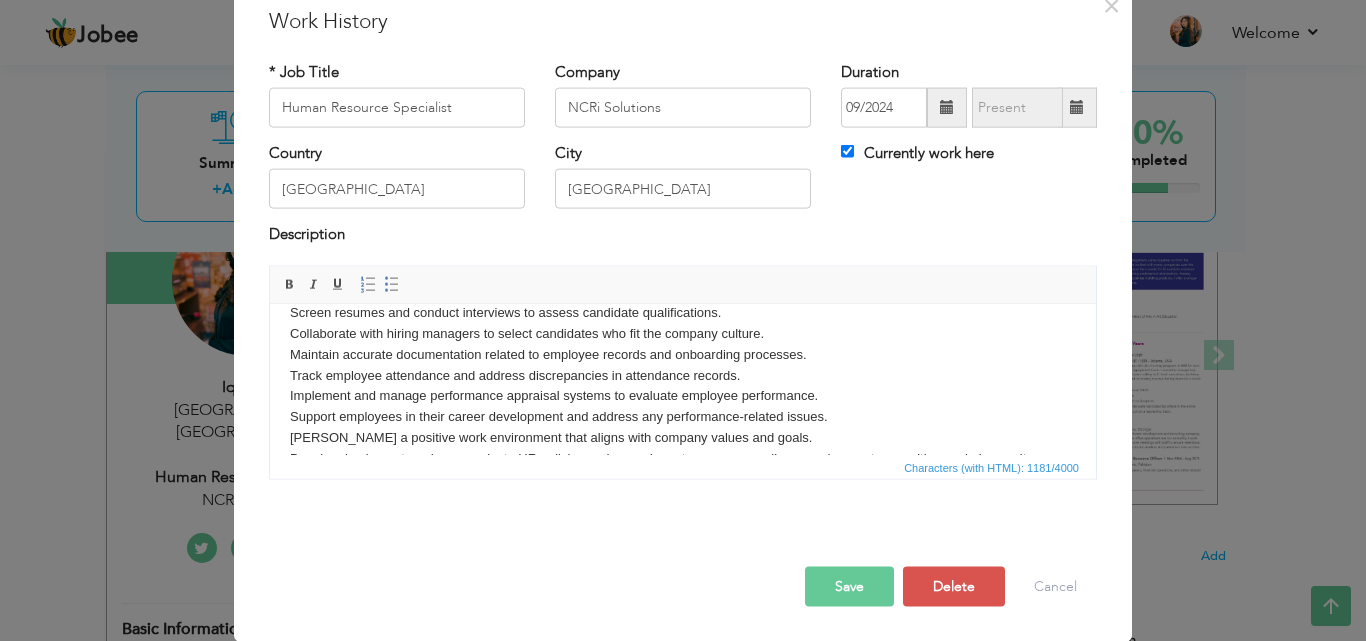 scroll, scrollTop: 202, scrollLeft: 0, axis: vertical 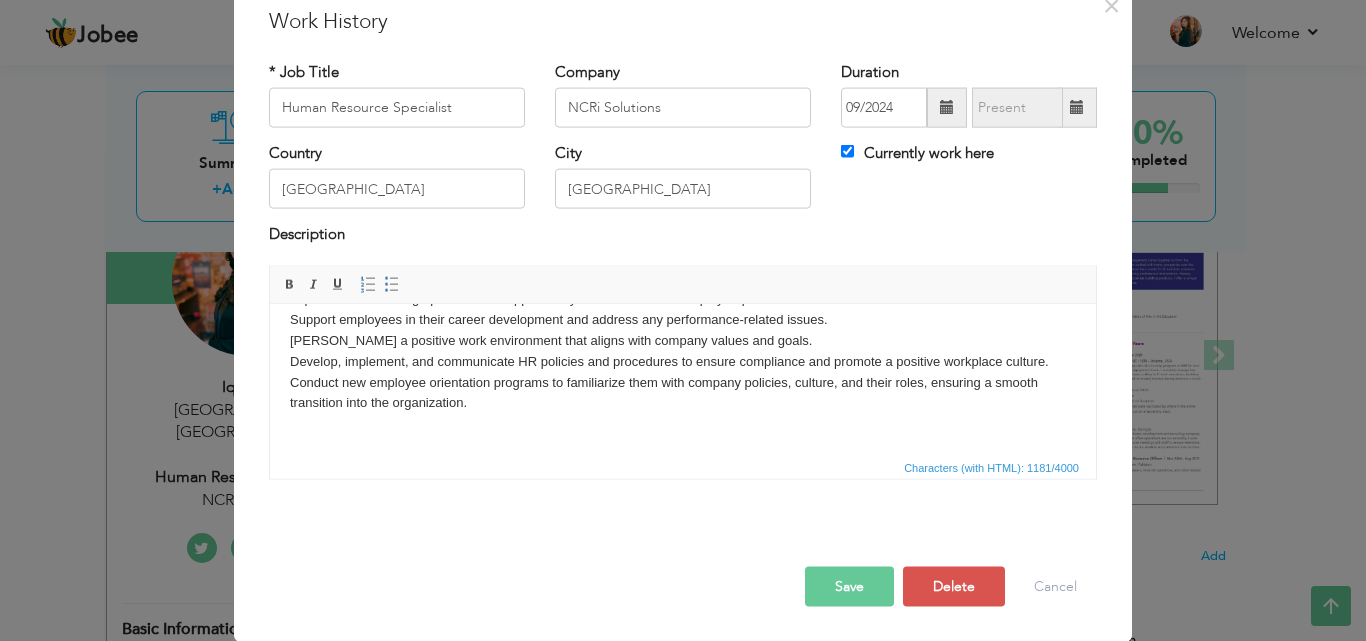 click on "Save" at bounding box center [849, 586] 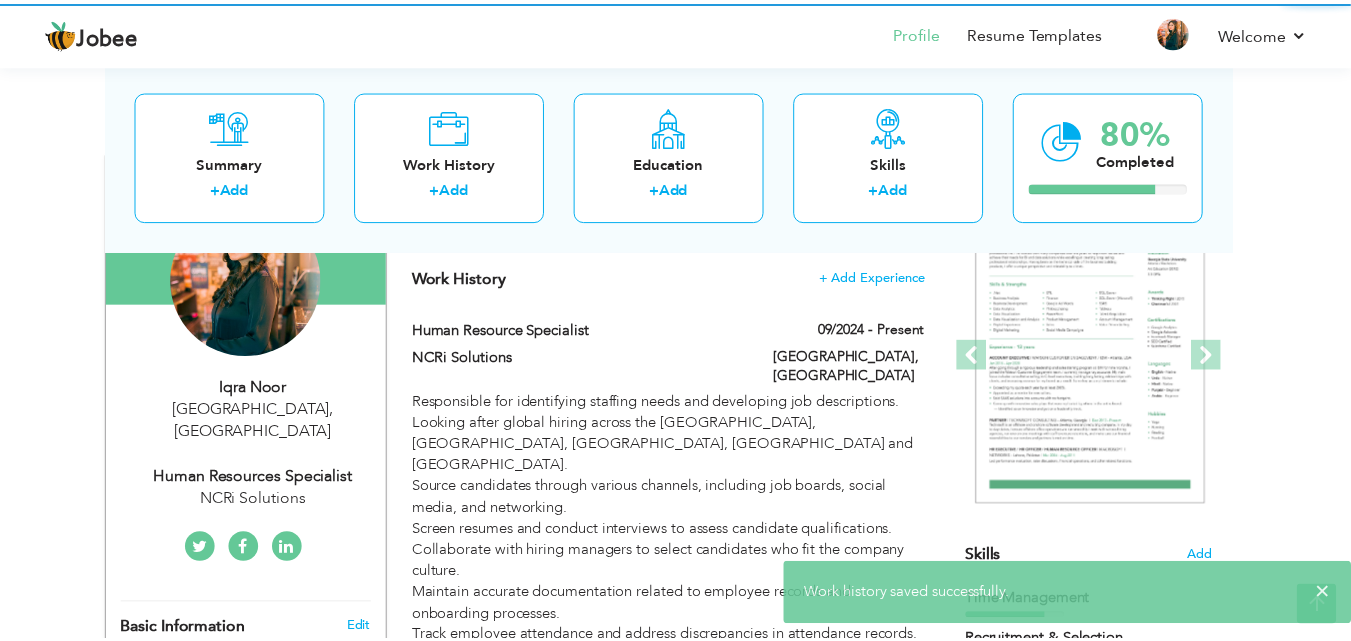 scroll, scrollTop: 0, scrollLeft: 0, axis: both 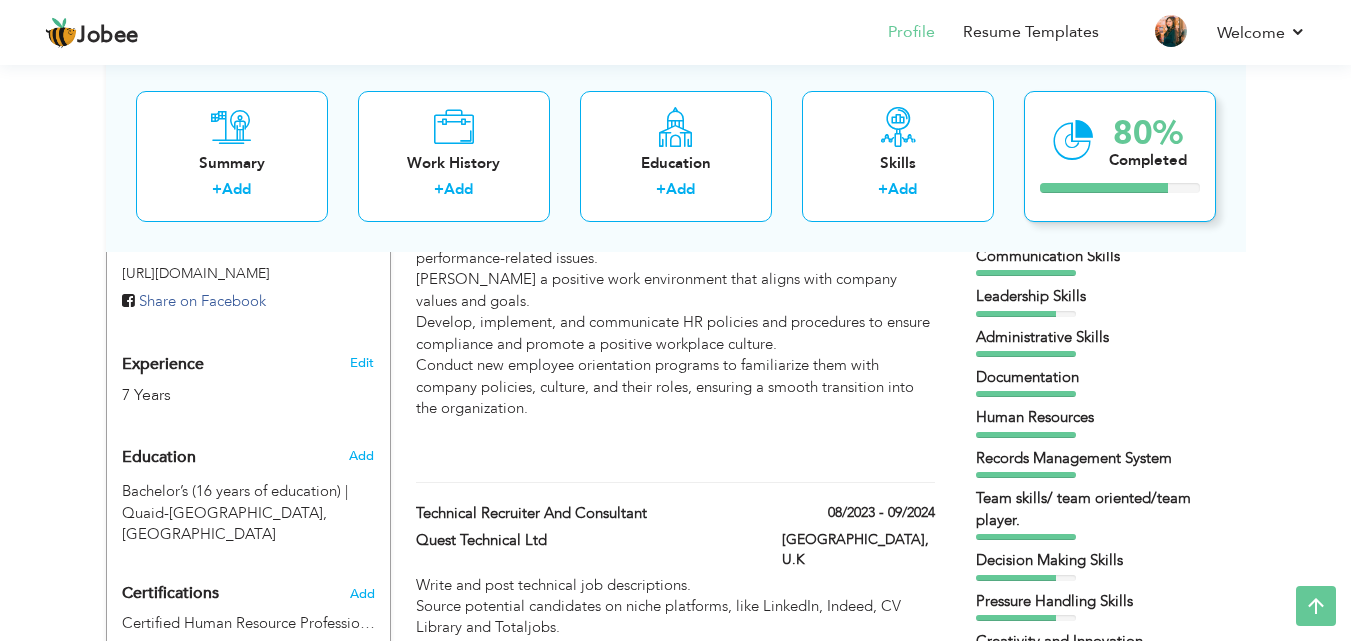 click on "80%
Completed" at bounding box center (1120, 155) 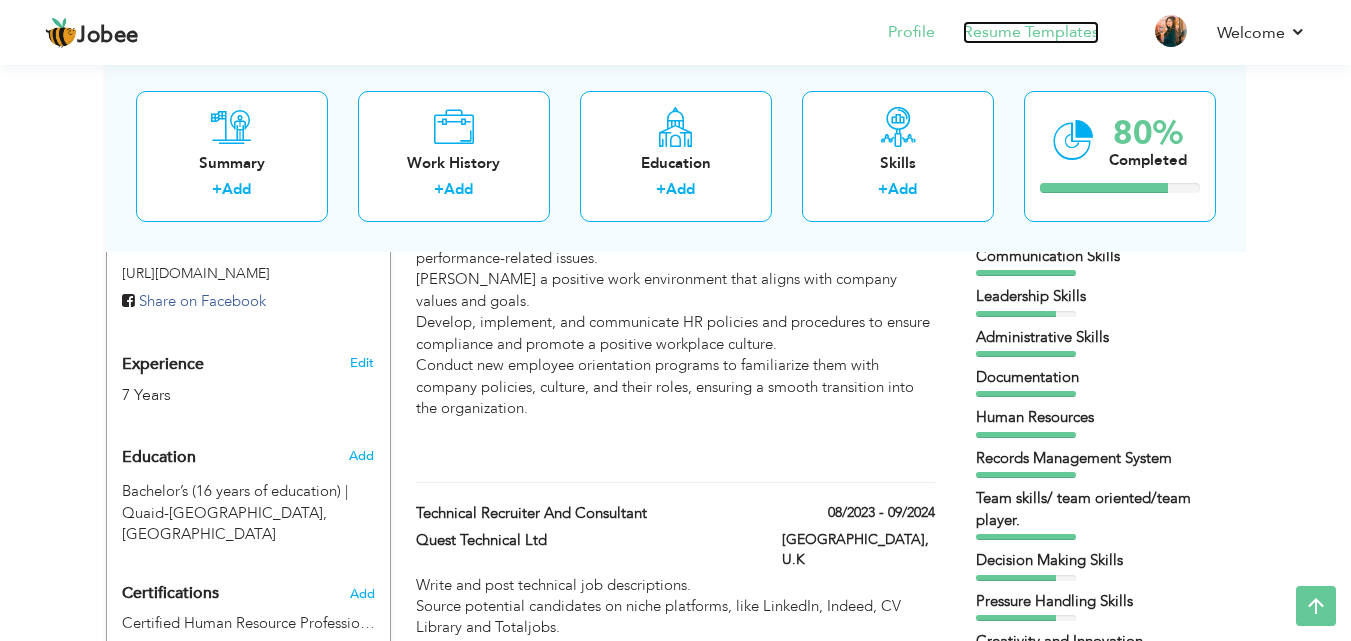 click on "Resume Templates" at bounding box center (1031, 32) 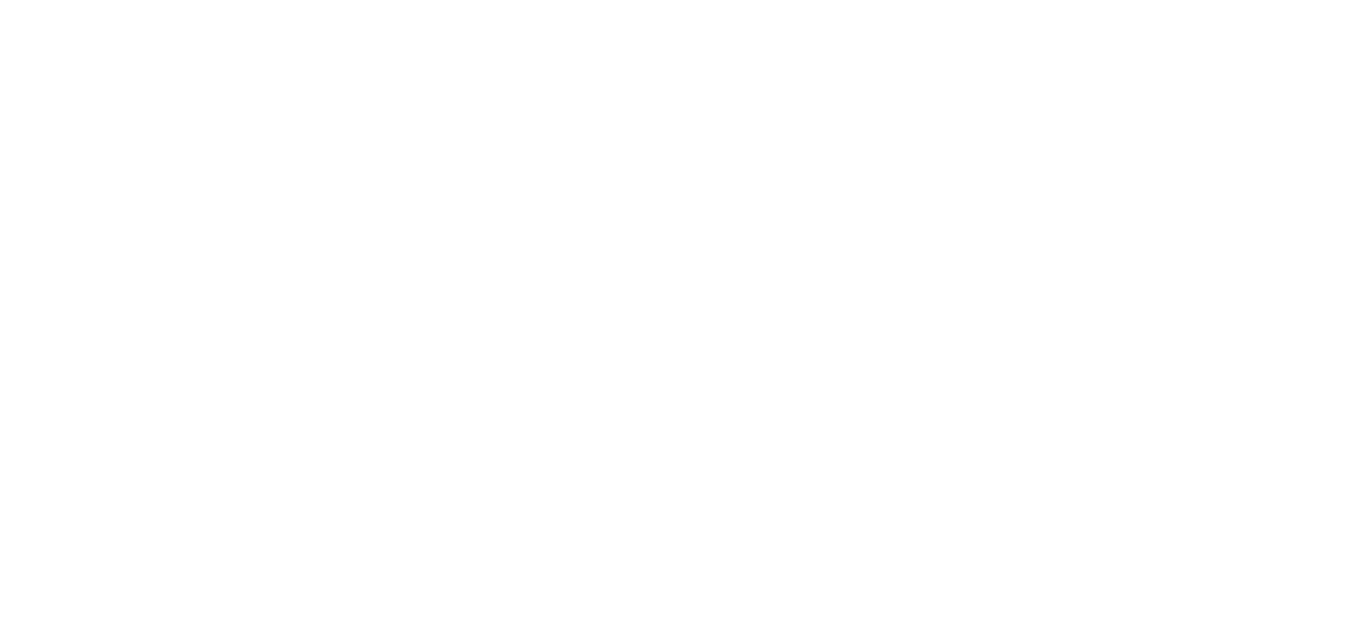 scroll, scrollTop: 0, scrollLeft: 0, axis: both 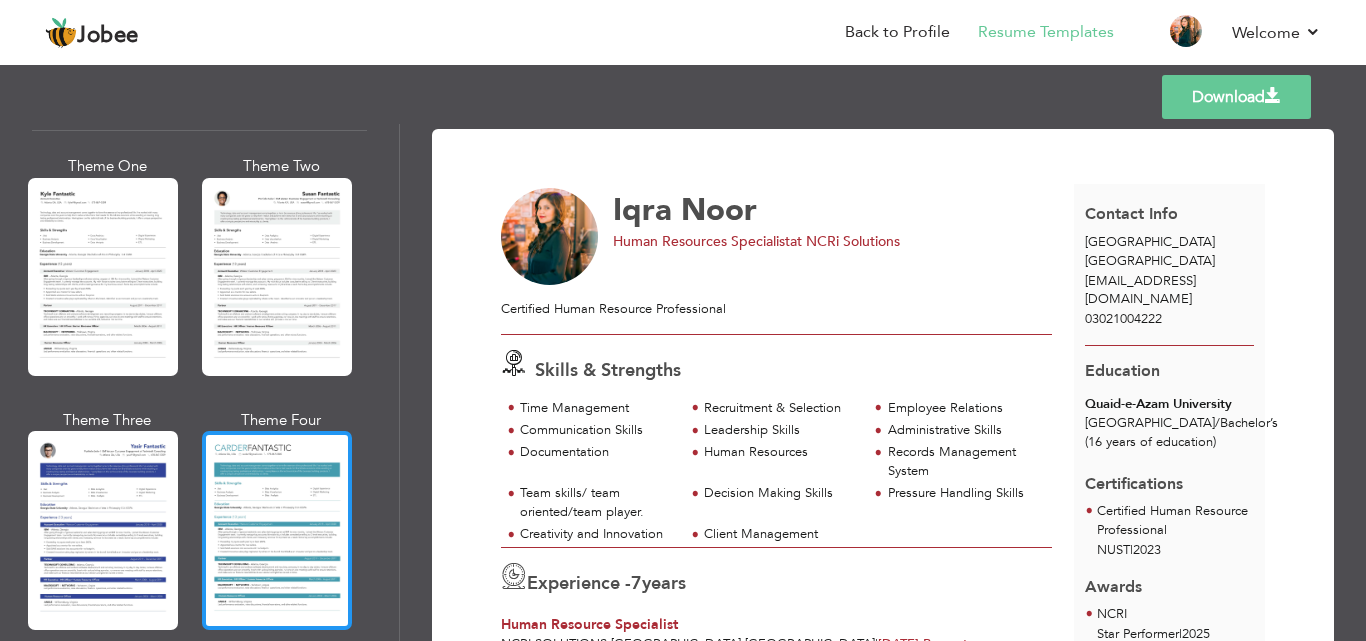 click at bounding box center [277, 530] 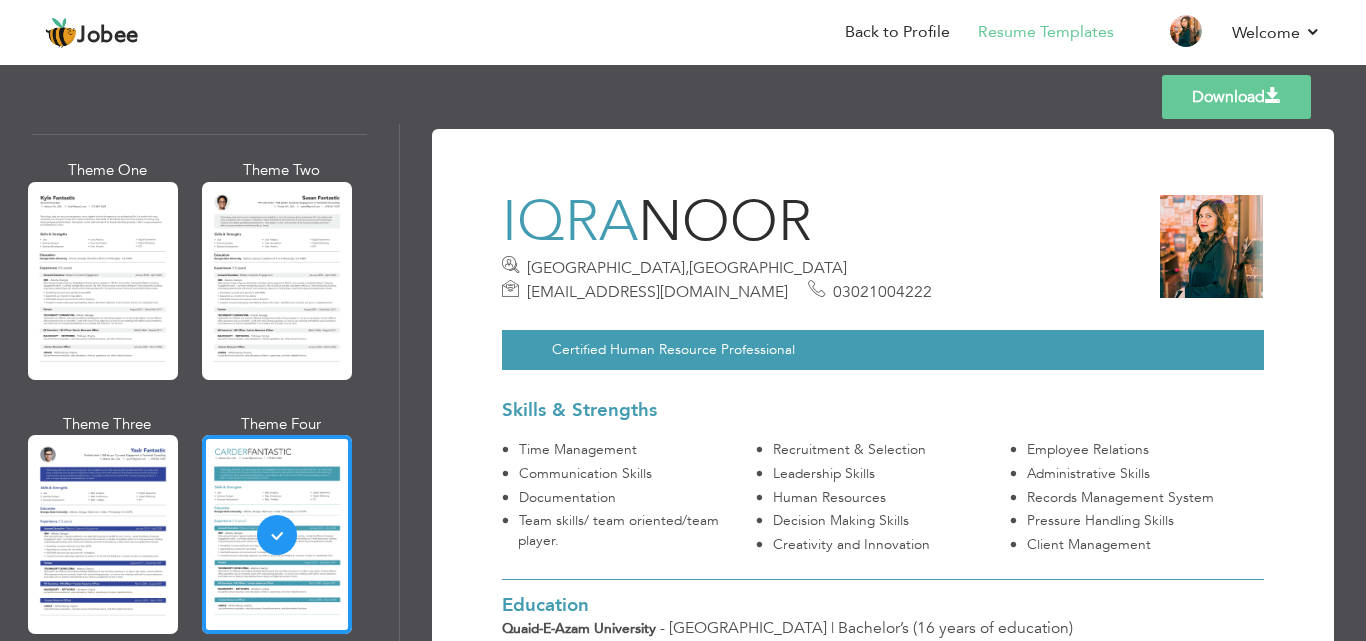 scroll, scrollTop: 3560, scrollLeft: 0, axis: vertical 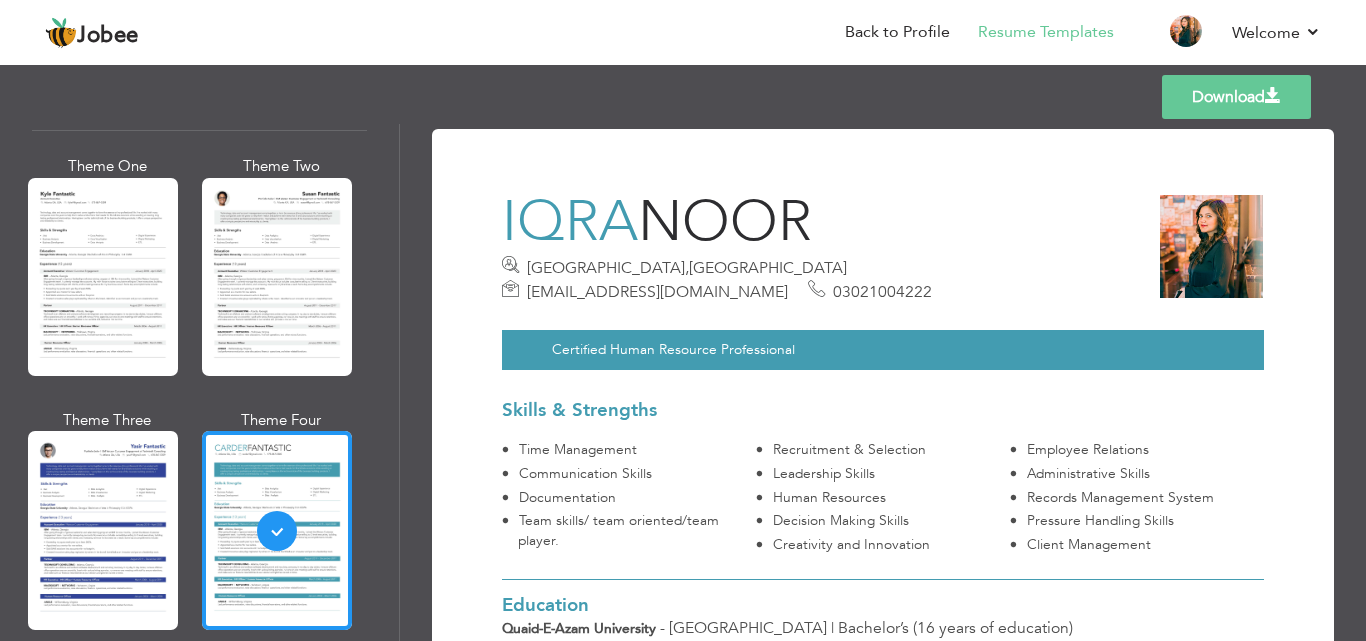 click at bounding box center (1211, 246) 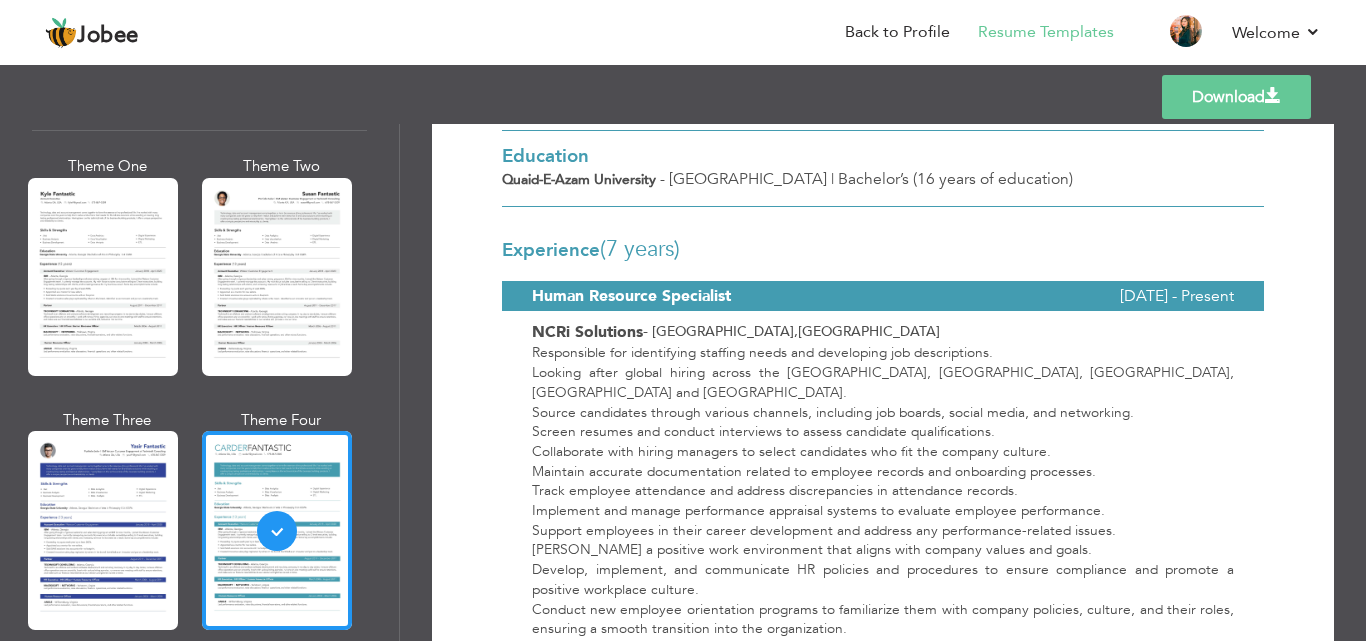 scroll, scrollTop: 0, scrollLeft: 0, axis: both 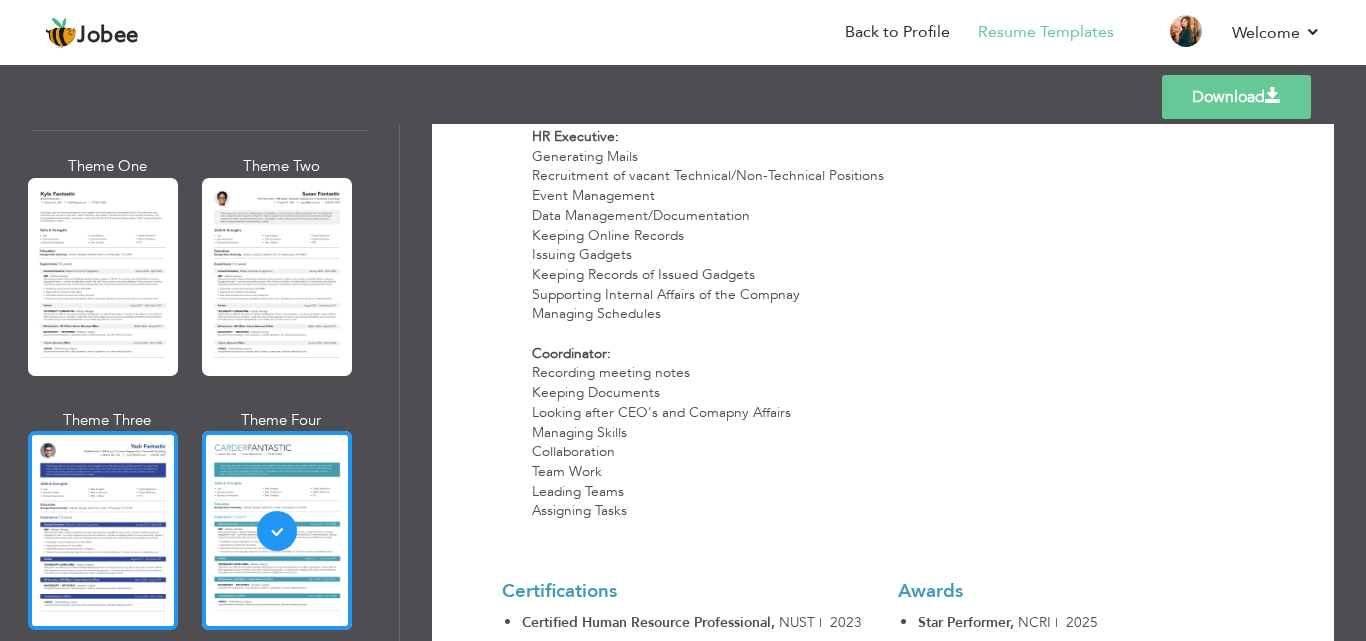 click at bounding box center [103, 530] 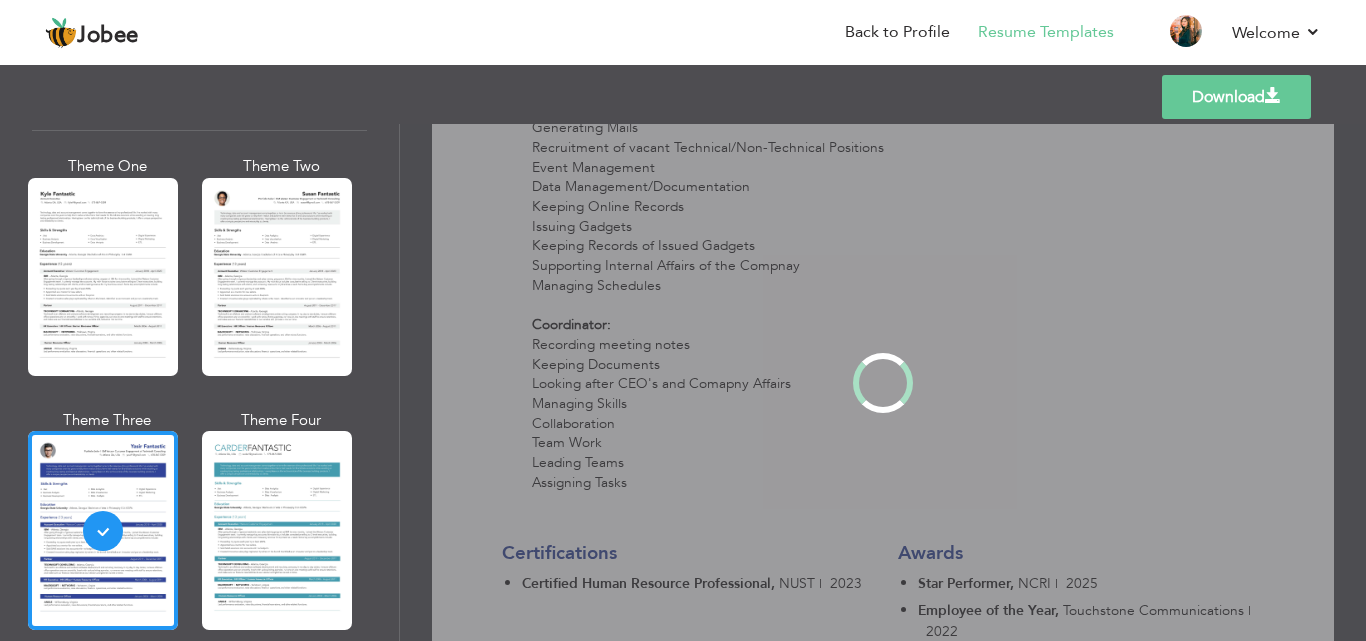 scroll, scrollTop: 0, scrollLeft: 0, axis: both 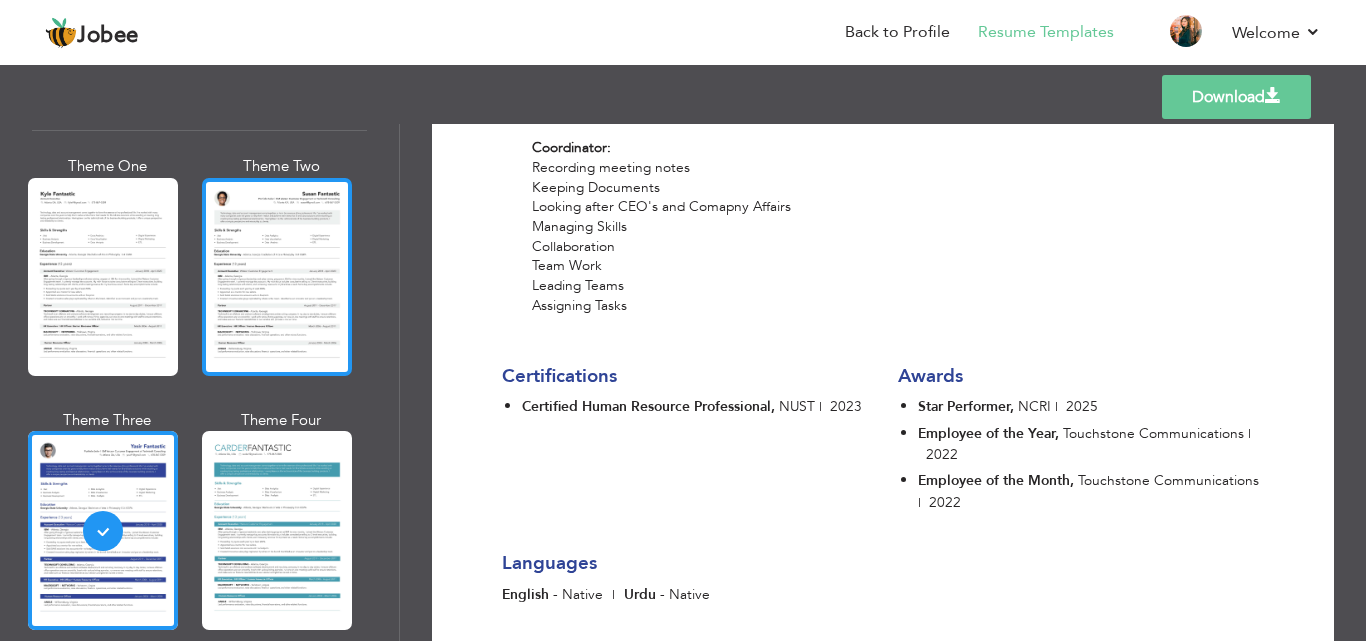 click at bounding box center (277, 277) 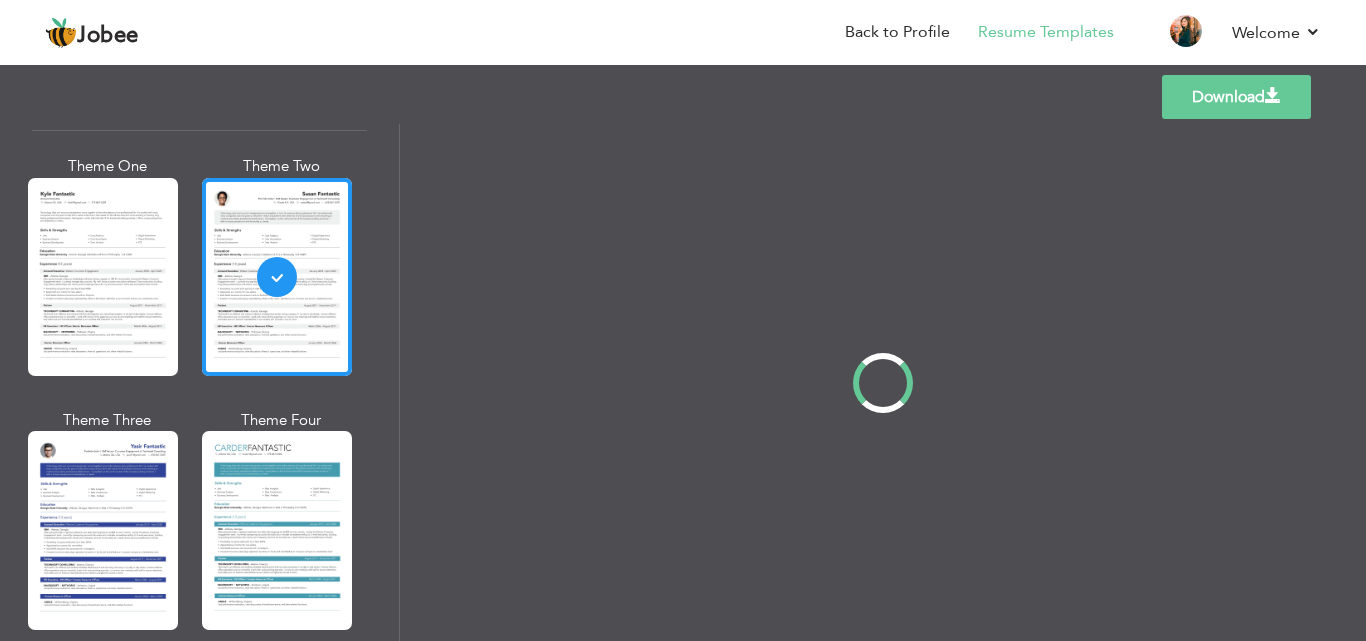 scroll, scrollTop: 0, scrollLeft: 0, axis: both 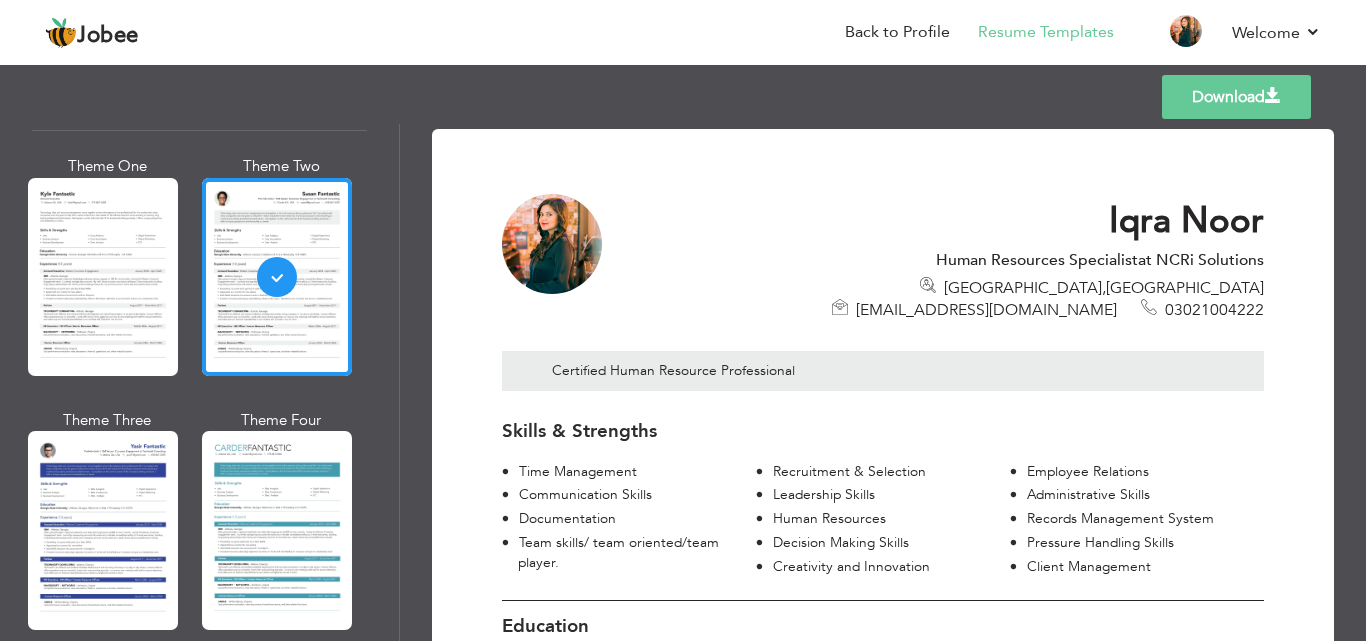 click on "Professional Themes
Theme One
Theme Two
Theme Three
Theme Six" at bounding box center (199, 382) 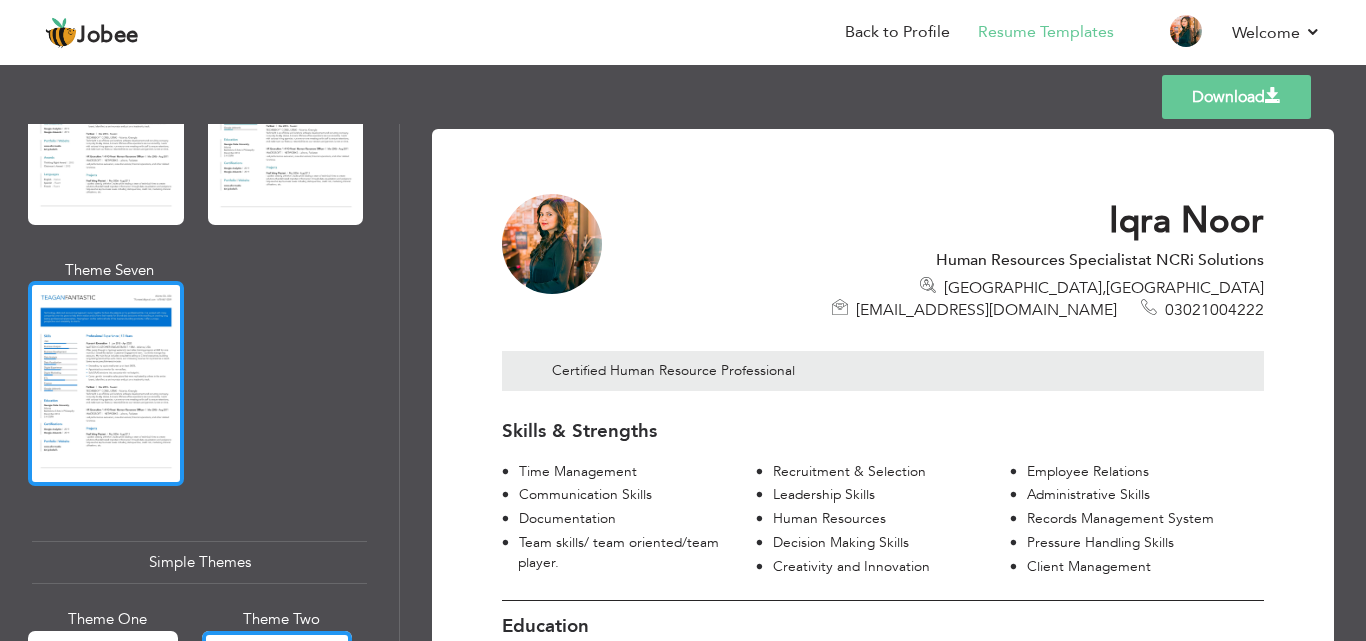 click at bounding box center (106, 383) 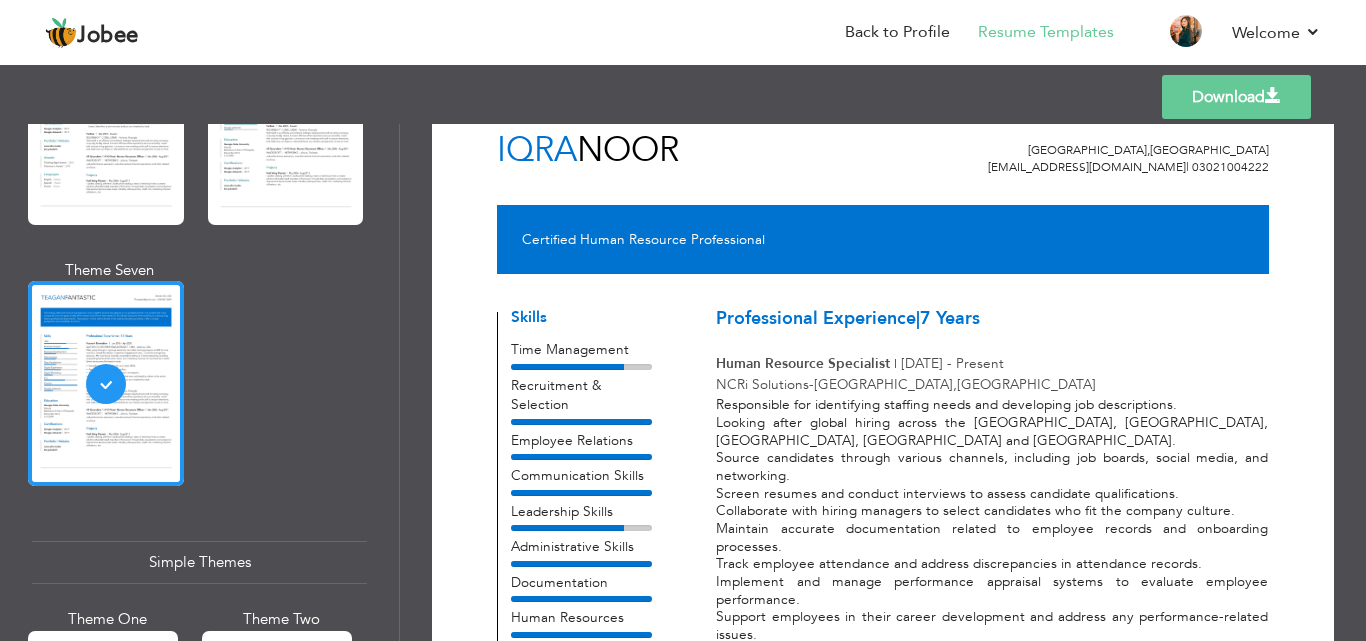 scroll, scrollTop: 34, scrollLeft: 0, axis: vertical 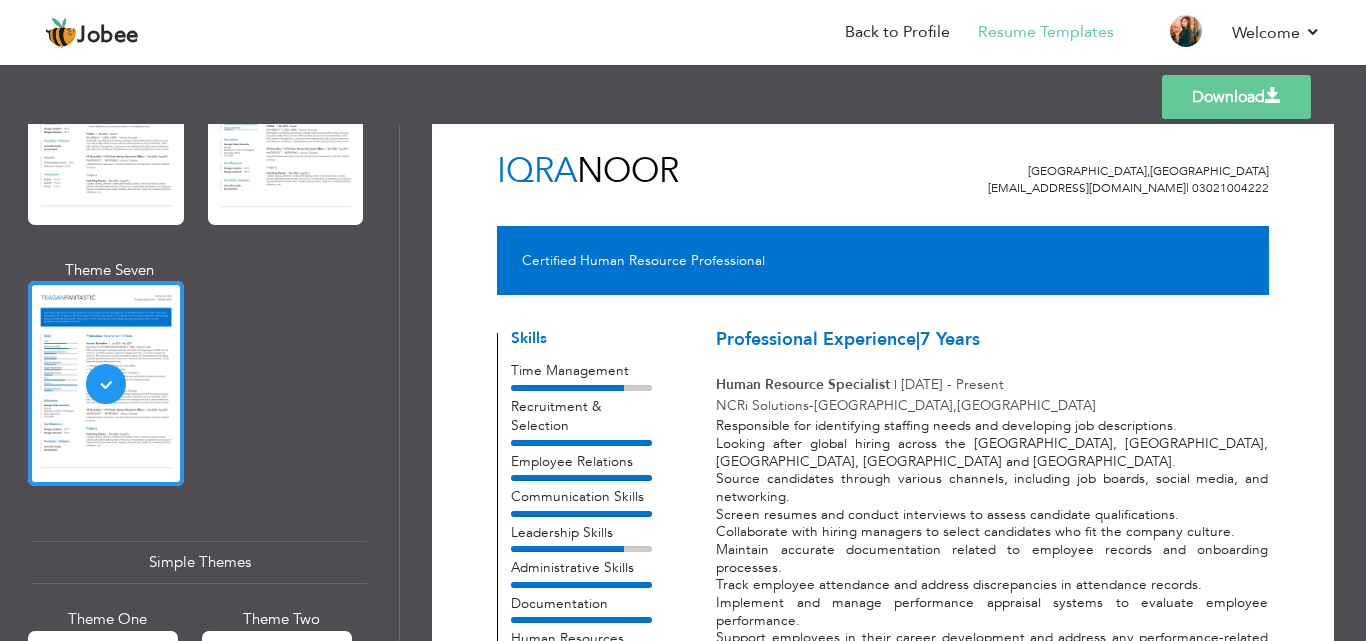 click on "Professional Themes
Theme One
Theme Two
Theme Three
Theme Six" at bounding box center (199, 382) 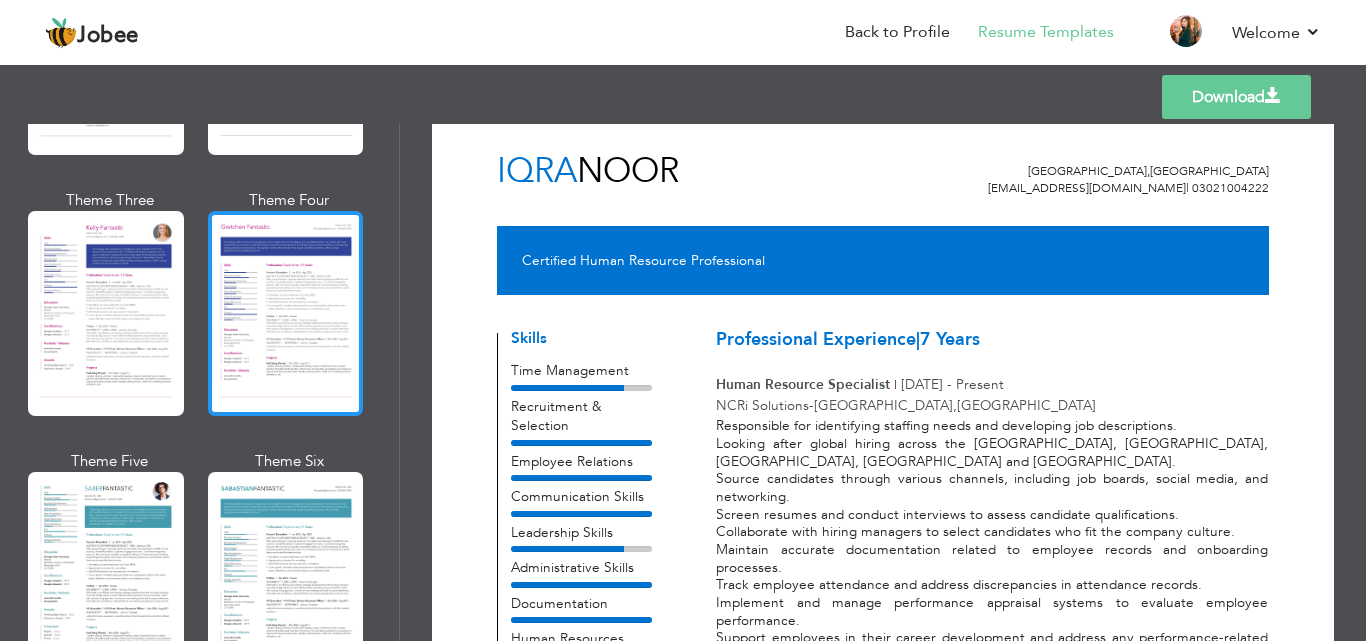click at bounding box center [286, 313] 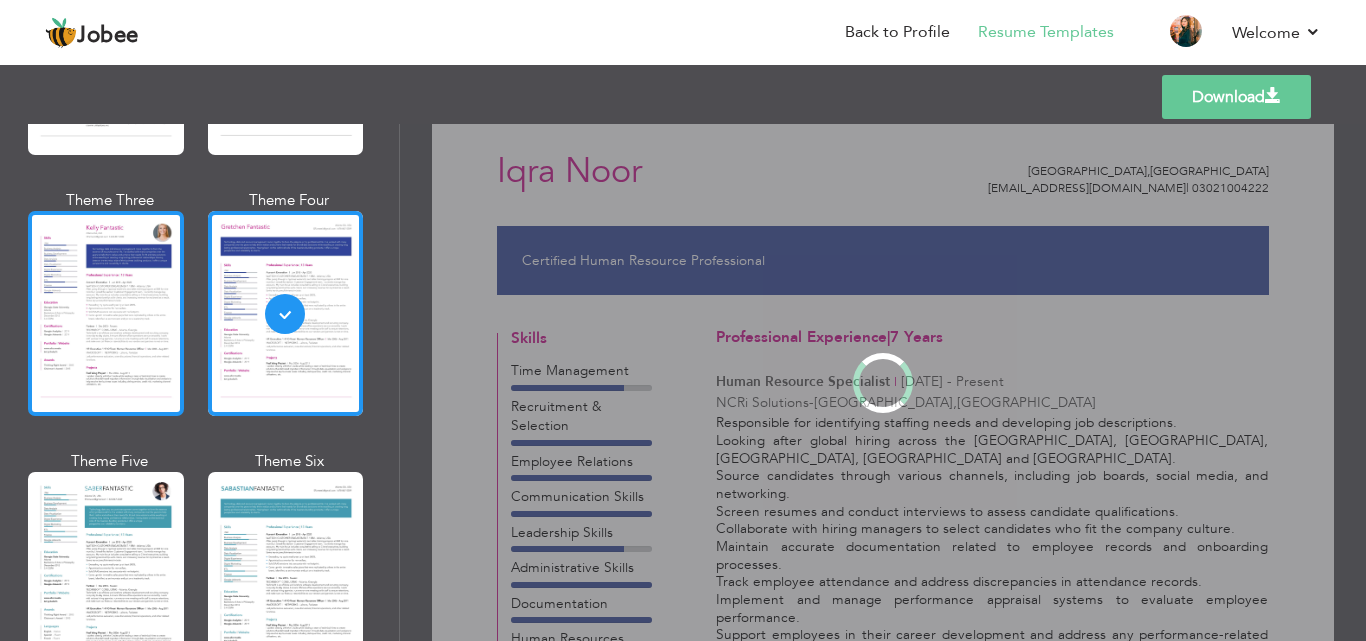 scroll, scrollTop: 0, scrollLeft: 0, axis: both 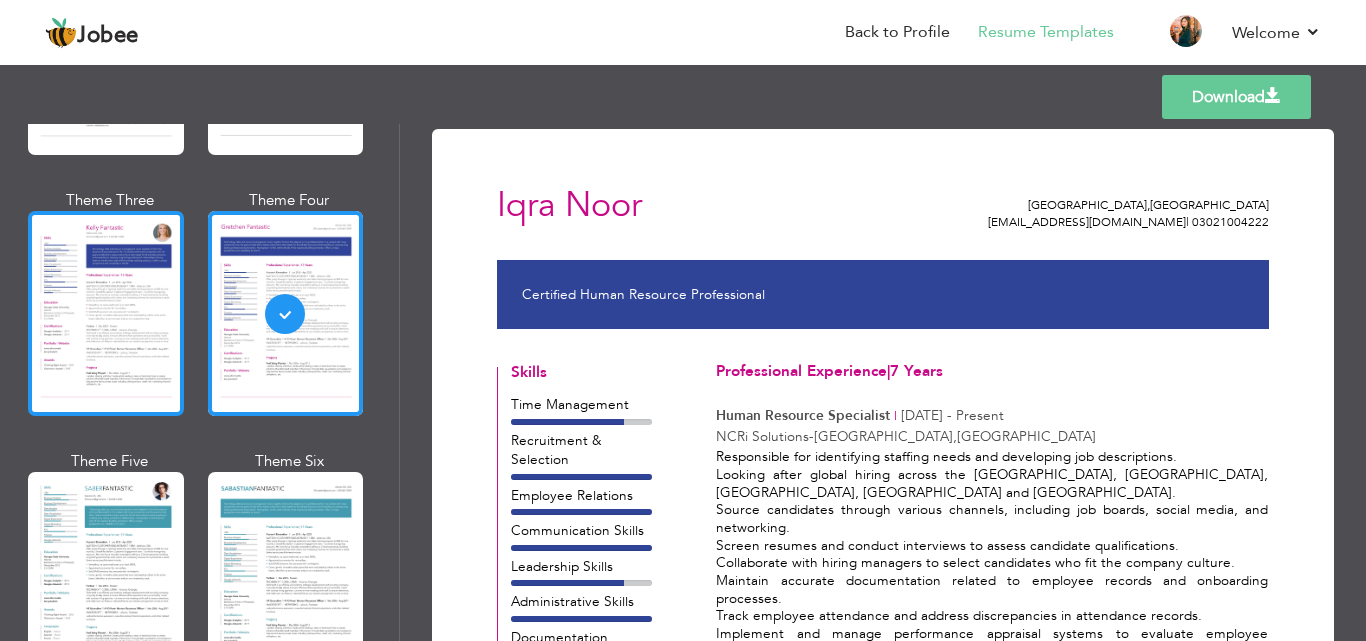click at bounding box center [106, 313] 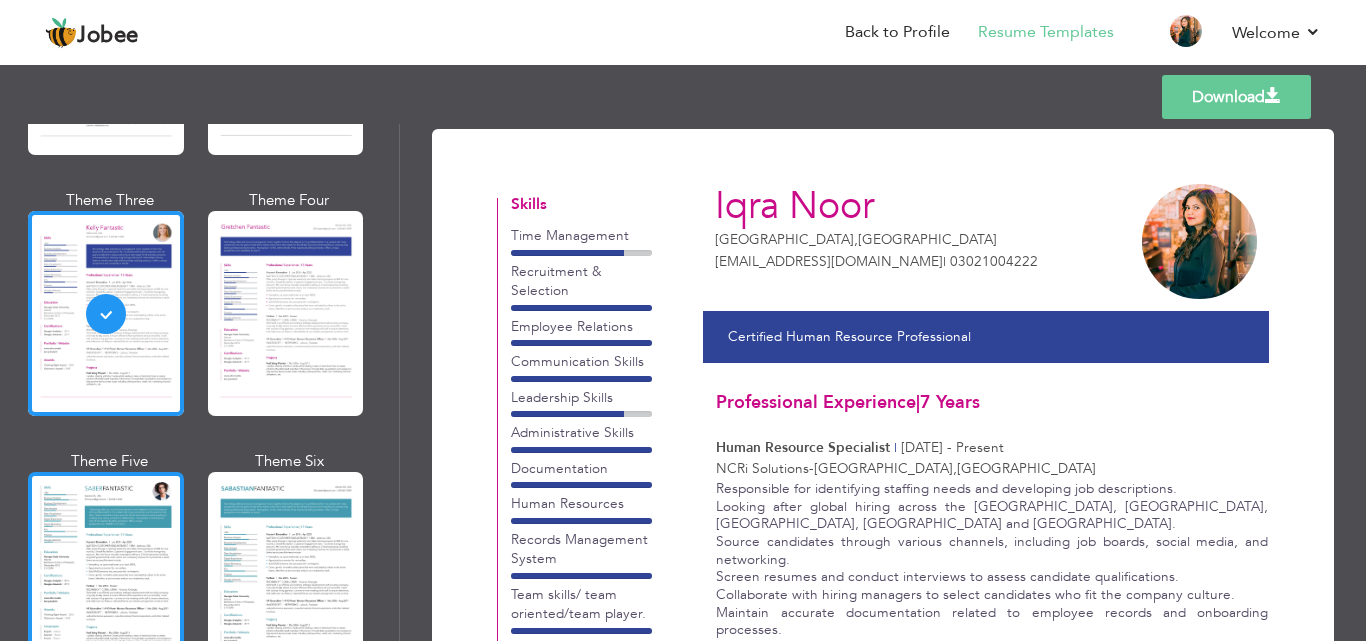 click at bounding box center [106, 574] 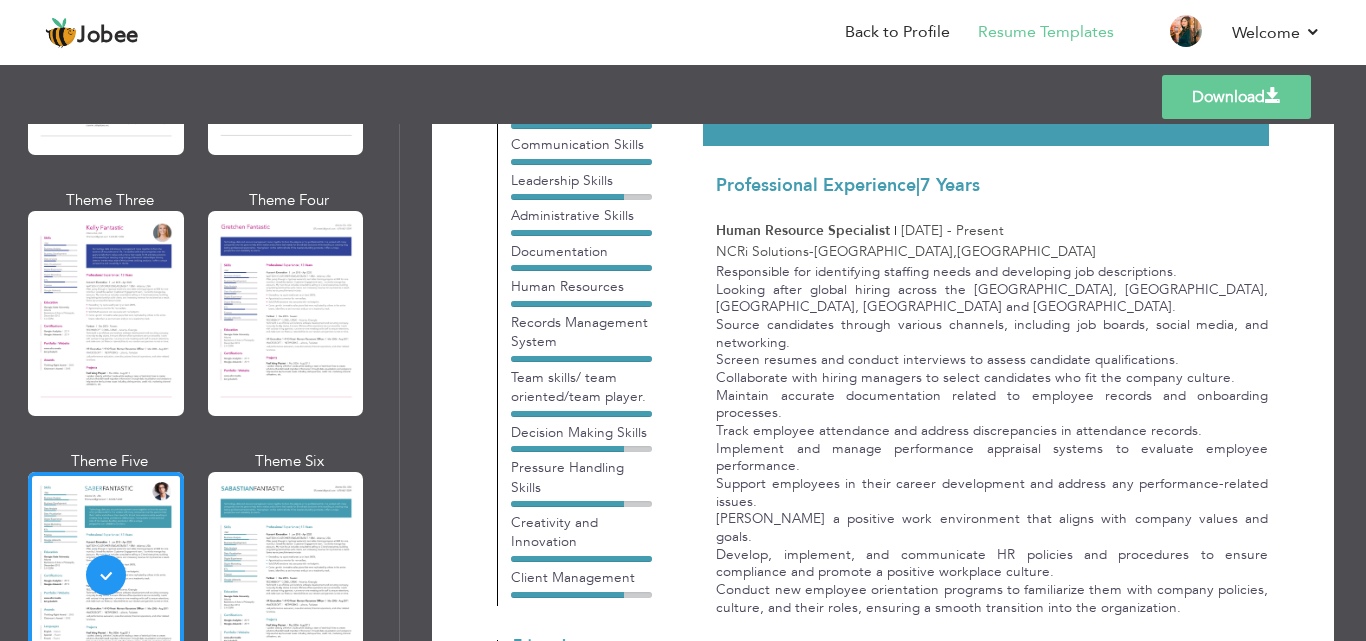 scroll, scrollTop: 167, scrollLeft: 0, axis: vertical 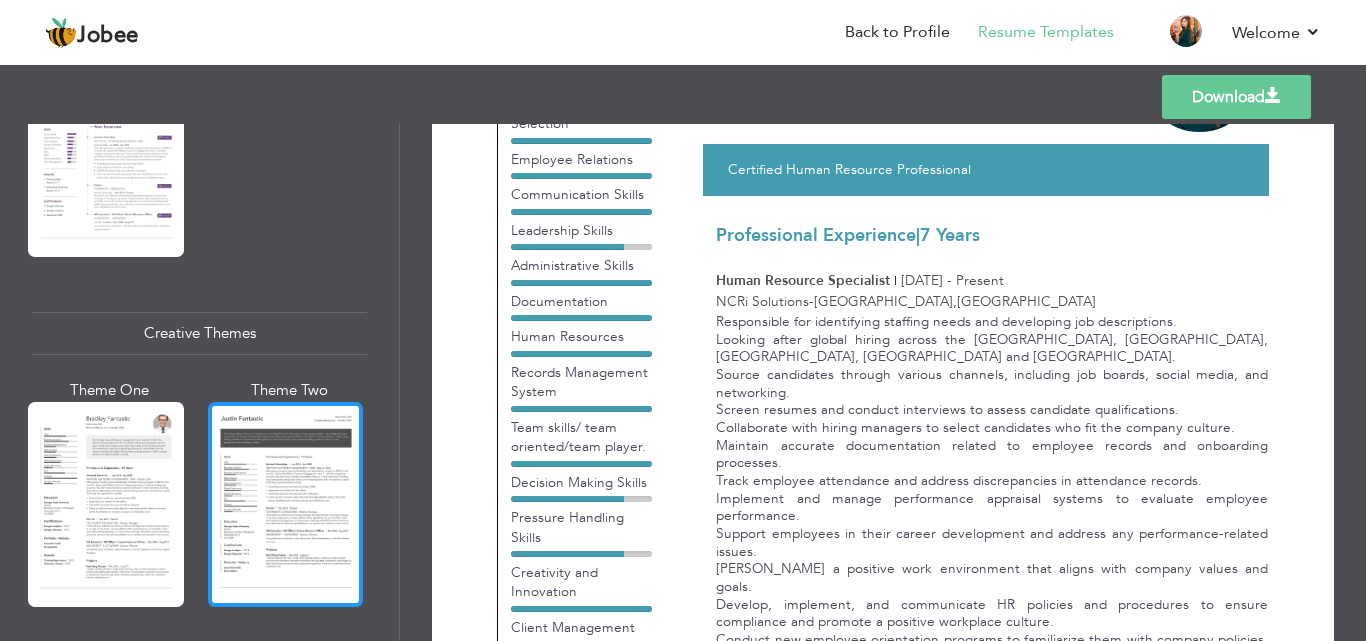 click at bounding box center [286, 504] 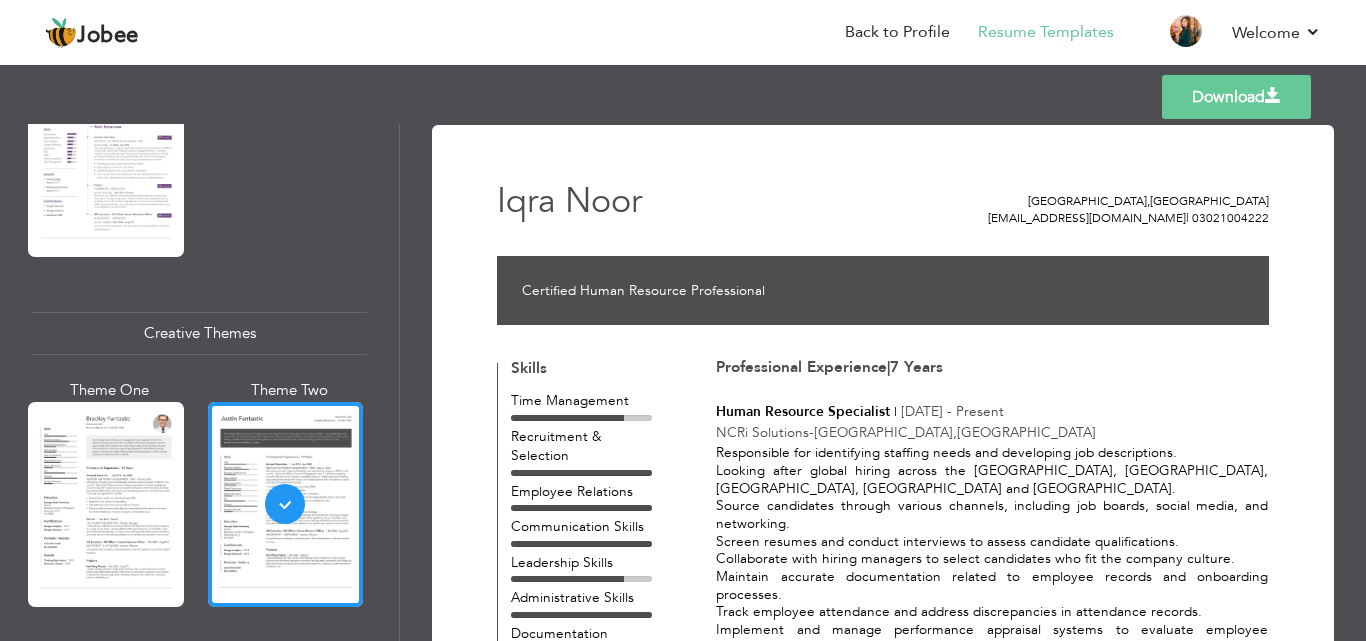 scroll, scrollTop: 0, scrollLeft: 0, axis: both 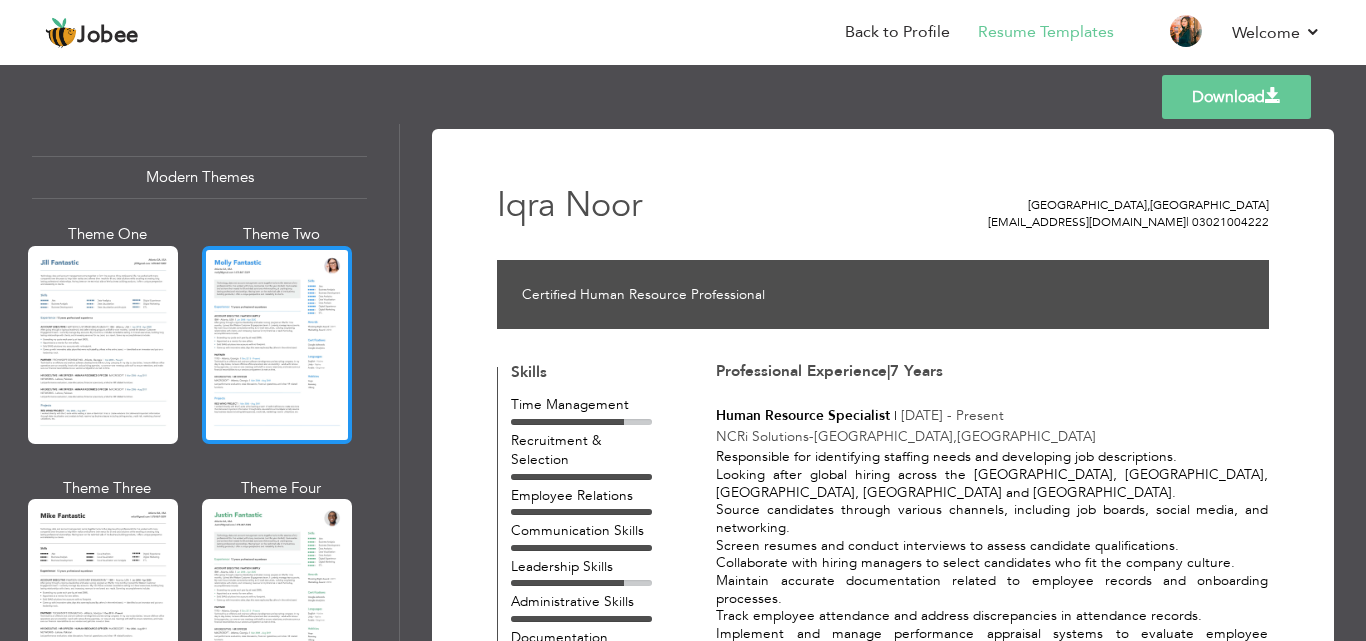 click at bounding box center [277, 345] 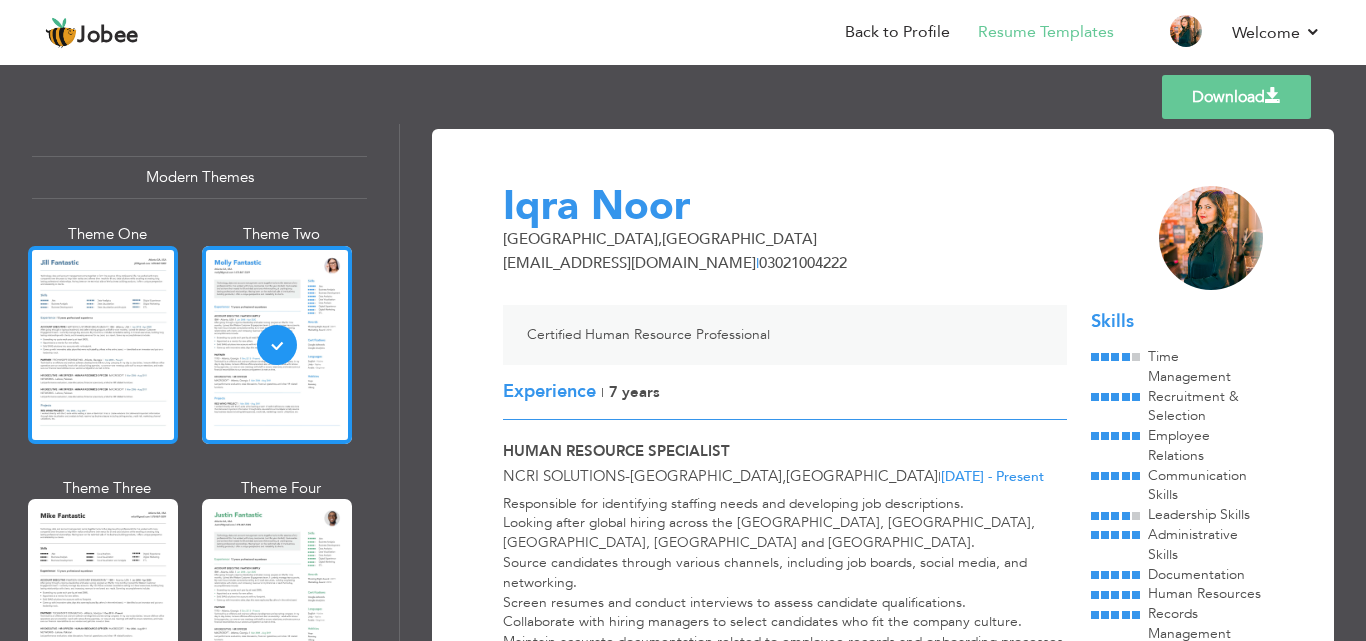 click at bounding box center [103, 345] 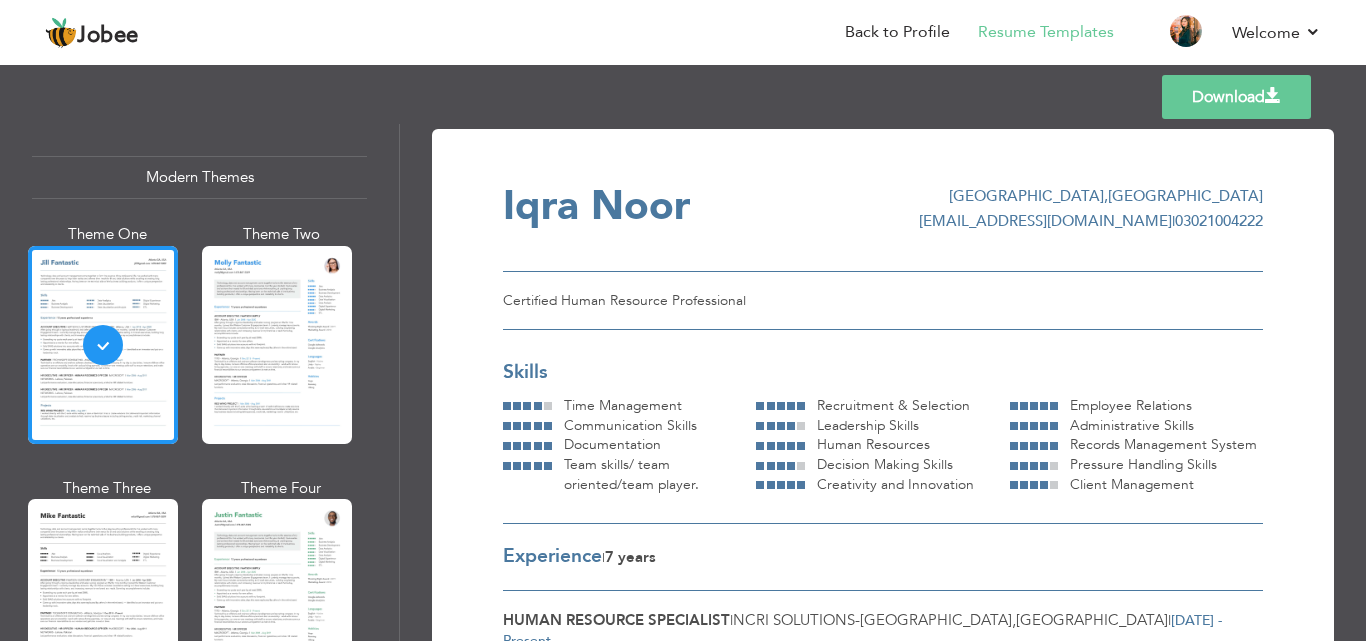scroll, scrollTop: 0, scrollLeft: 0, axis: both 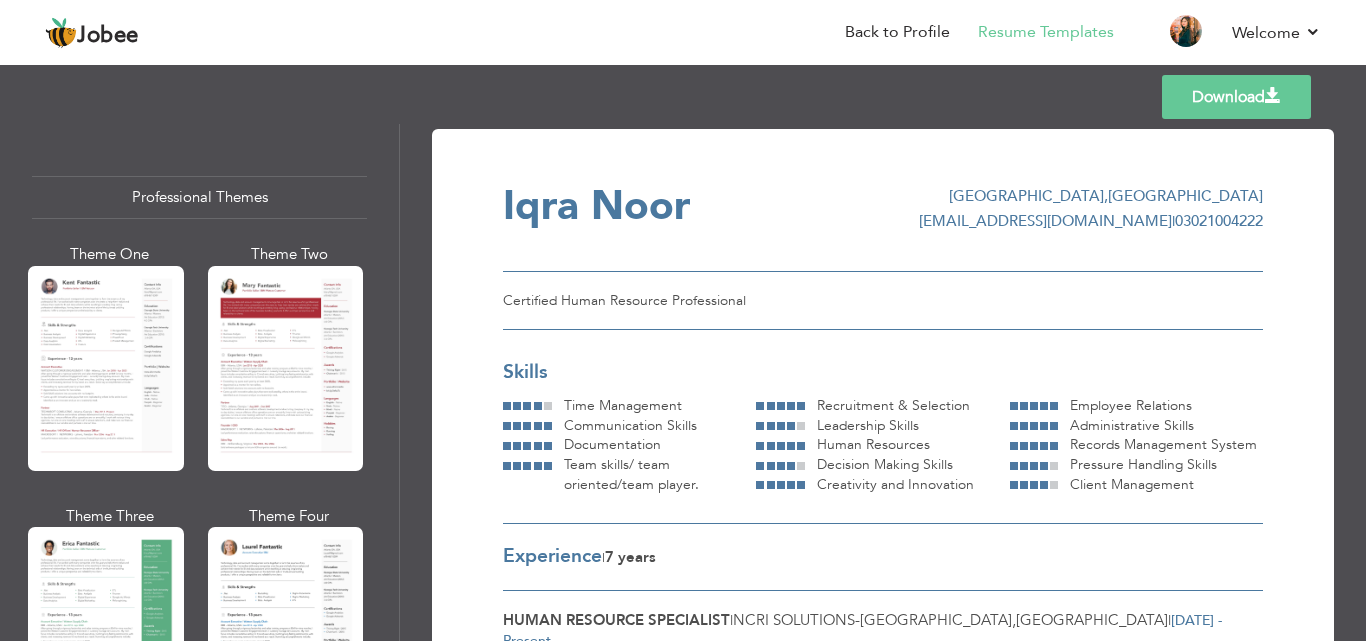 click on "Download" at bounding box center [1236, 97] 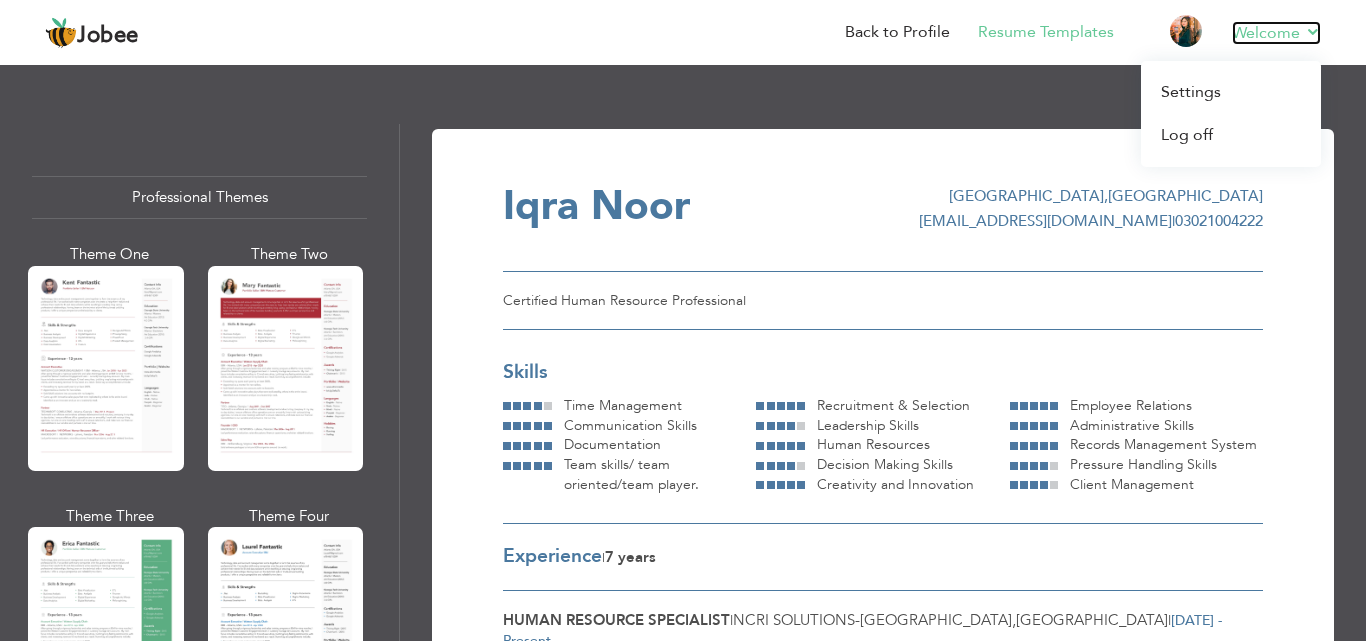 click on "Welcome" at bounding box center (1276, 33) 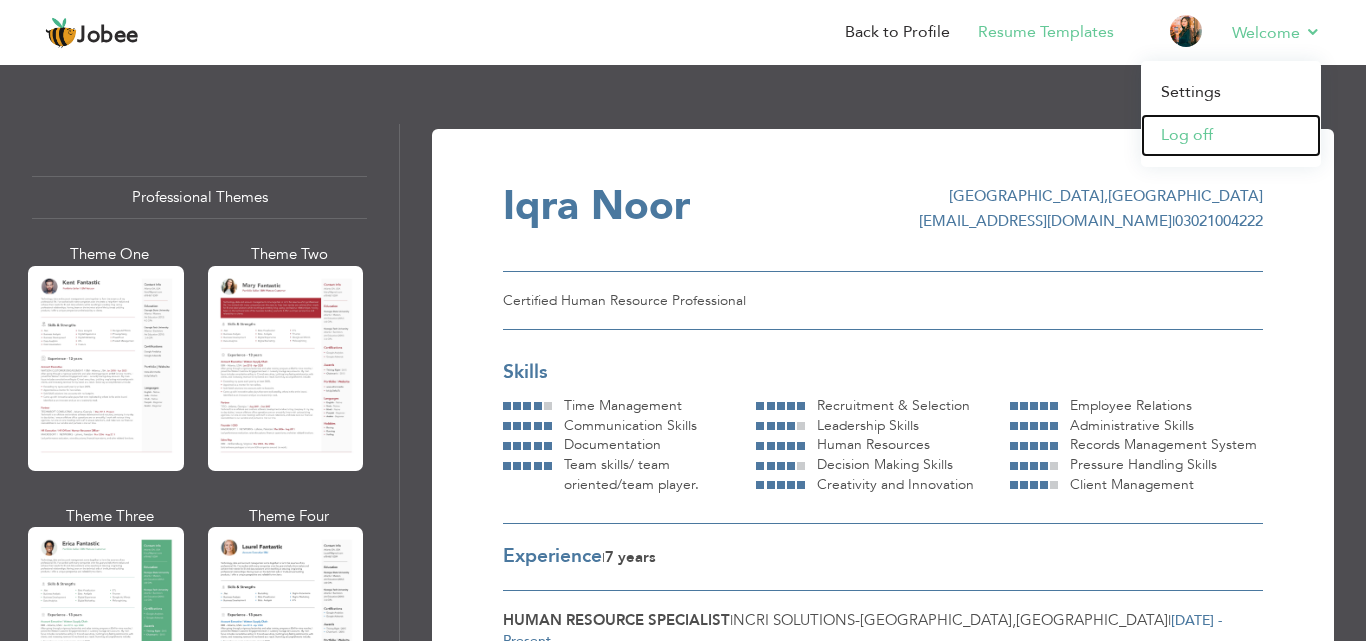 click on "Log off" at bounding box center [1231, 135] 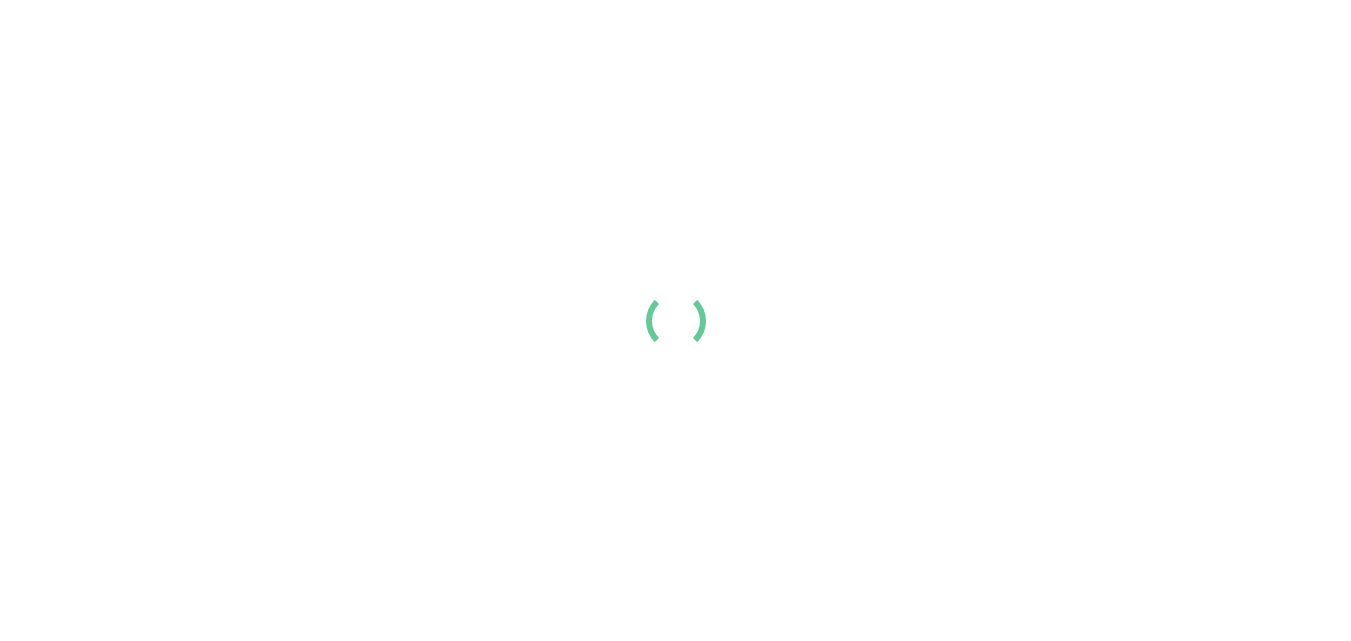scroll, scrollTop: 0, scrollLeft: 0, axis: both 